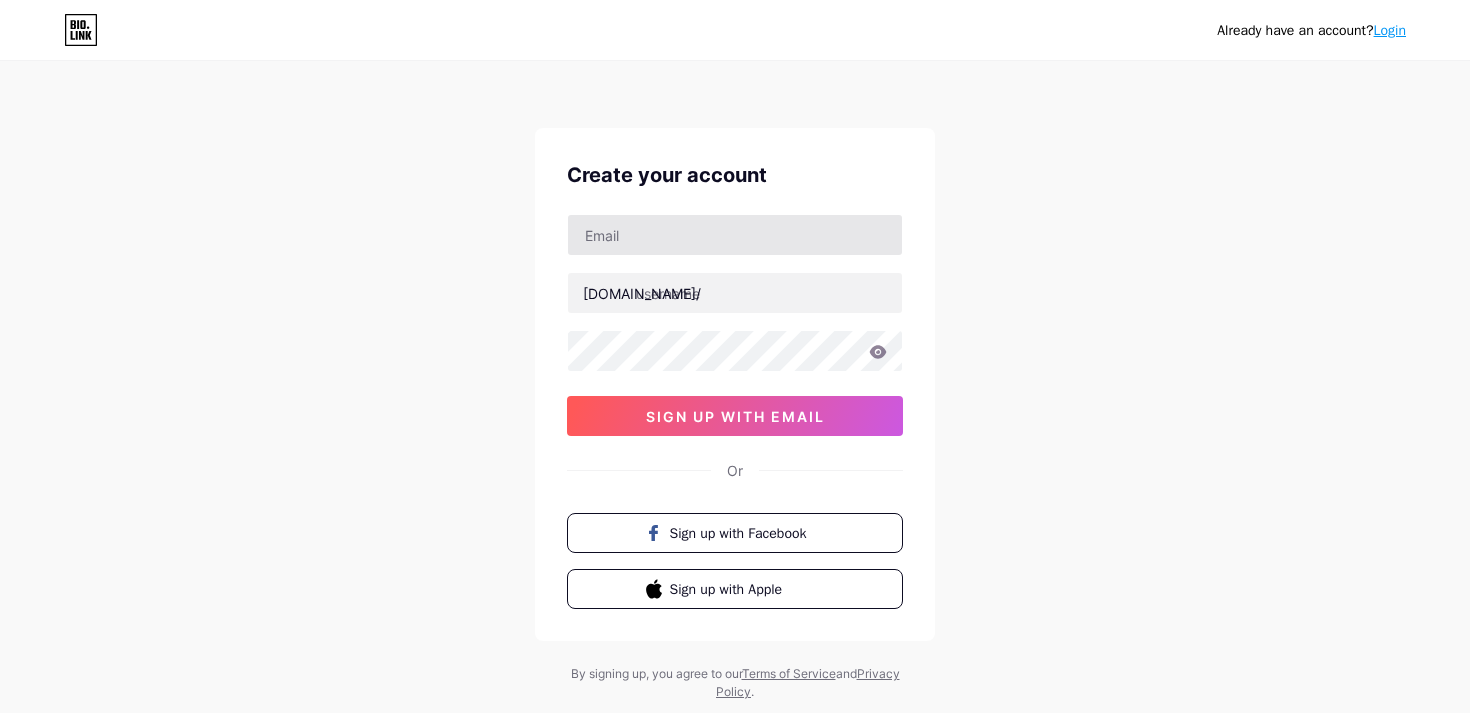 scroll, scrollTop: 0, scrollLeft: 0, axis: both 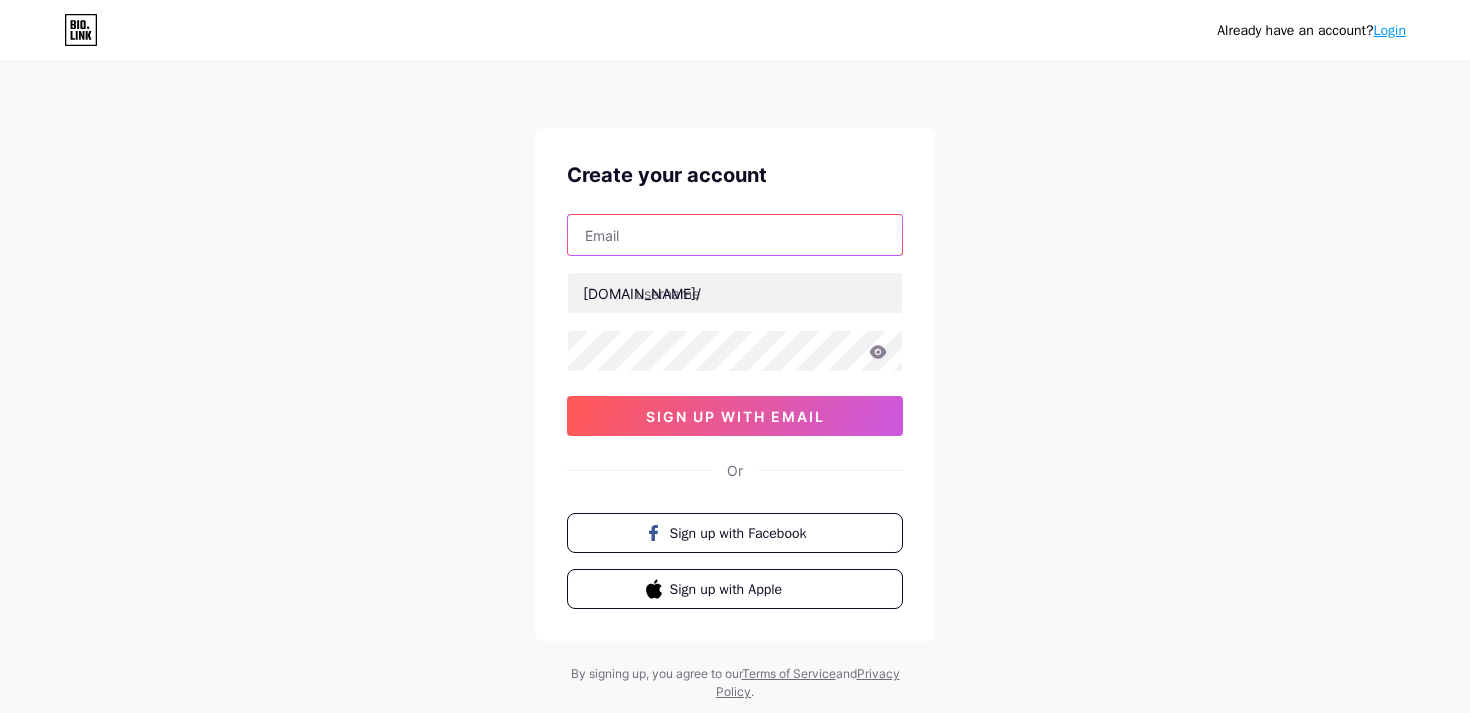 click at bounding box center [735, 235] 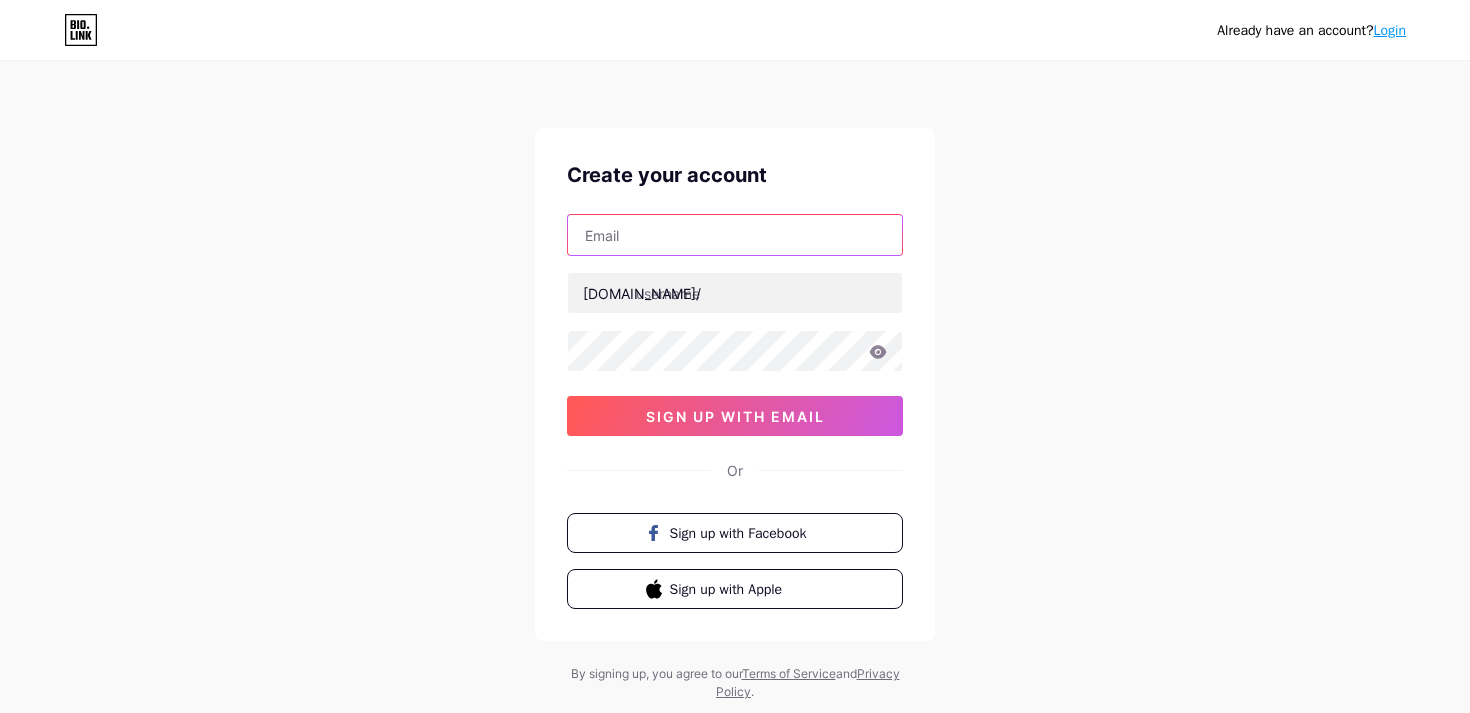 type on "[PERSON_NAME][EMAIL_ADDRESS][DOMAIN_NAME]" 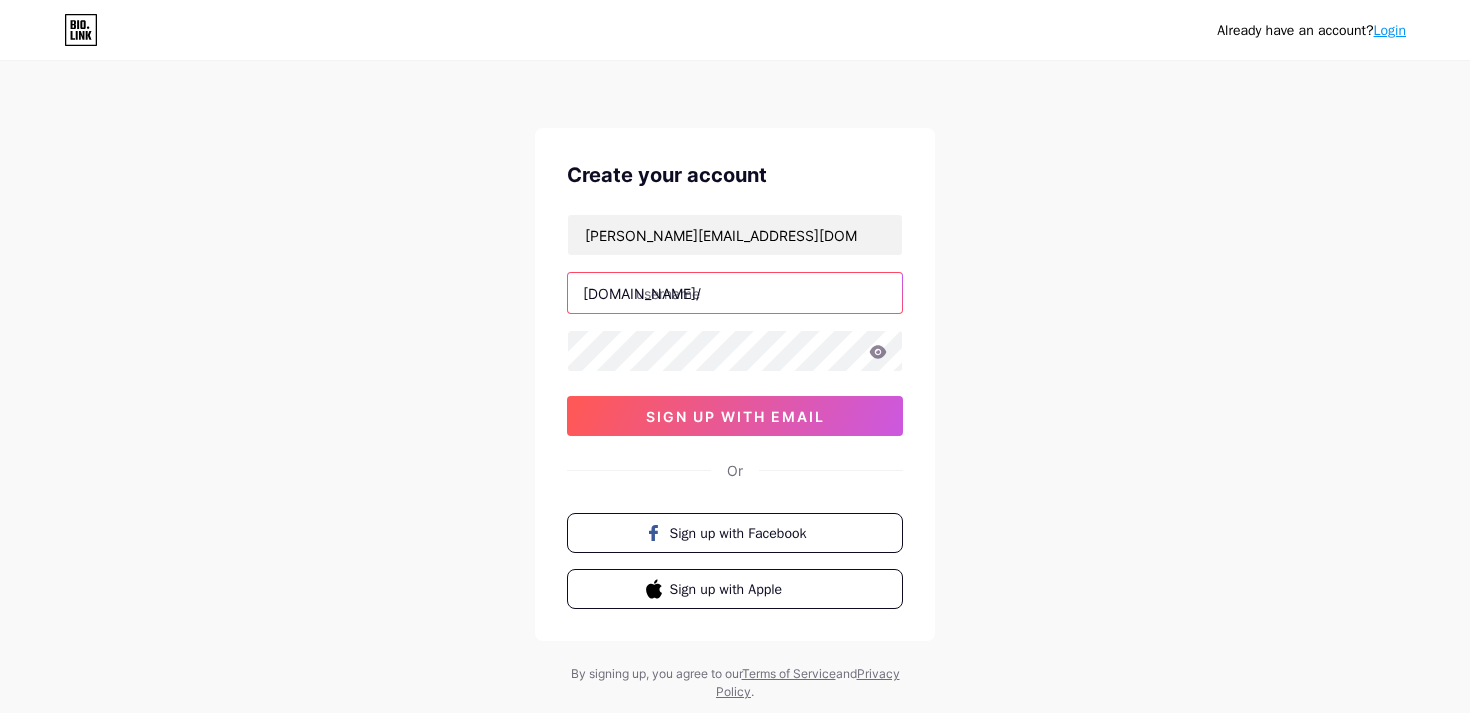 click at bounding box center (735, 293) 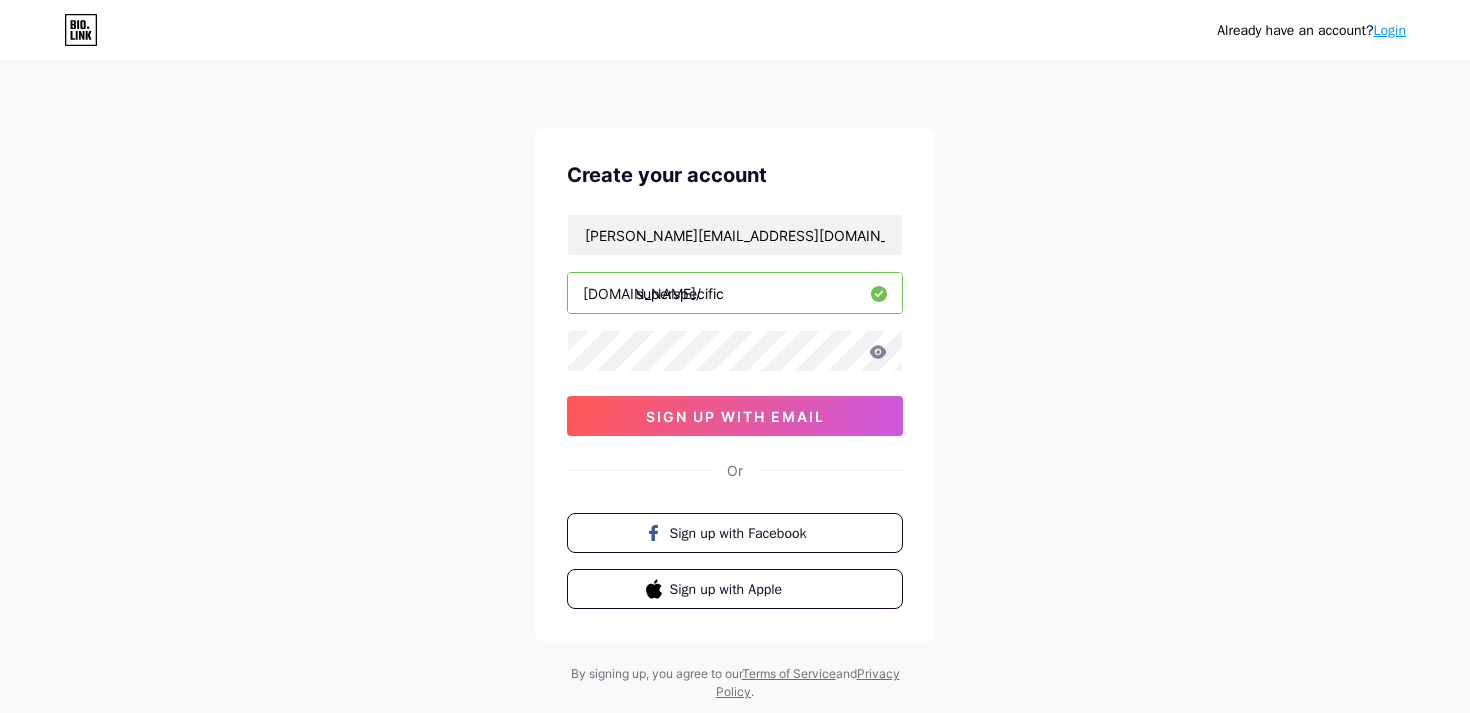 click on "superspecific" at bounding box center (735, 293) 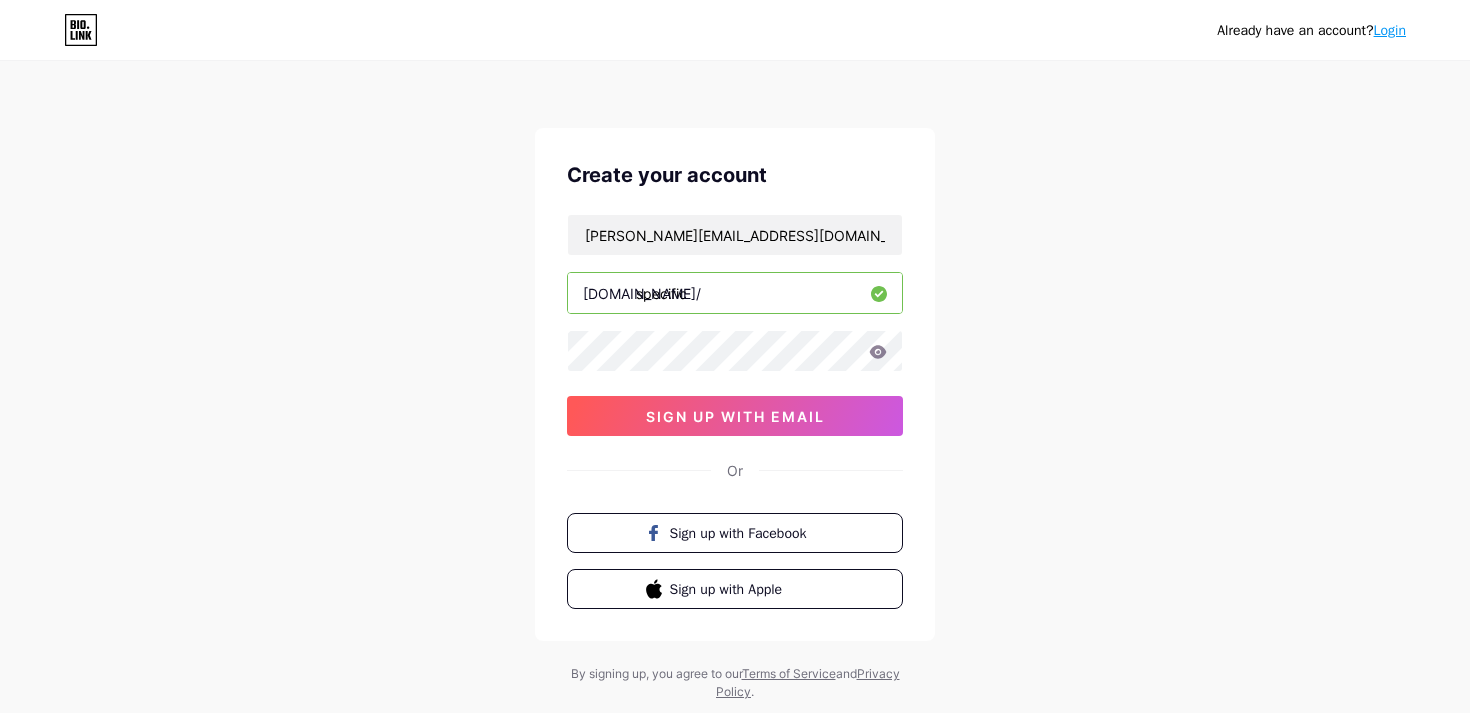 click on "Already have an account?  Login   Create your account     [PERSON_NAME][EMAIL_ADDRESS][DOMAIN_NAME]     [DOMAIN_NAME]/   specific                     sign up with email         Or       Sign up with Facebook
Sign up with Apple
By signing up, you agree to our  Terms of Service  and  Privacy Policy ." at bounding box center [735, 382] 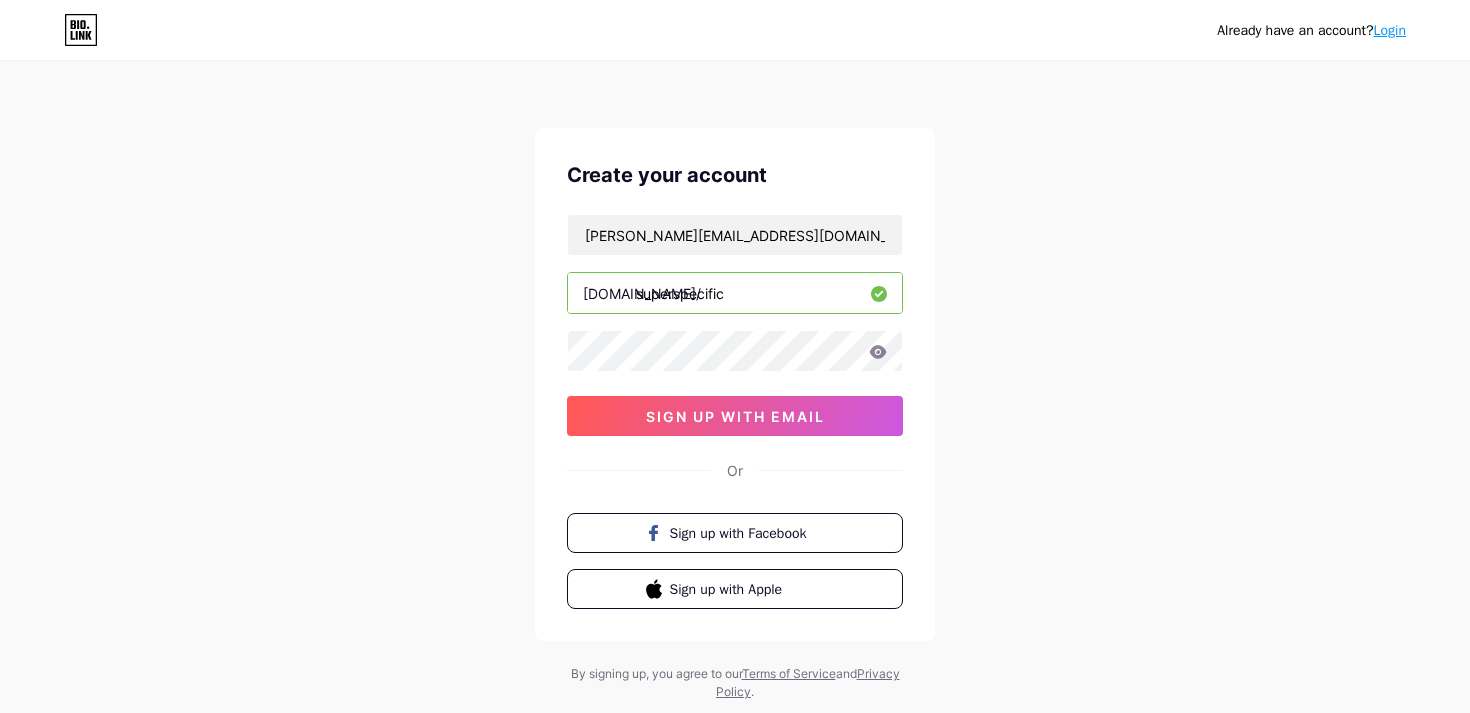 click on "superspecific" at bounding box center (735, 293) 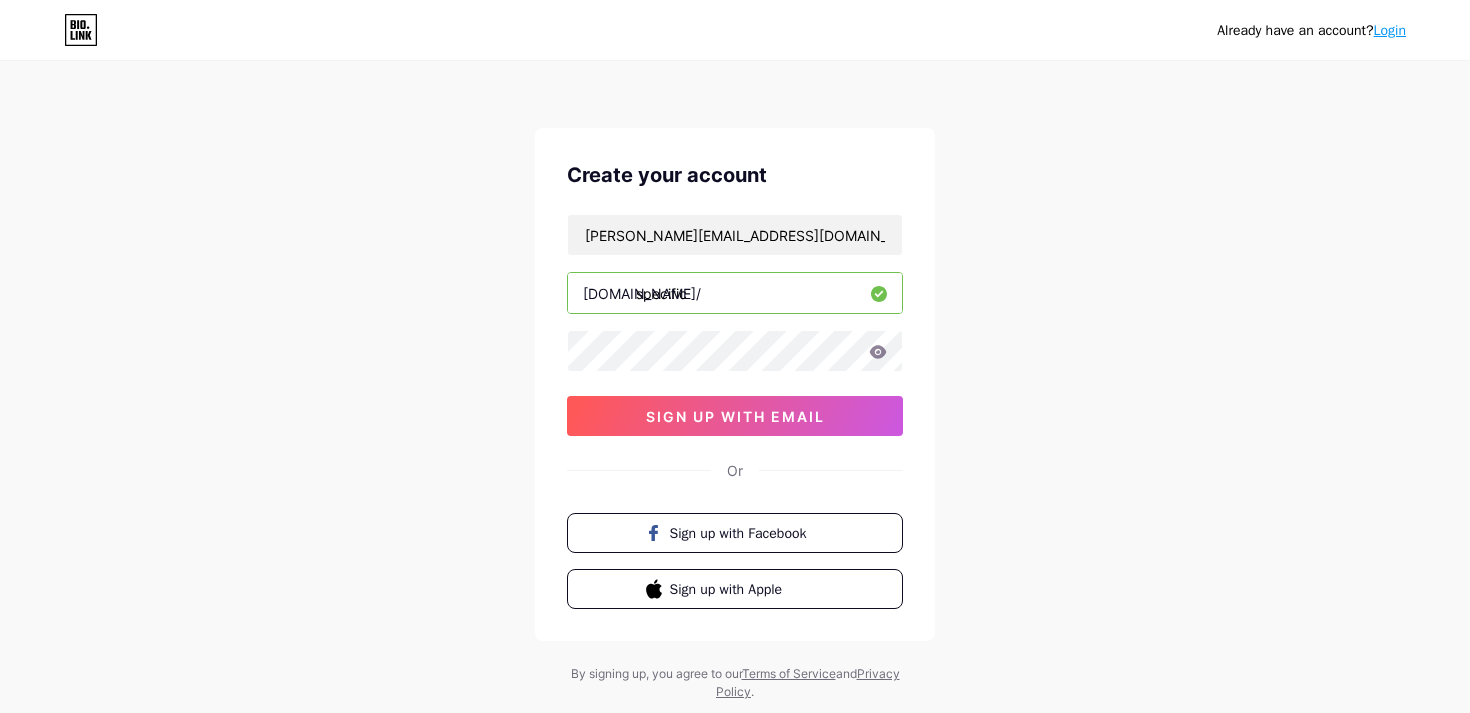 click on "Already have an account?  Login   Create your account     [PERSON_NAME][EMAIL_ADDRESS][DOMAIN_NAME]     [DOMAIN_NAME]/   specific                     sign up with email         Or       Sign up with Facebook
Sign up with Apple
By signing up, you agree to our  Terms of Service  and  Privacy Policy ." at bounding box center (735, 382) 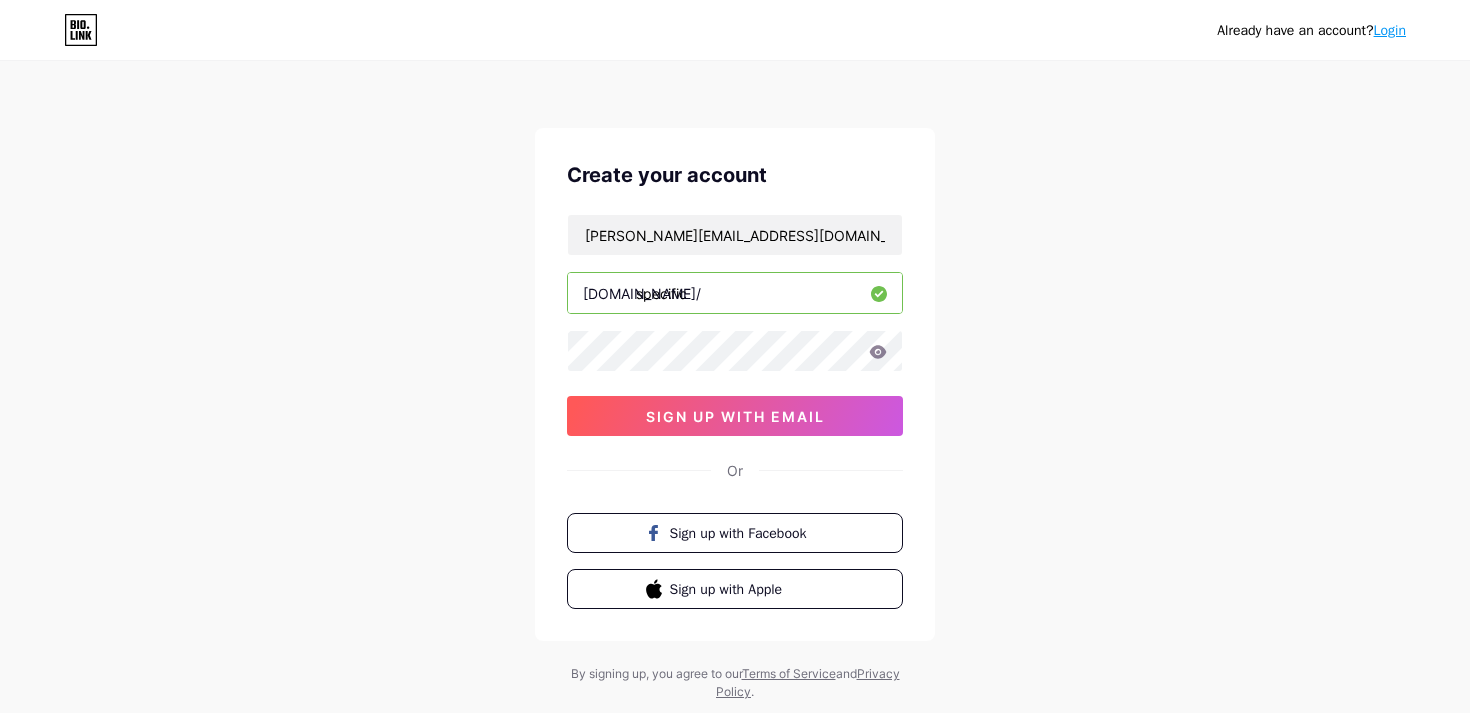 click on "[DOMAIN_NAME]/" at bounding box center [642, 293] 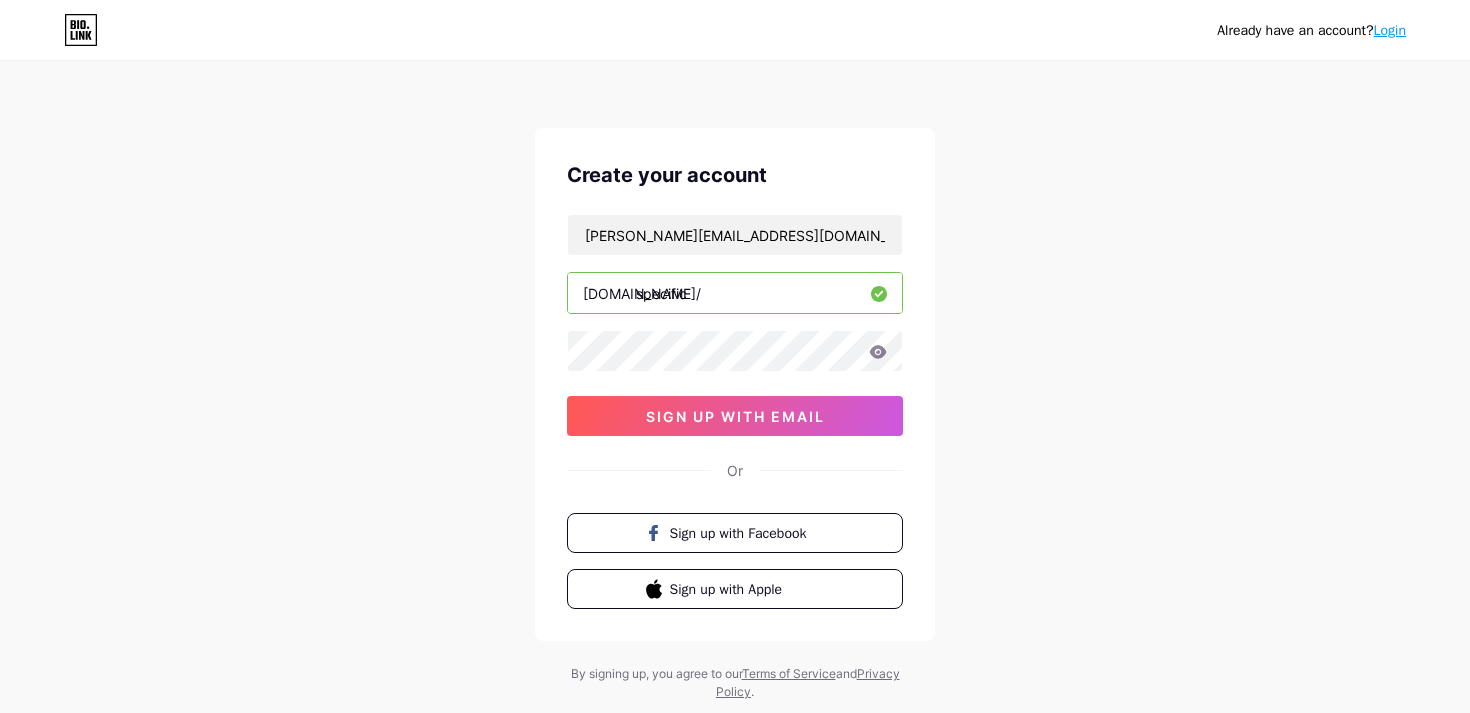 click on "specific" at bounding box center (735, 293) 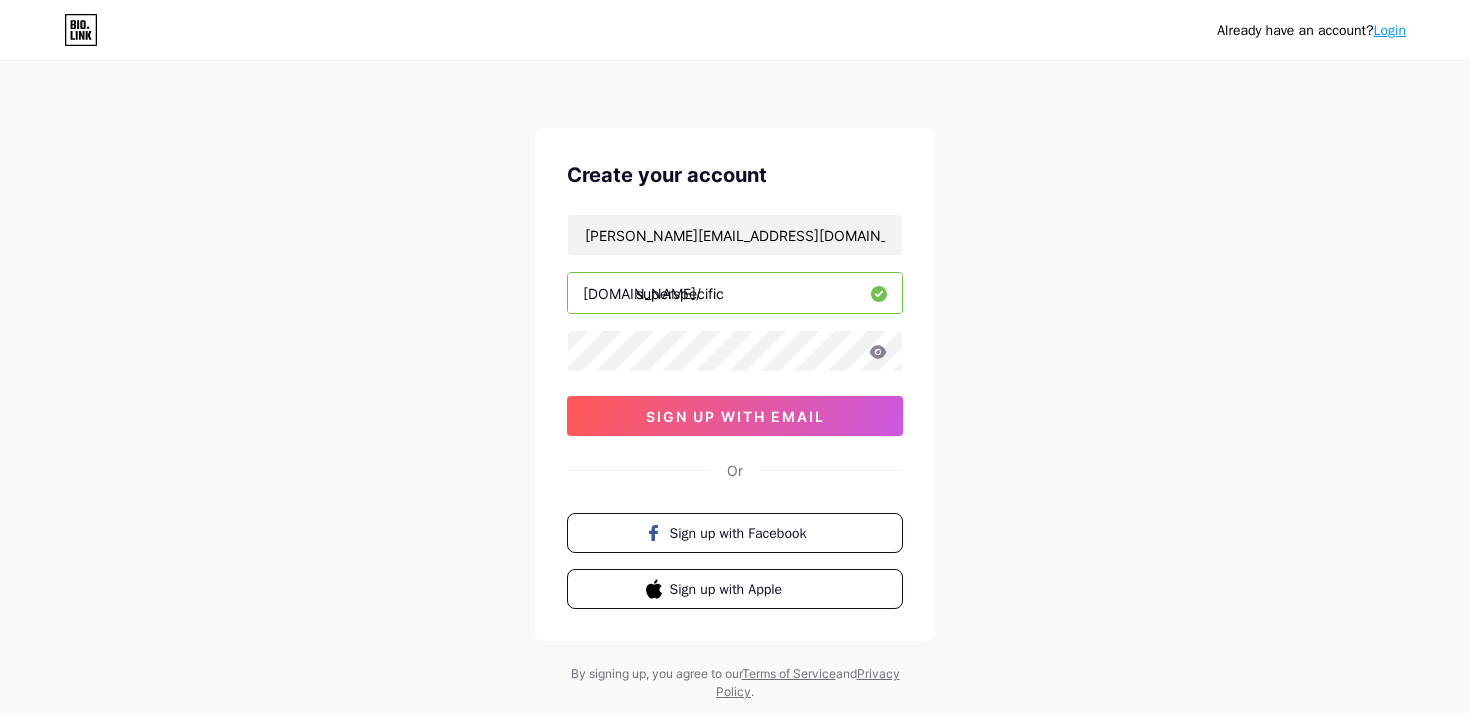 type on "superspecific" 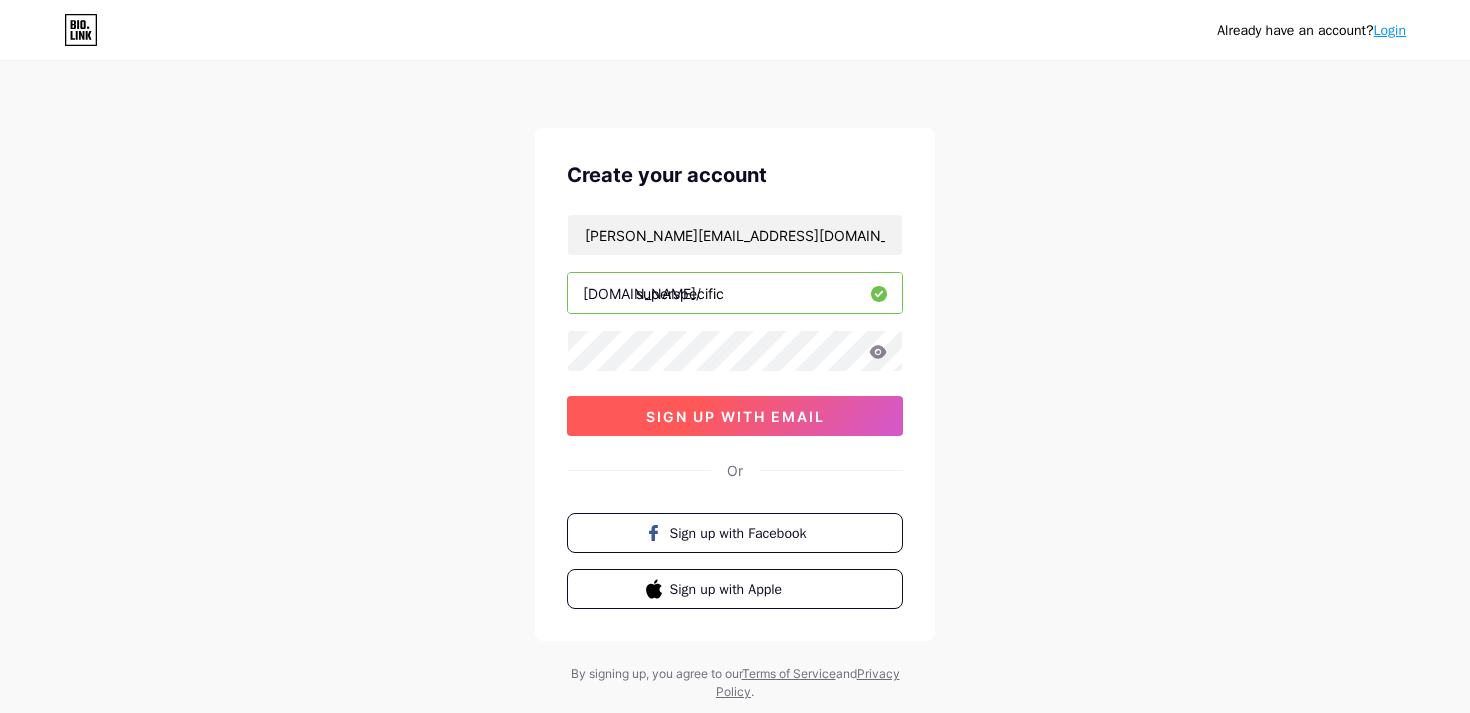click on "sign up with email" at bounding box center (735, 416) 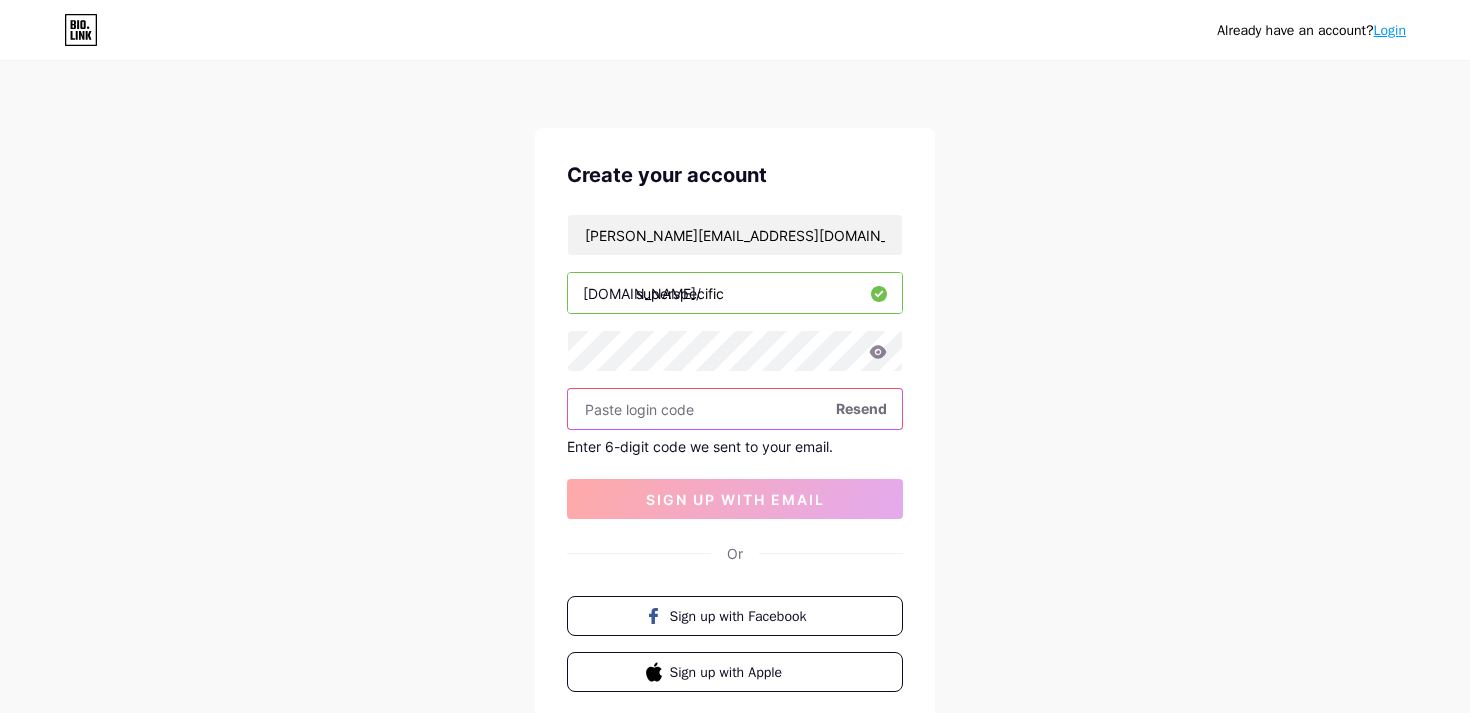click at bounding box center [735, 409] 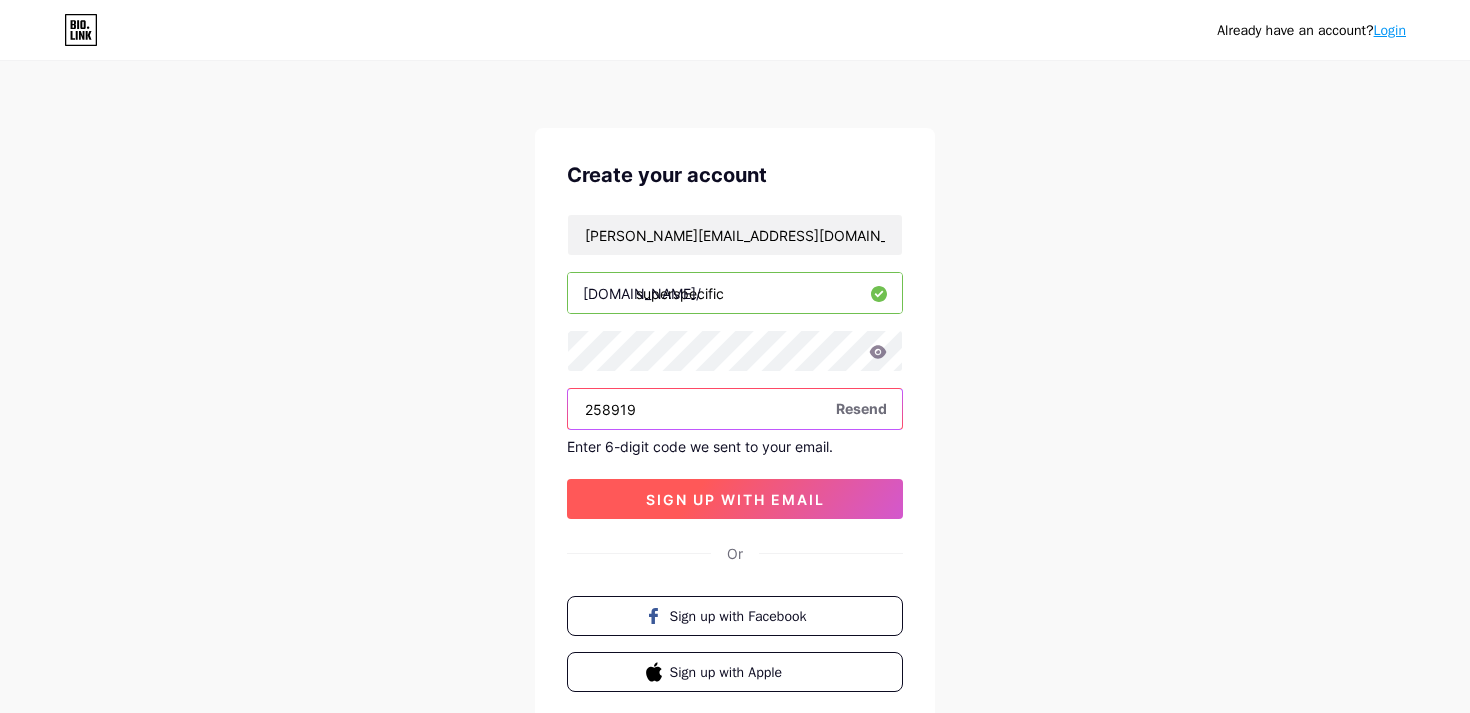 type on "258919" 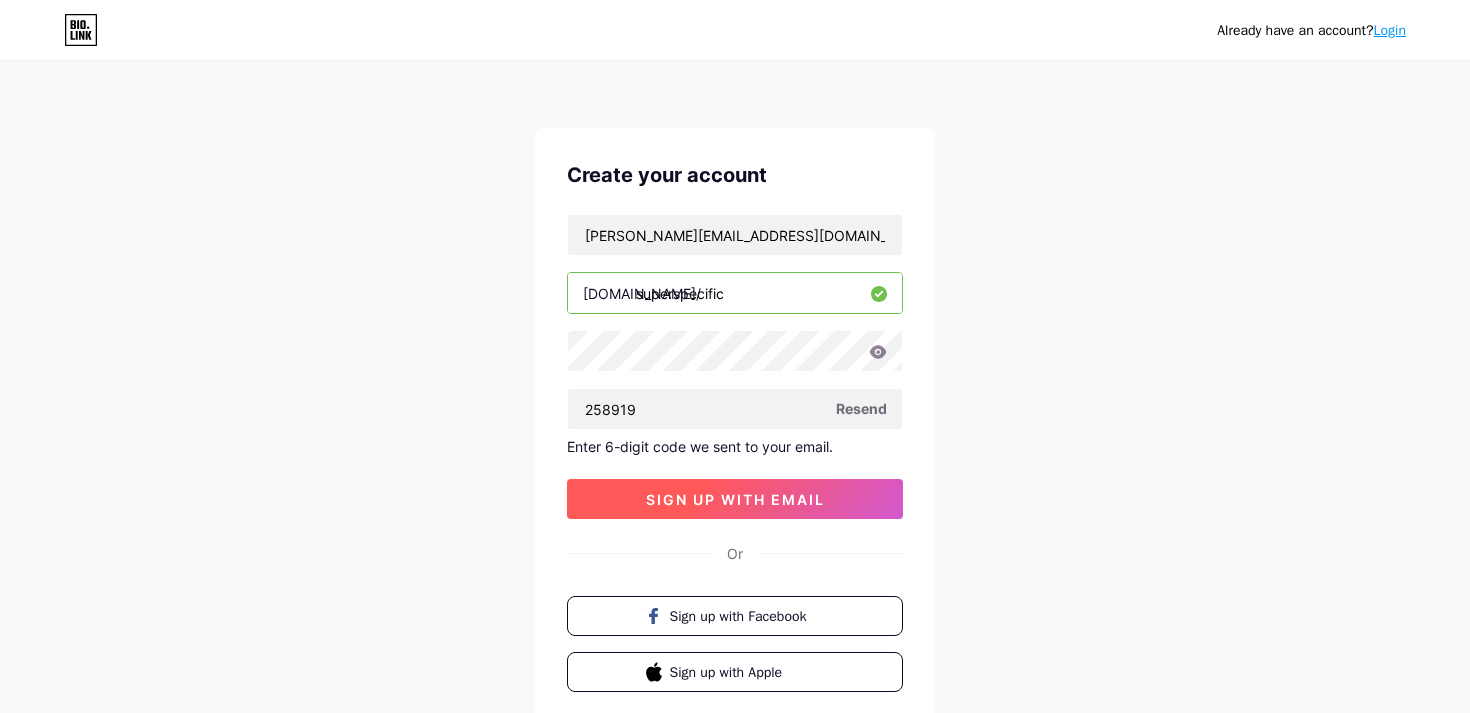 click on "sign up with email" at bounding box center [735, 499] 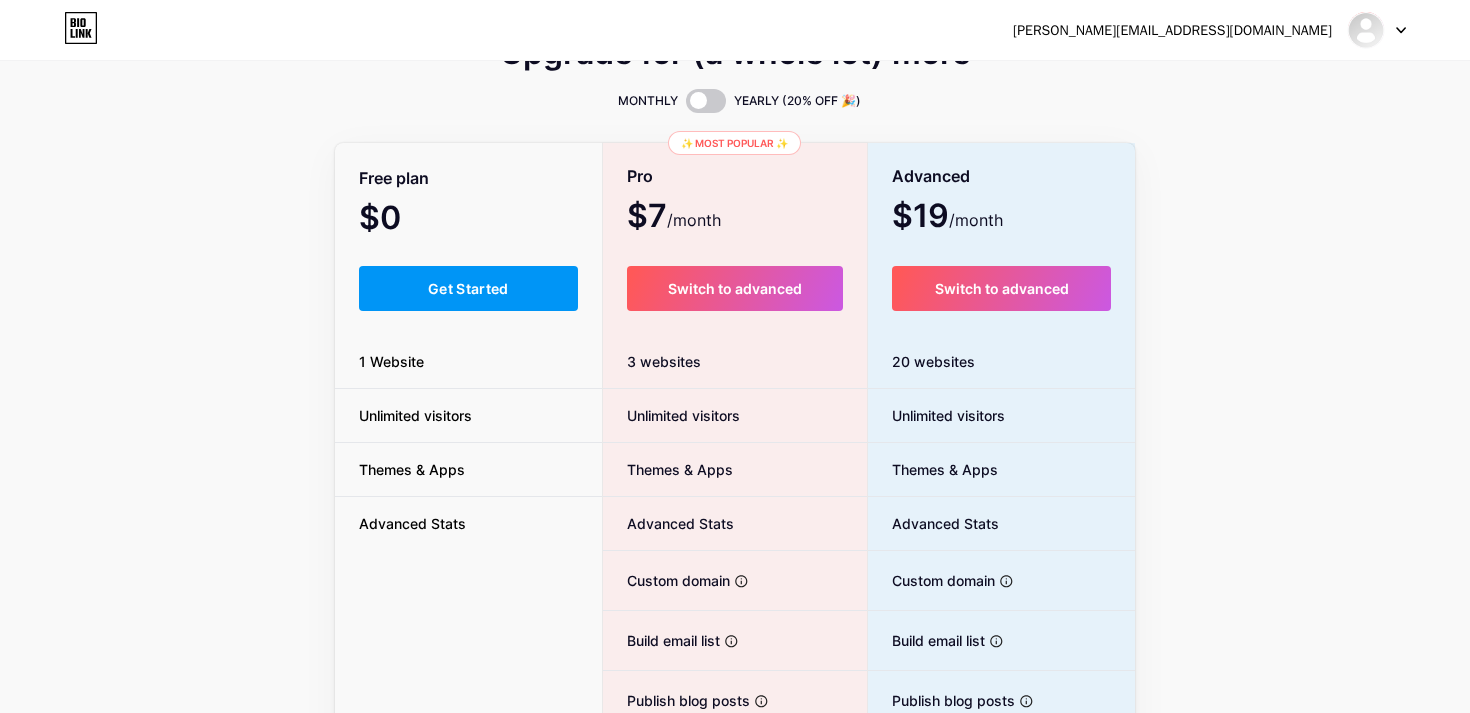 scroll, scrollTop: 0, scrollLeft: 0, axis: both 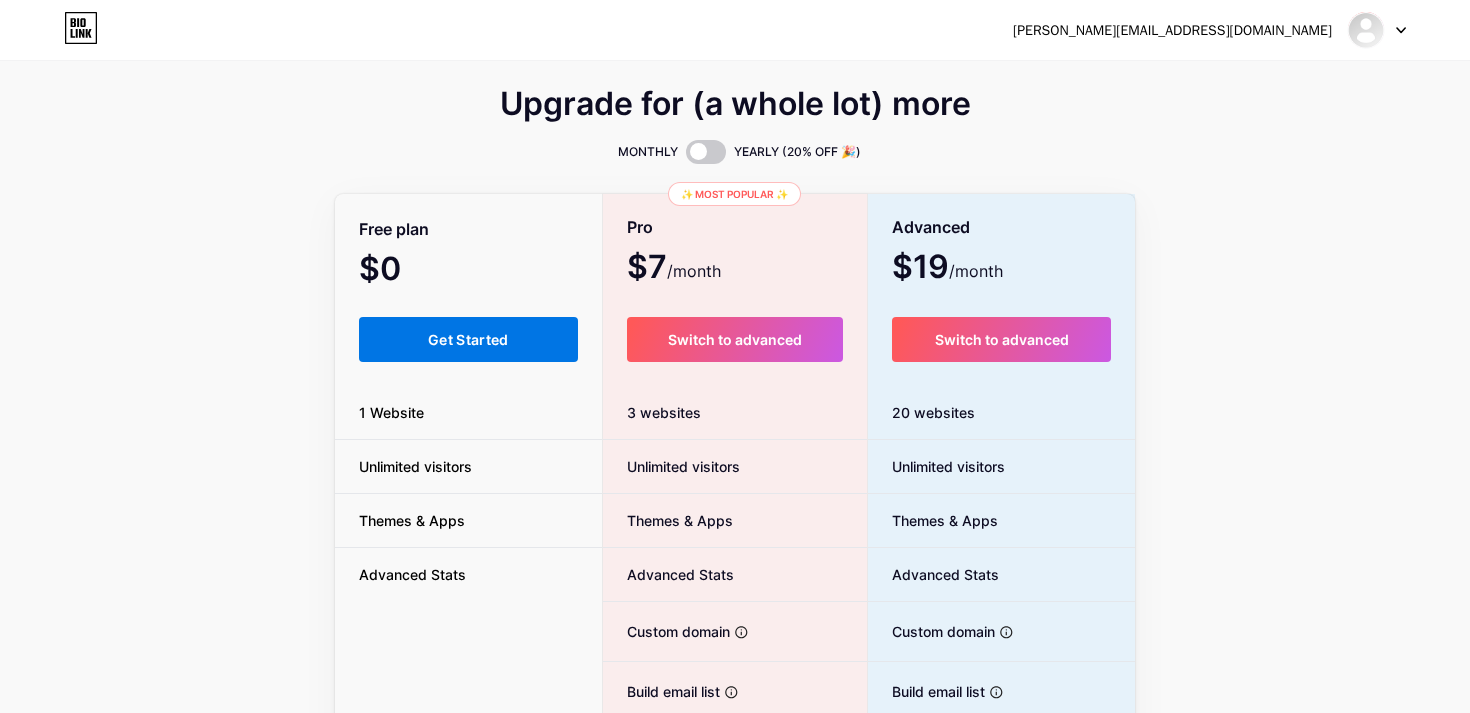 click on "Get Started" at bounding box center [468, 339] 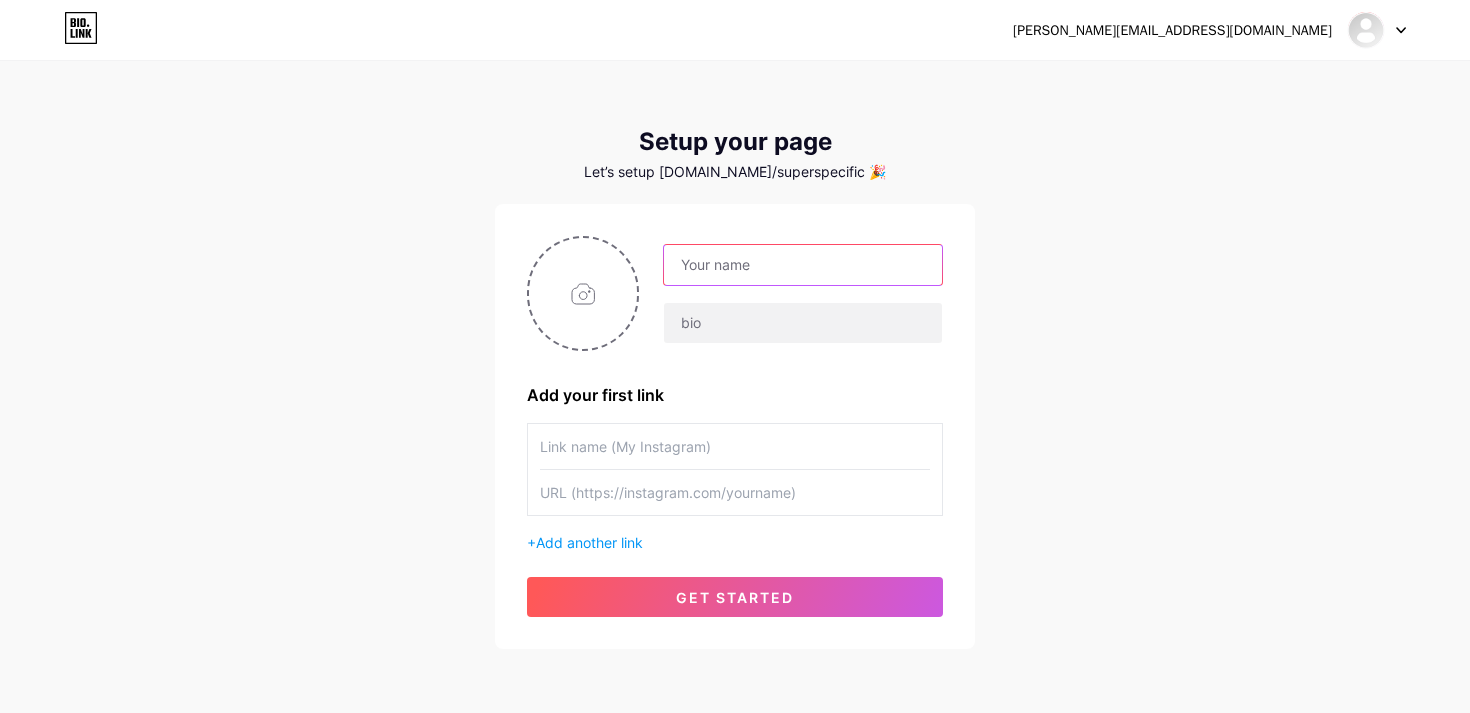 click at bounding box center (803, 265) 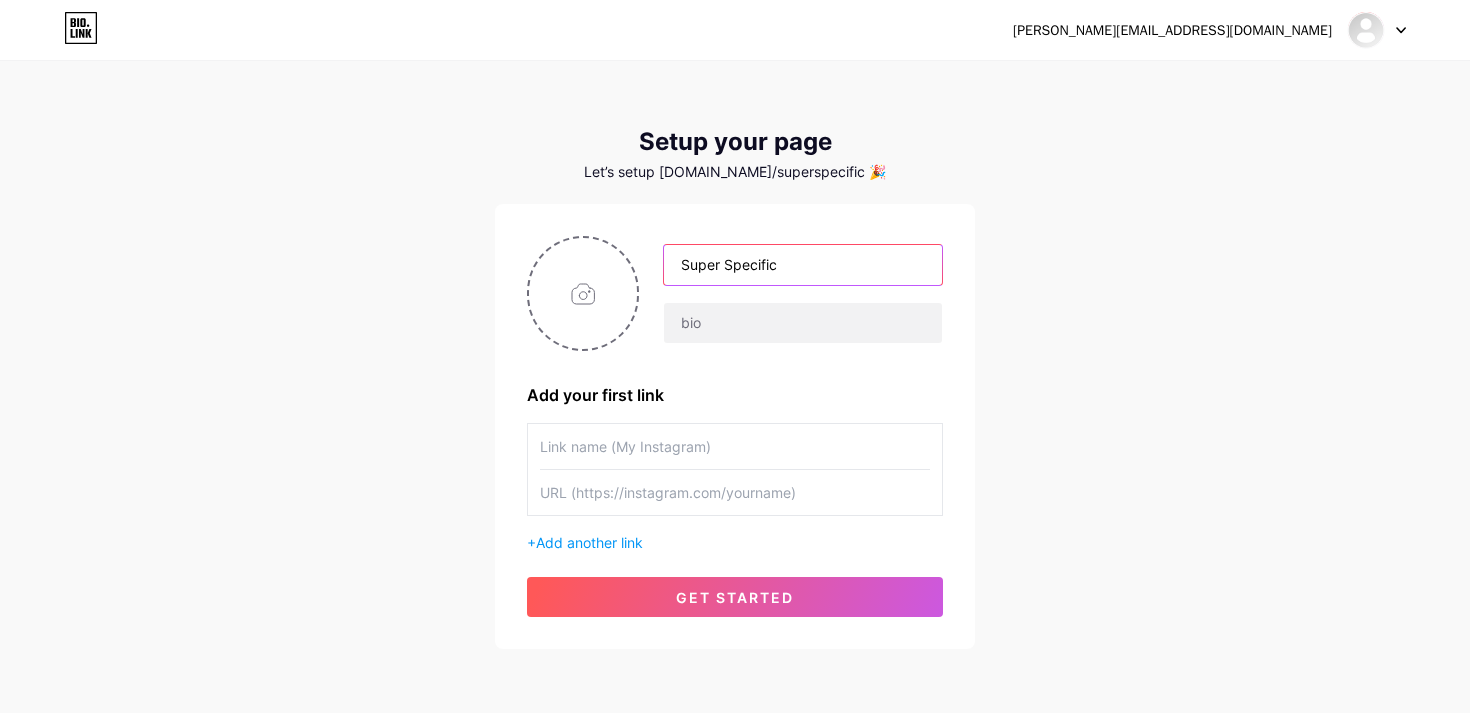 type on "Super Specific" 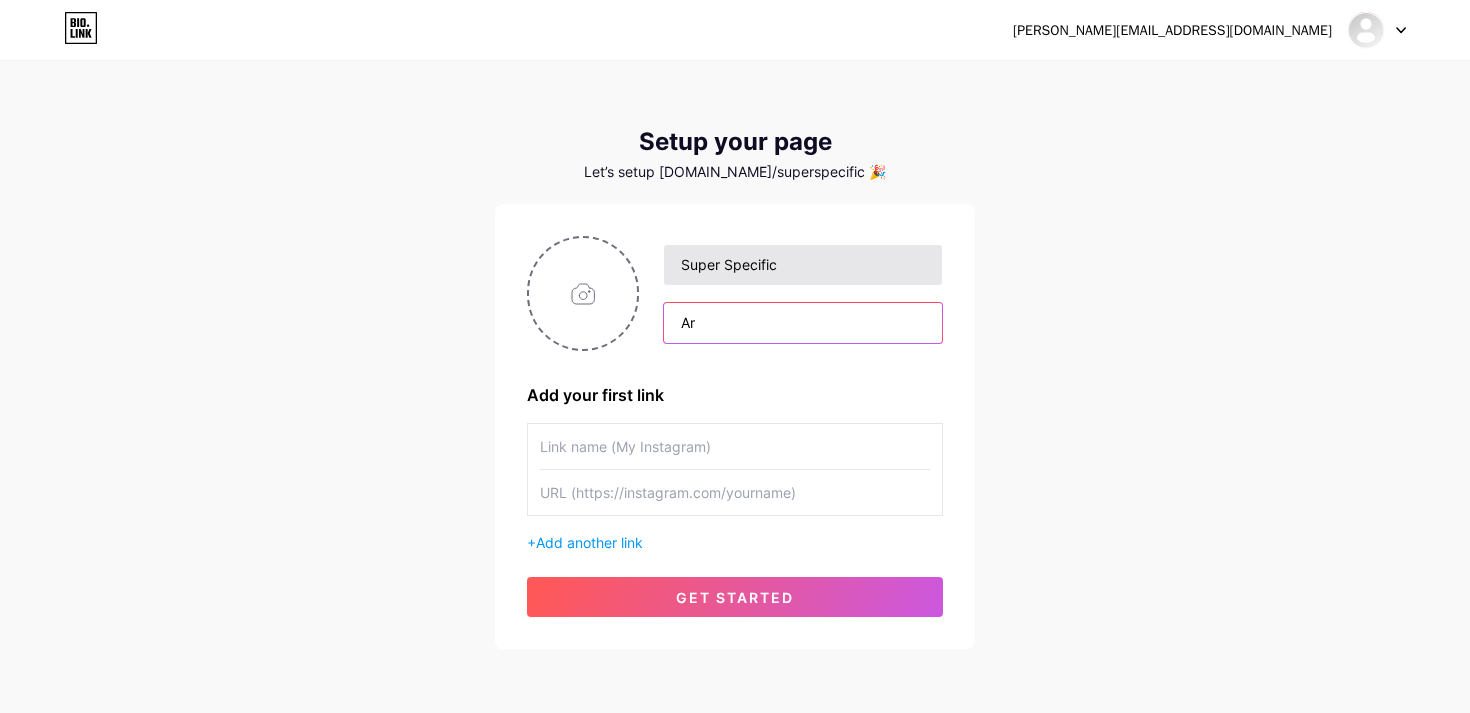 type on "A" 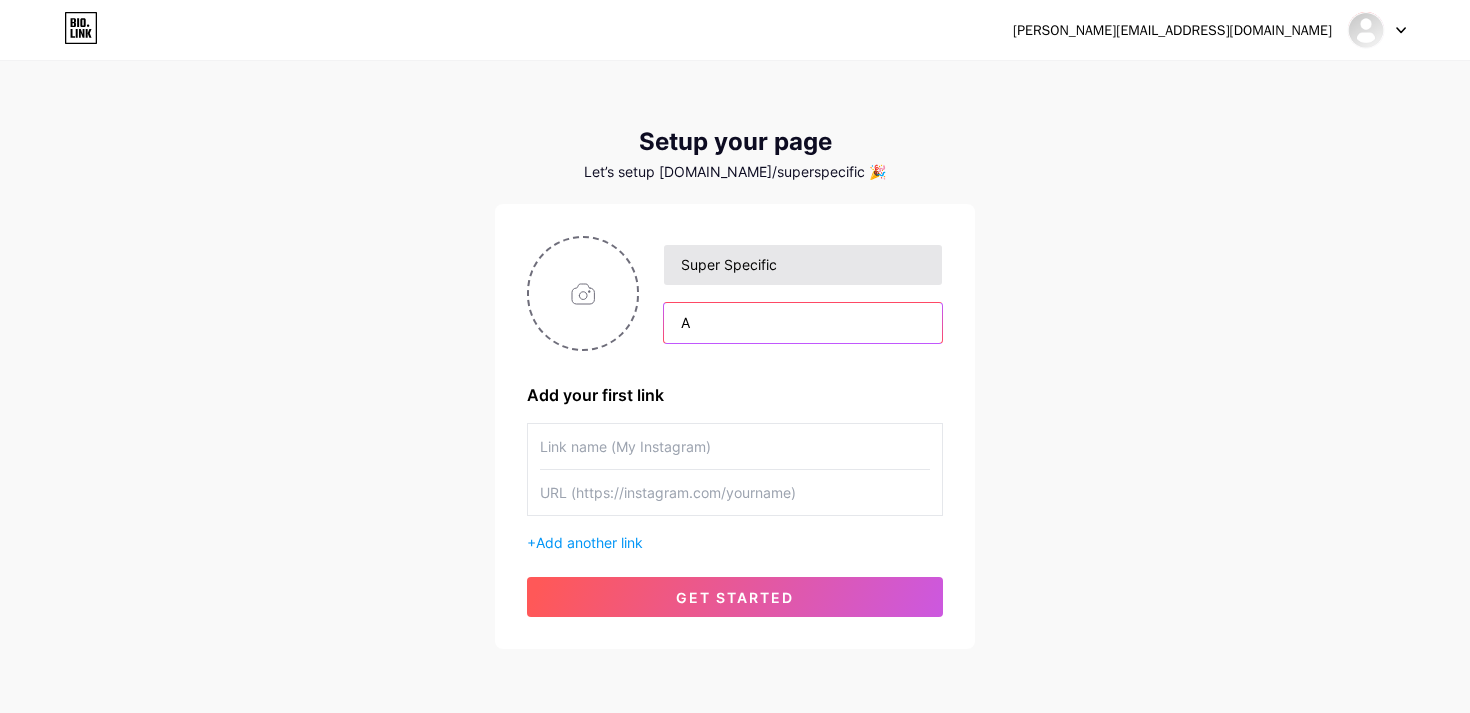 type 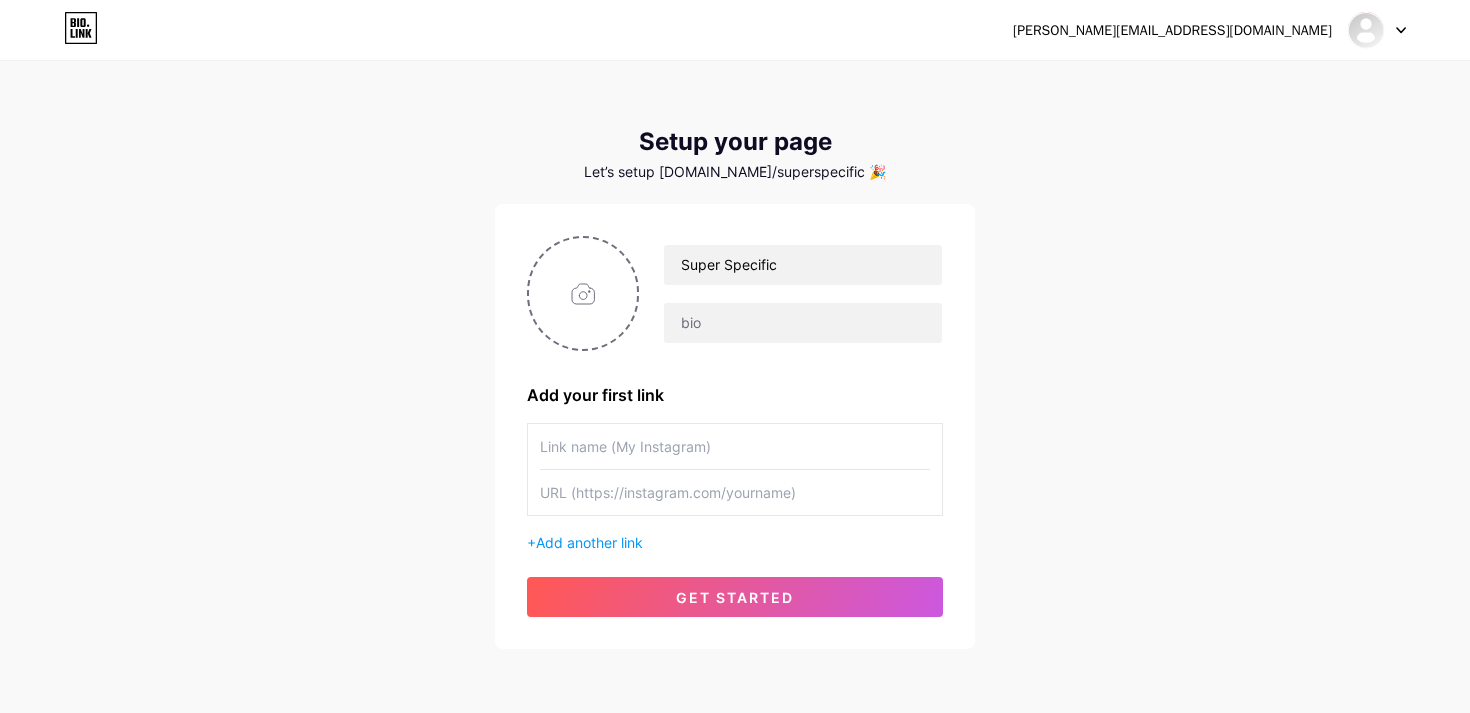 click on "[PERSON_NAME][EMAIL_ADDRESS][DOMAIN_NAME]           Dashboard     Logout   Setup your page   Let’s setup [DOMAIN_NAME]/superspecific 🎉               Super Specific         Add your first link
+  Add another link     get started" at bounding box center [735, 356] 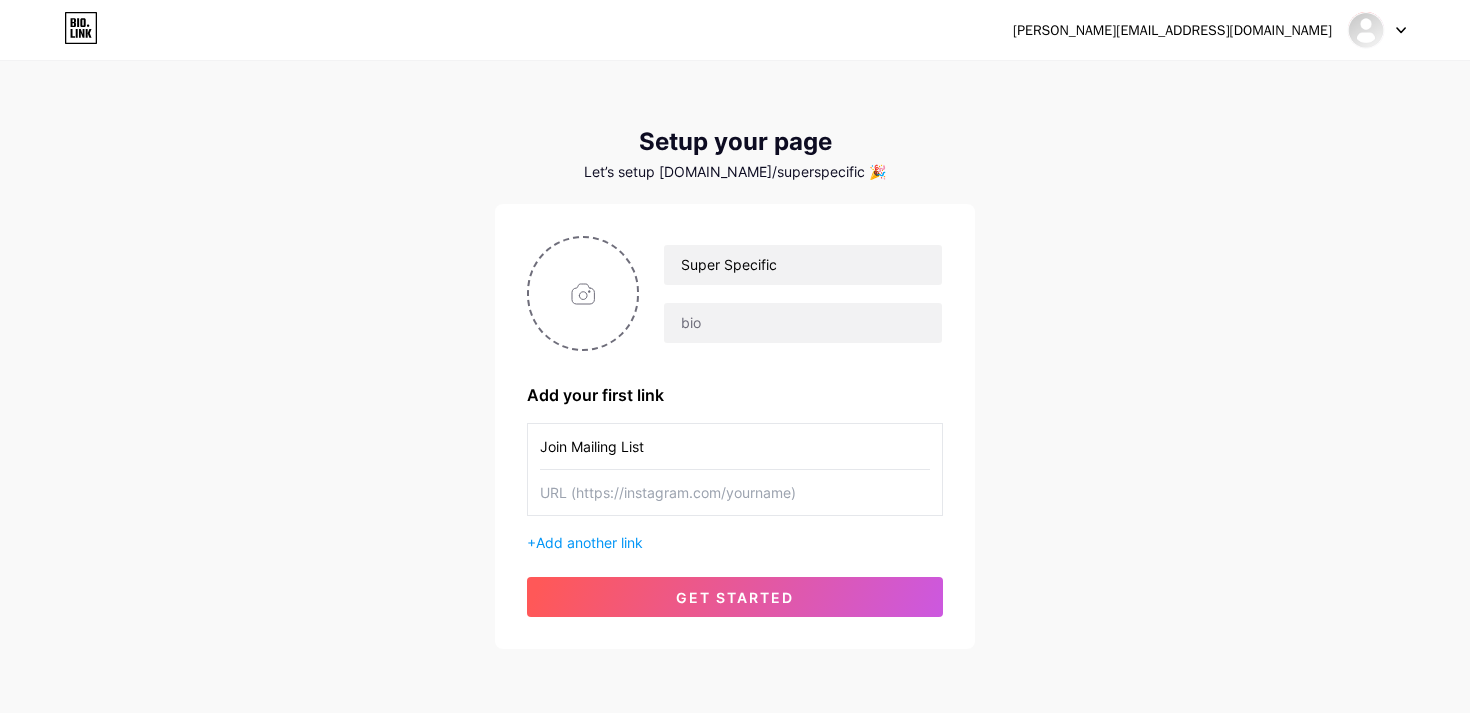 type on "Join Mailing List" 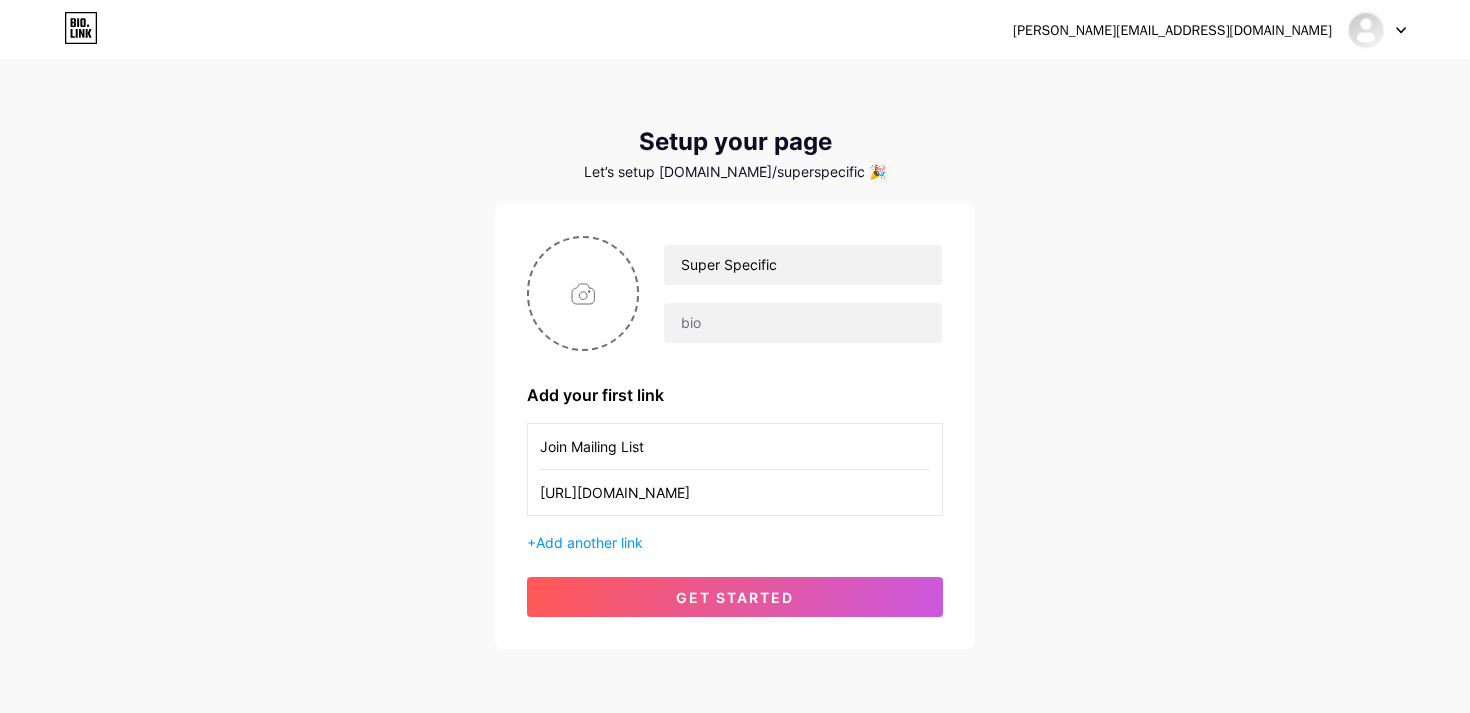 type on "[URL][DOMAIN_NAME]" 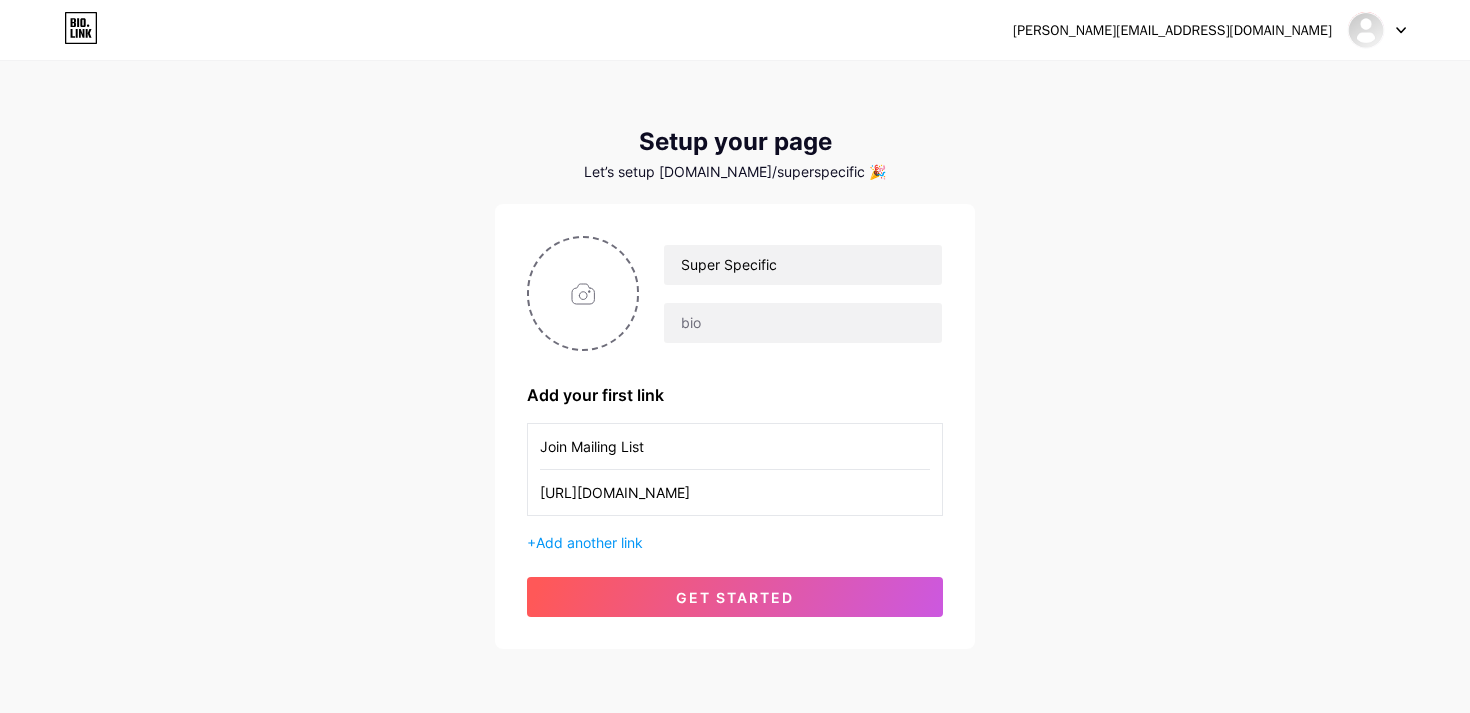 click on "Join Mailing List" at bounding box center (735, 446) 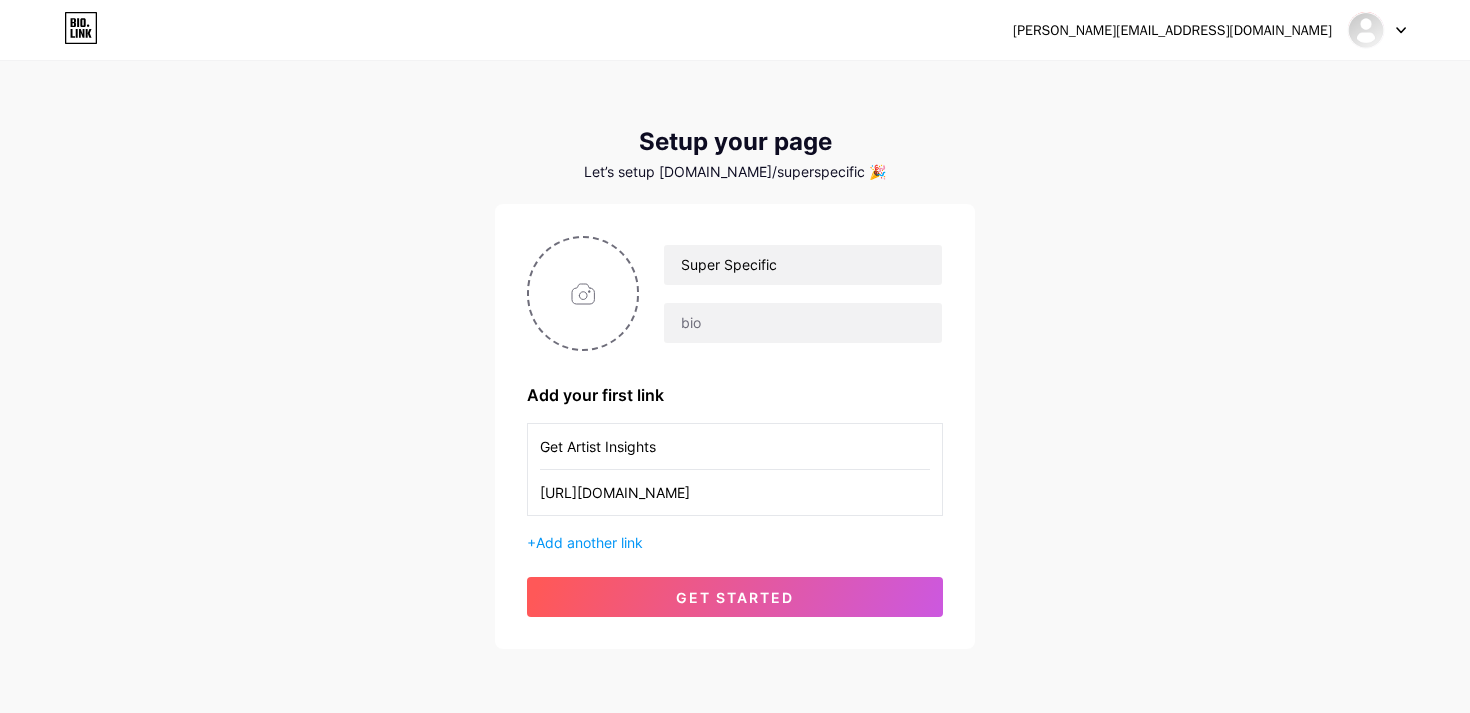 click on "Get Artist Insights" at bounding box center [735, 446] 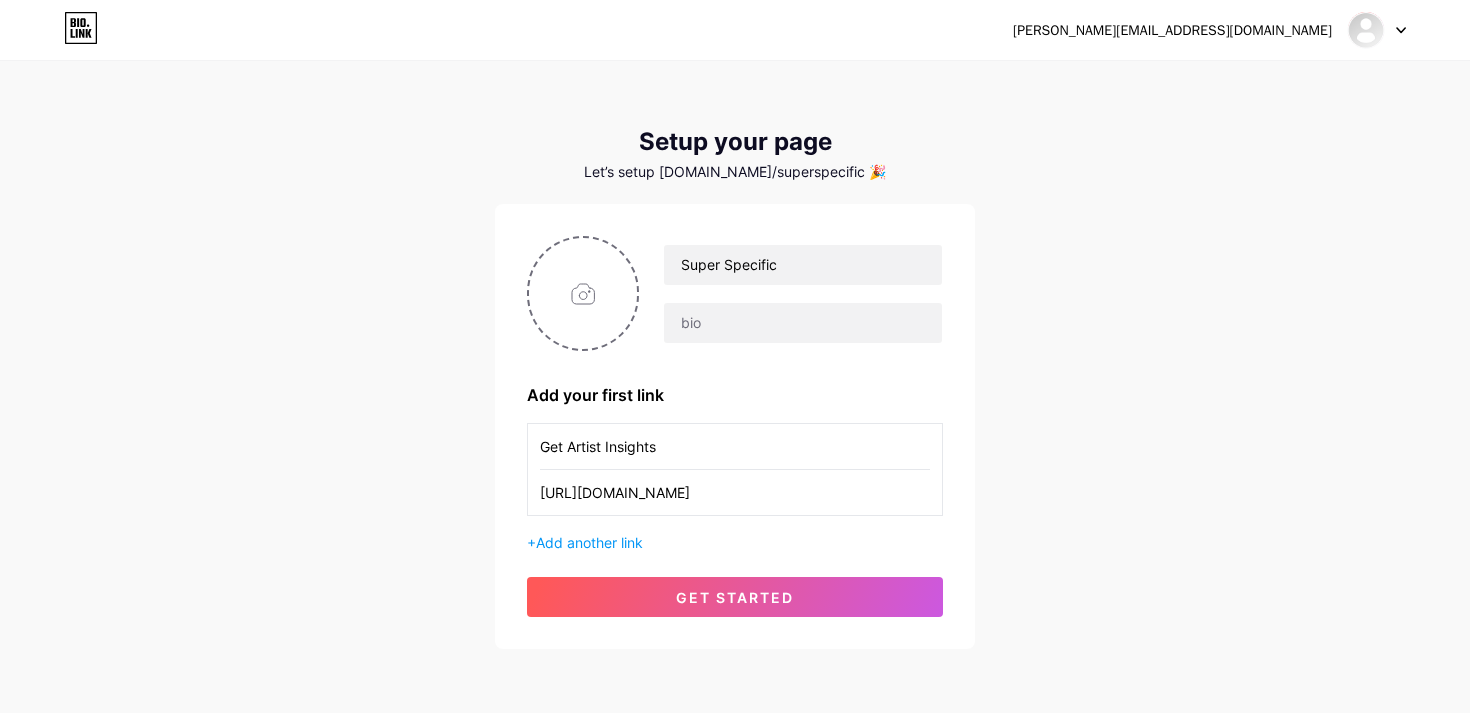 click on "Get Artist Insights" at bounding box center (735, 446) 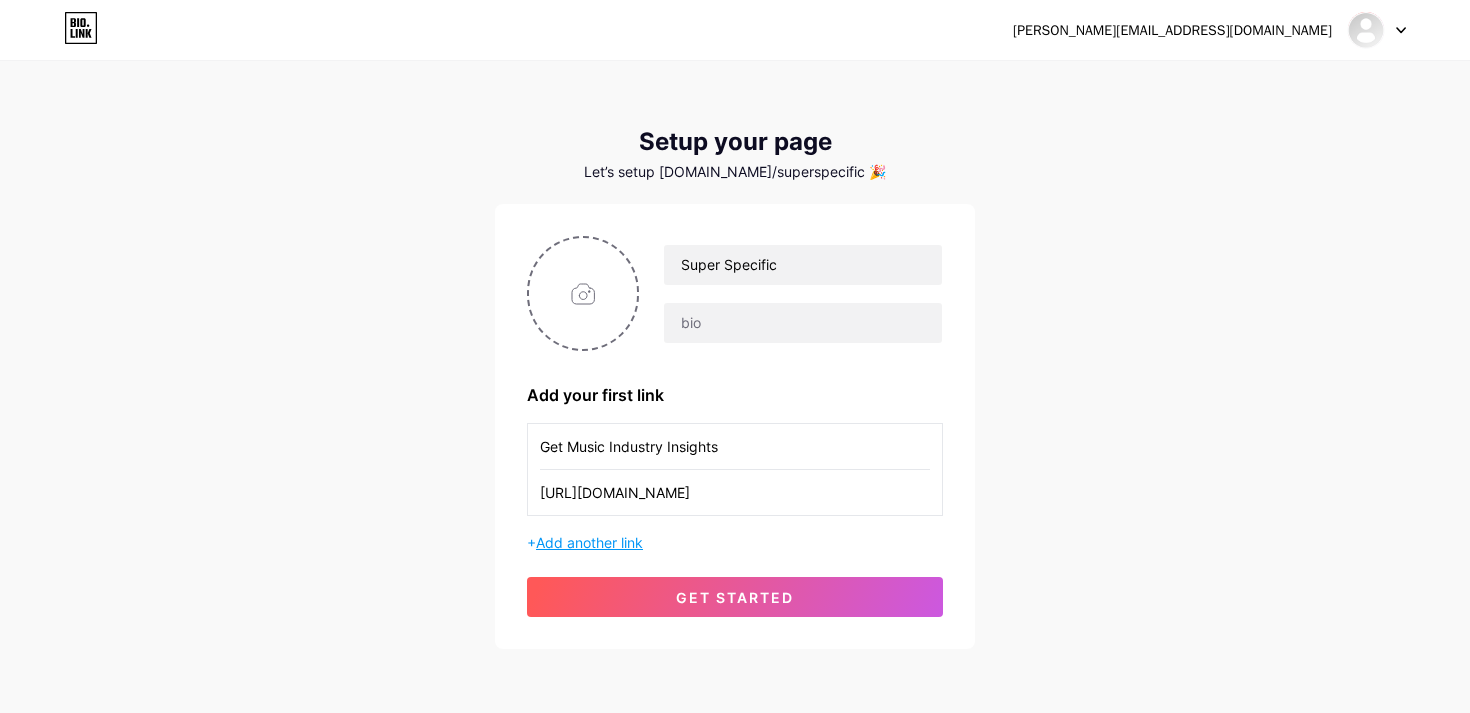type on "Get Music Industry Insights" 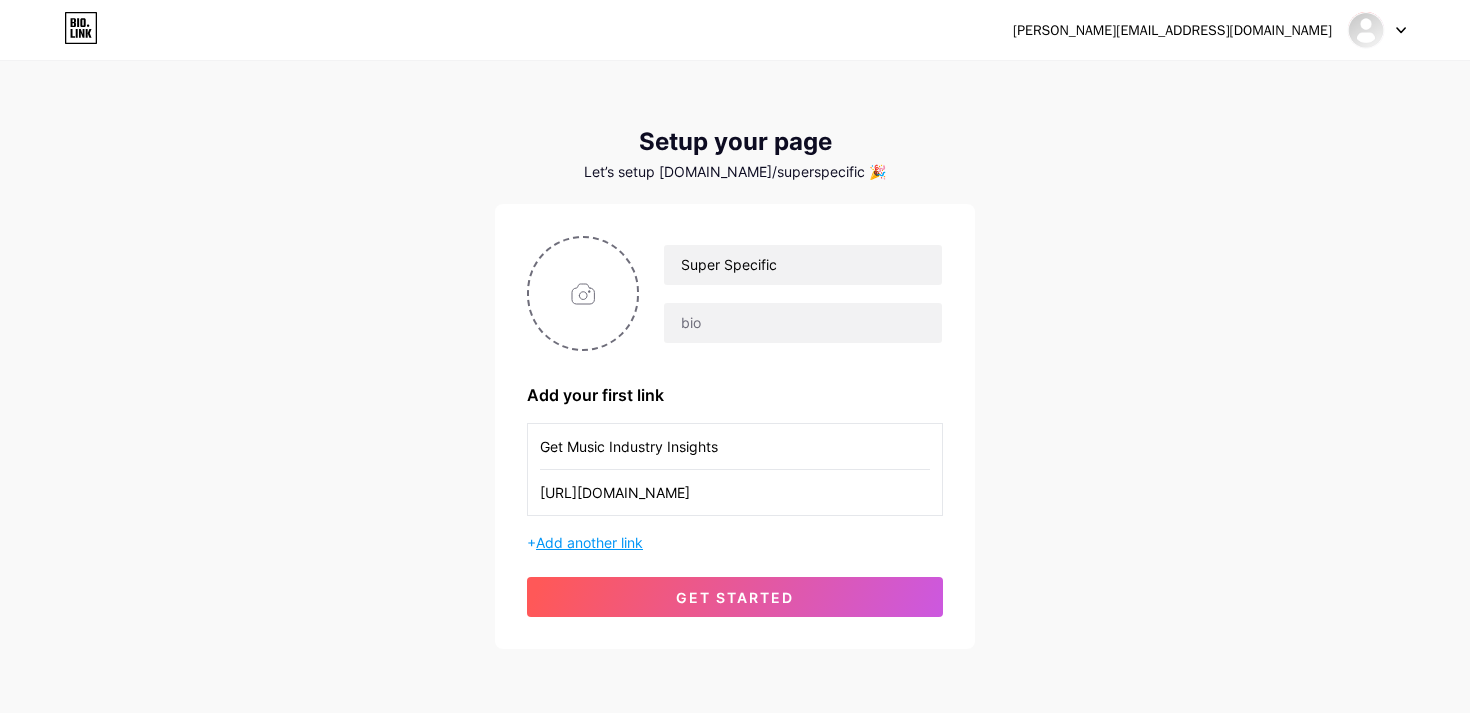 click on "Add another link" at bounding box center (589, 542) 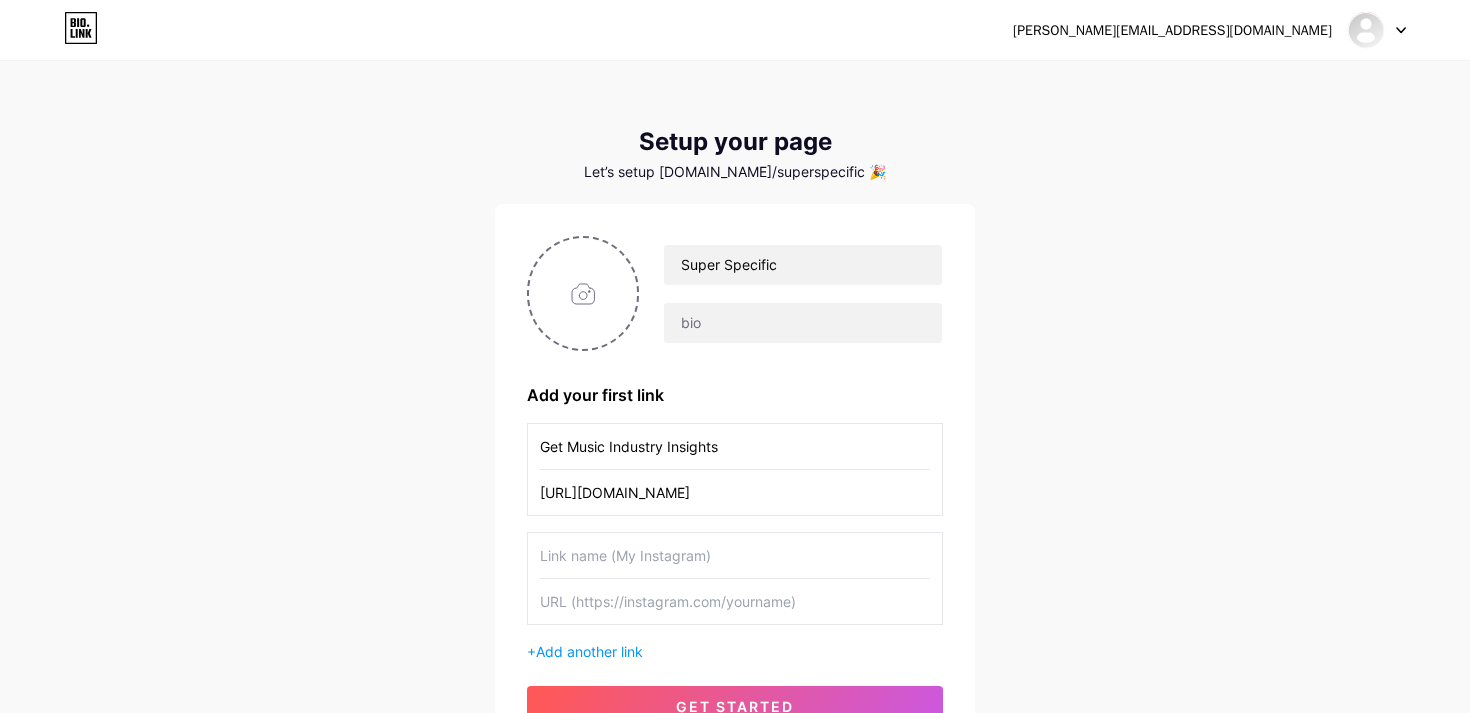 click at bounding box center (735, 555) 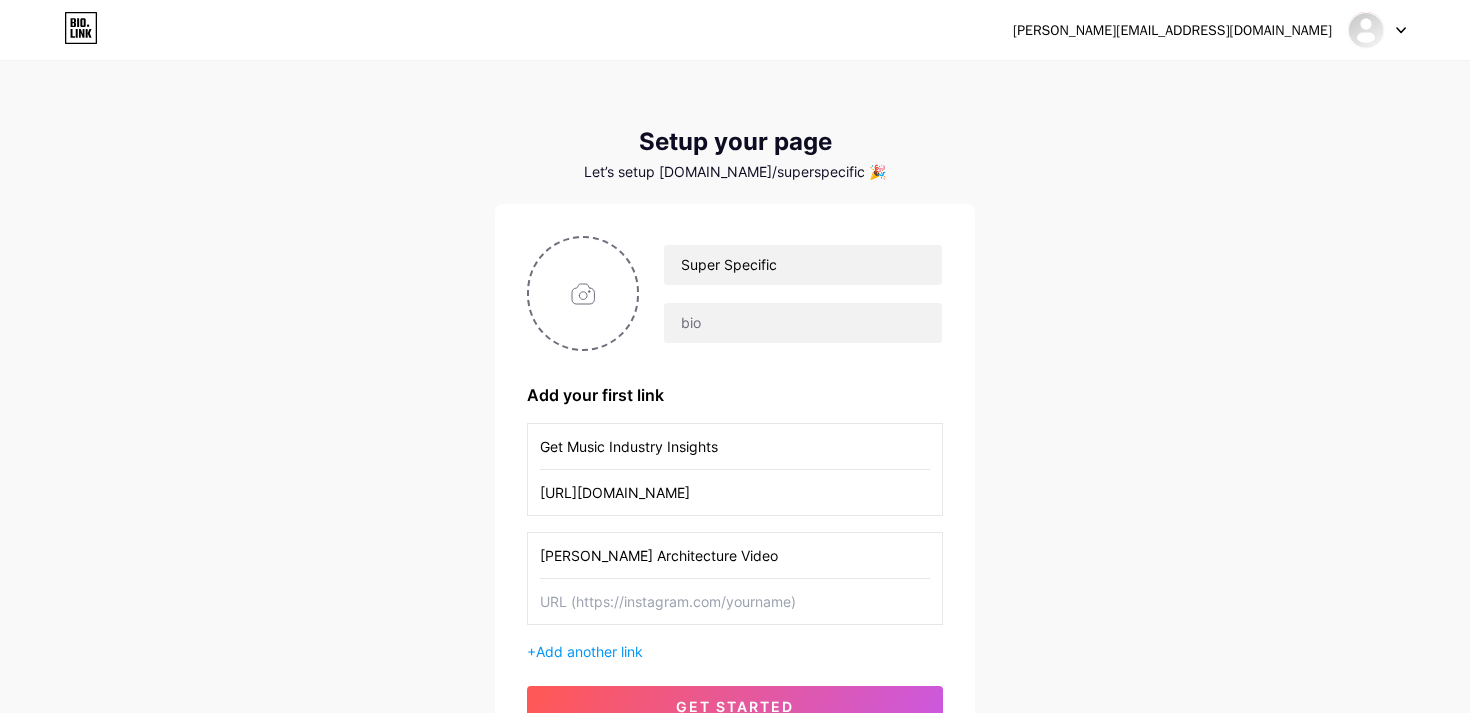 type on "[PERSON_NAME] Architecture Video" 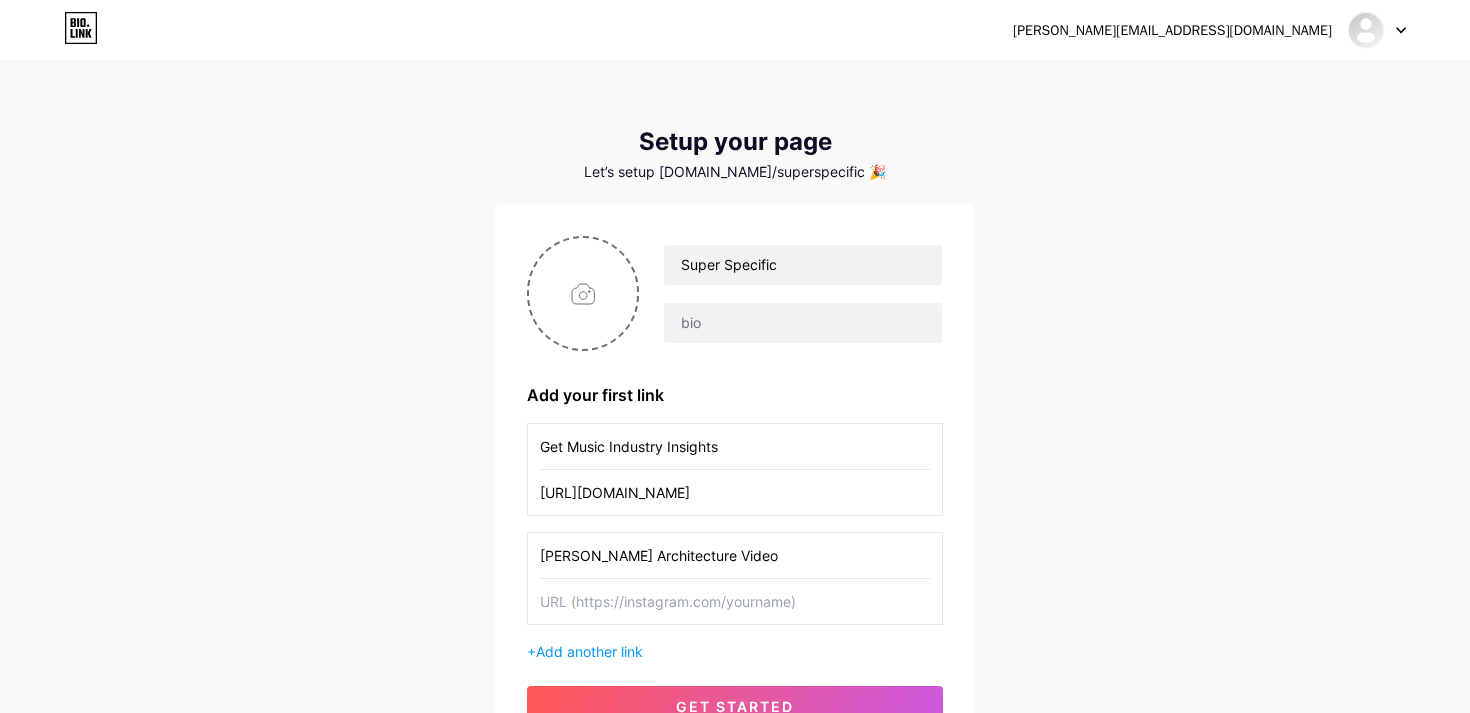 click at bounding box center (735, 601) 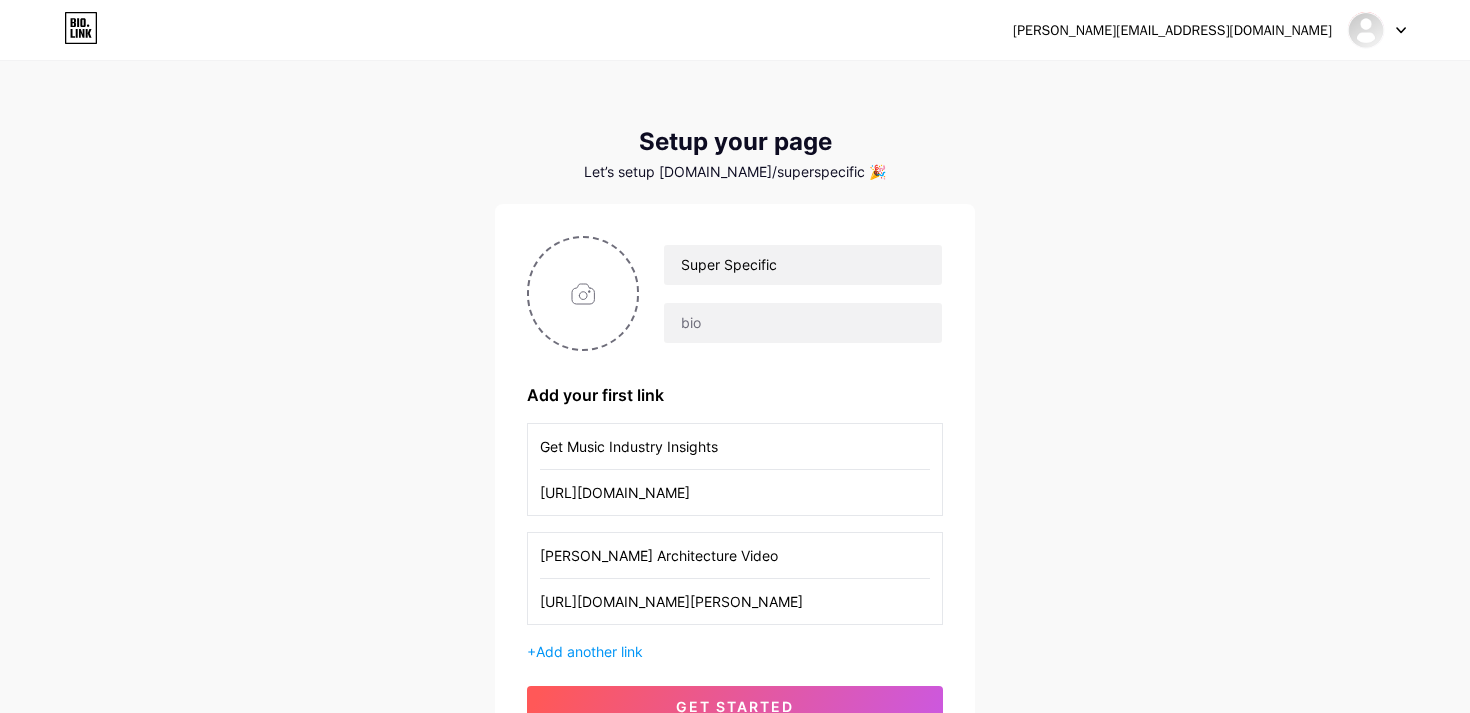 scroll, scrollTop: 0, scrollLeft: 140, axis: horizontal 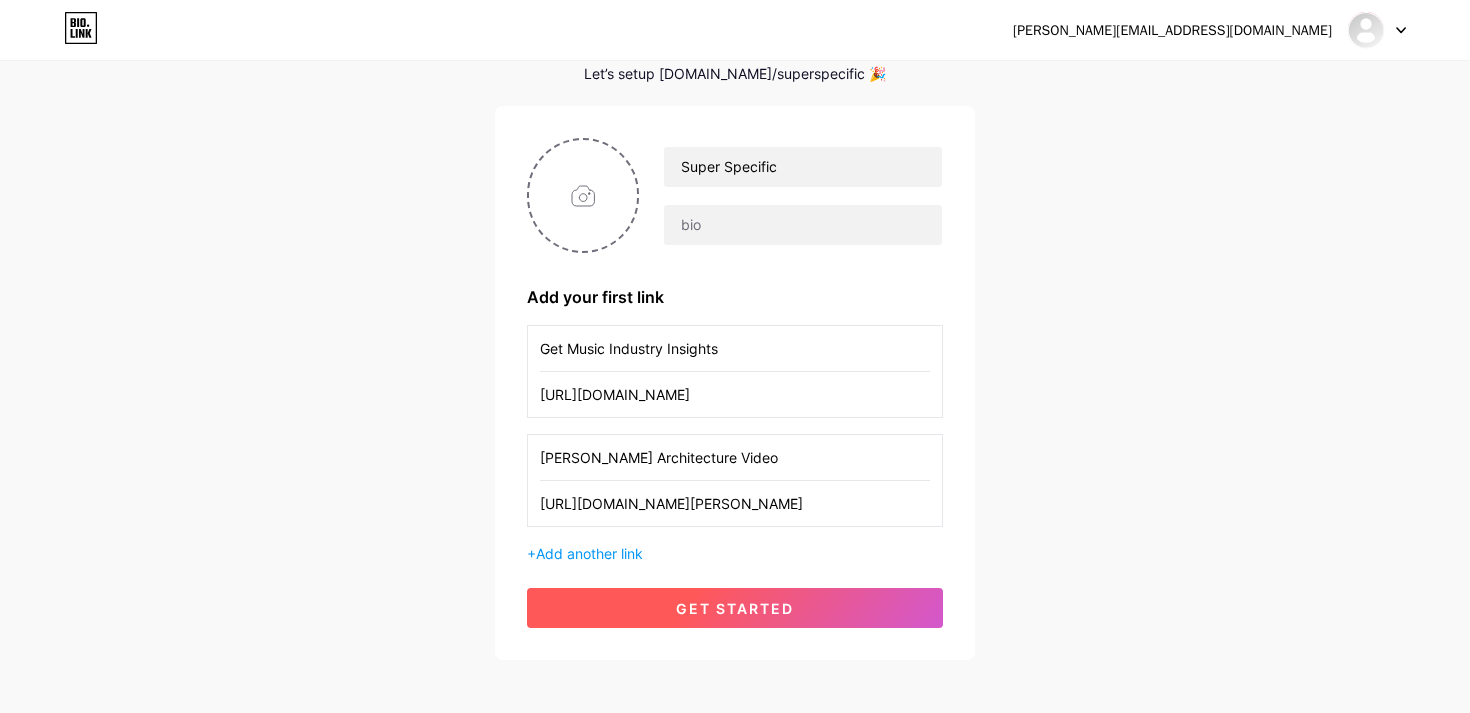 type on "[URL][DOMAIN_NAME][PERSON_NAME]" 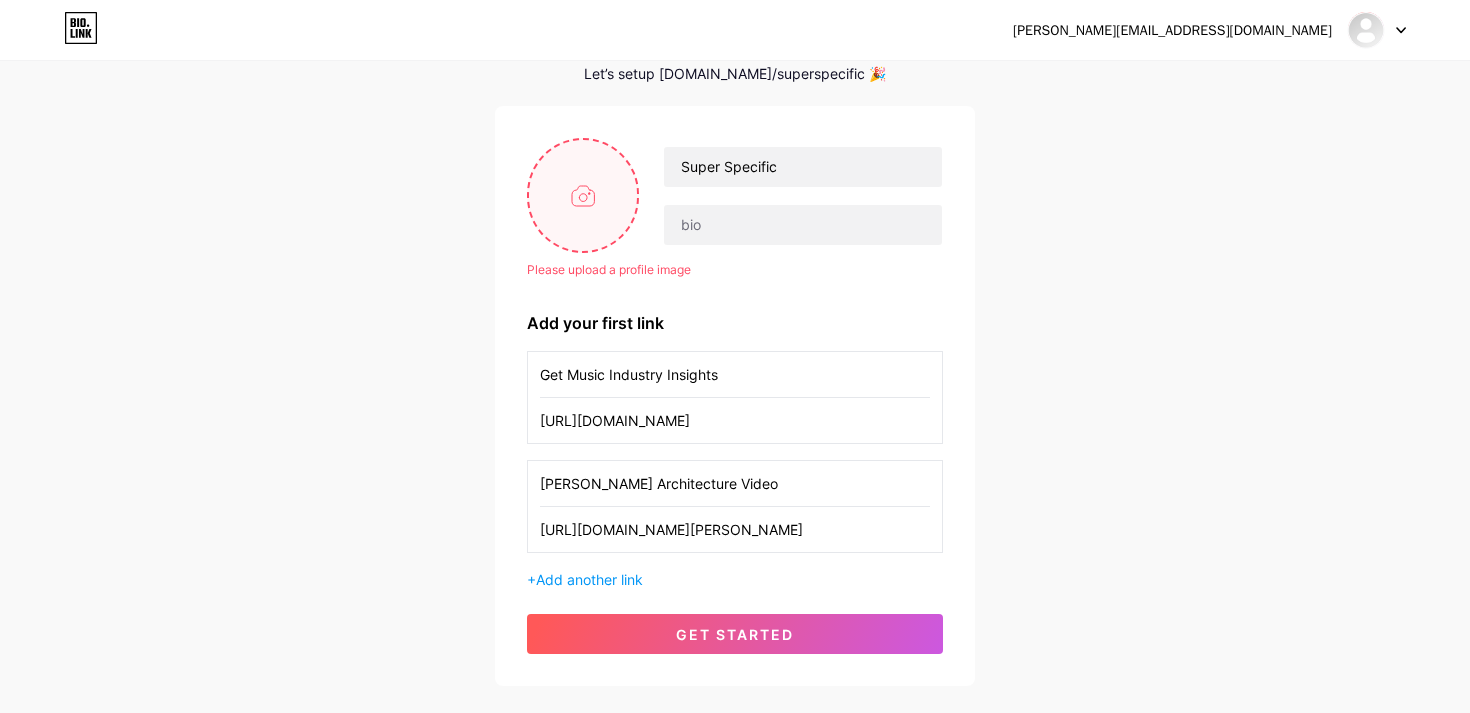 click at bounding box center [583, 195] 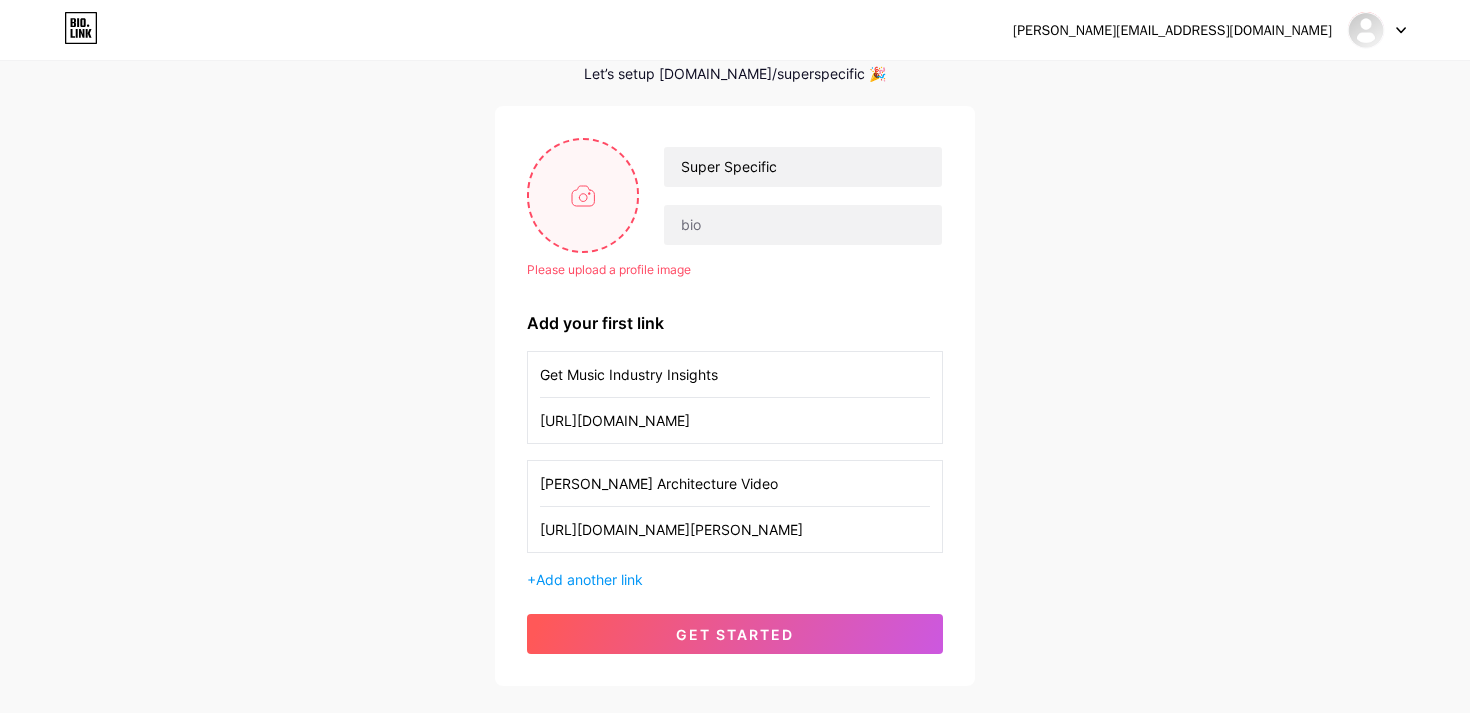 click at bounding box center [583, 195] 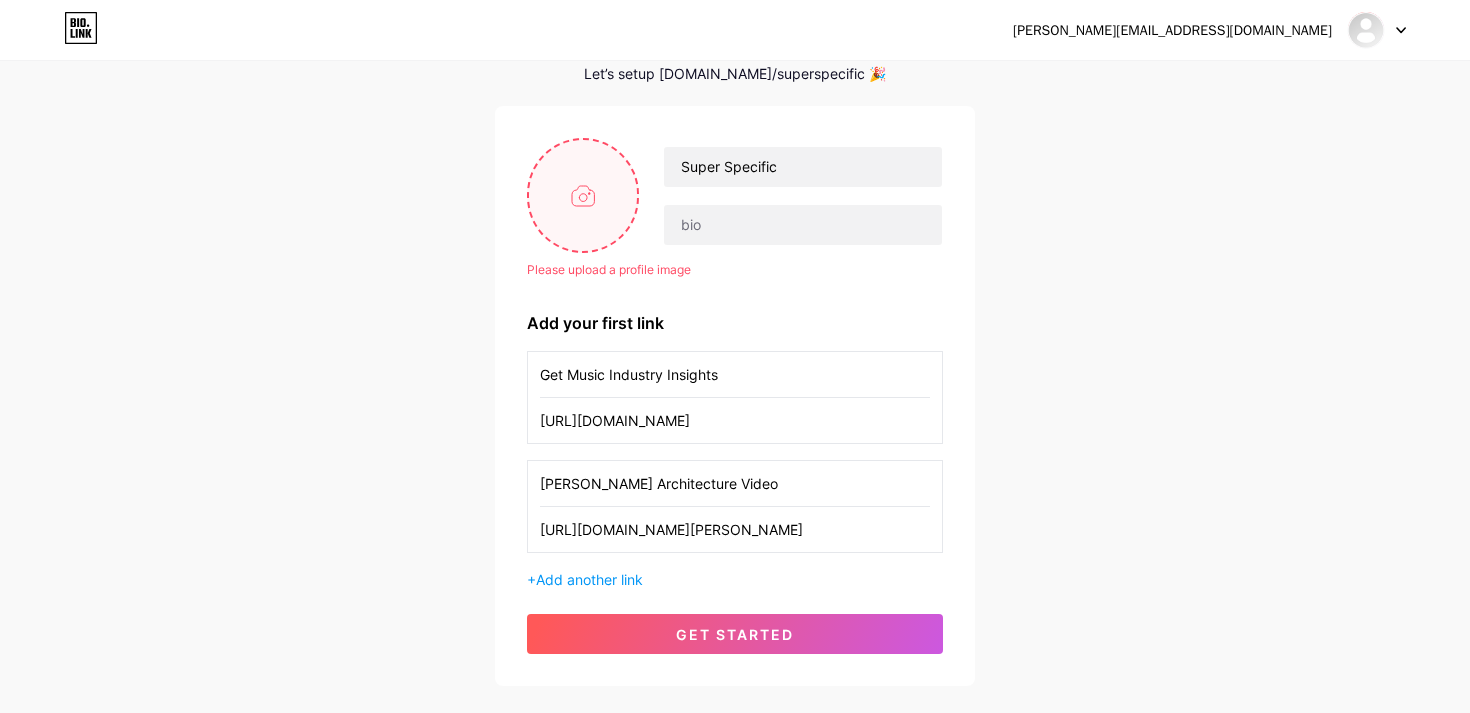 type on "C:\fakepath\Browser Icon - Super Specific.png" 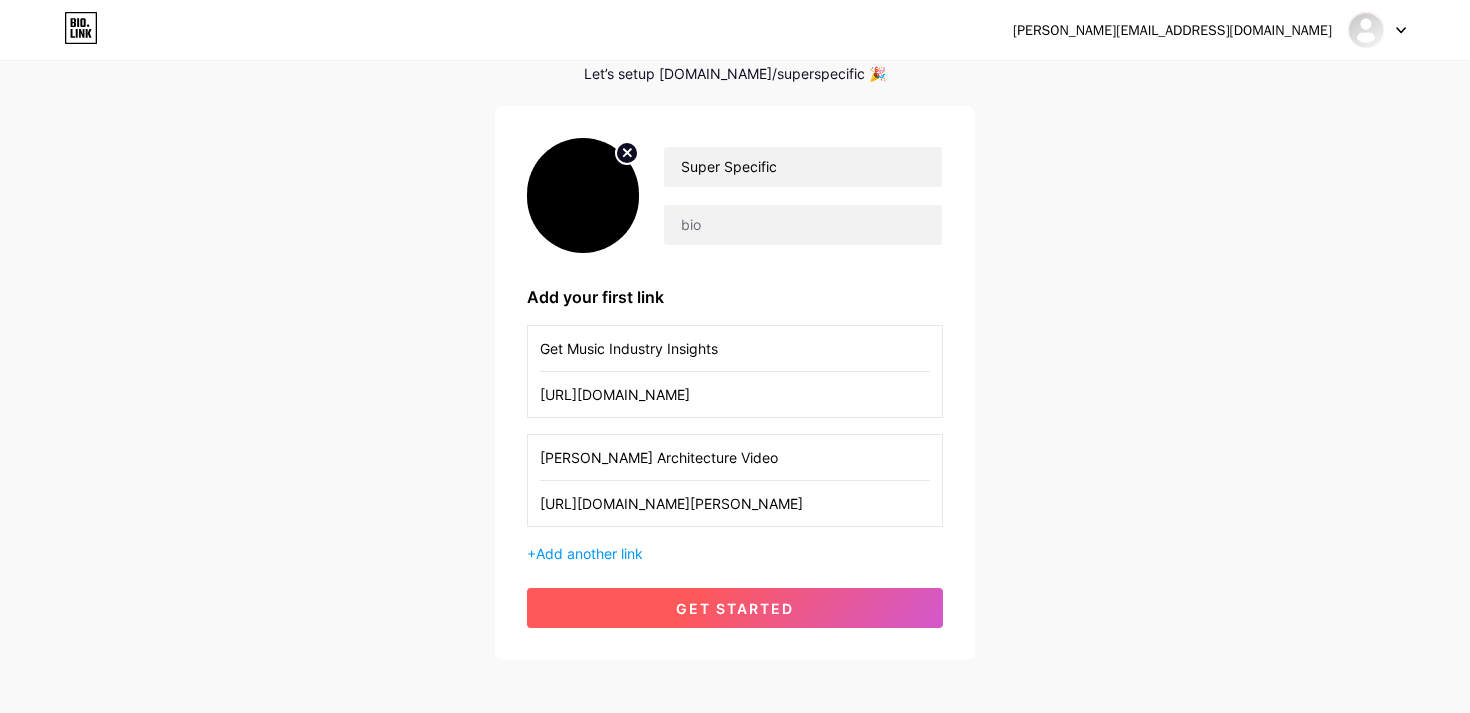click on "get started" at bounding box center [735, 608] 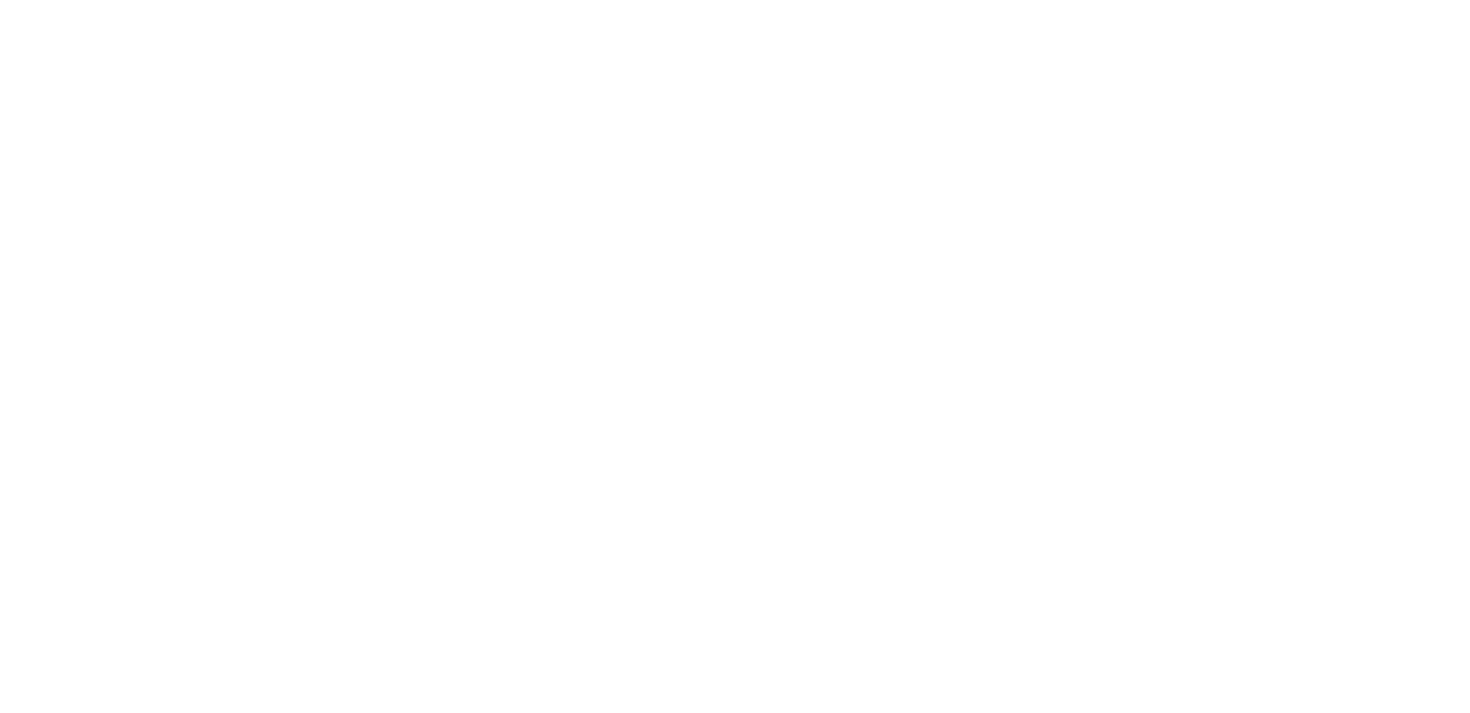 scroll, scrollTop: 0, scrollLeft: 0, axis: both 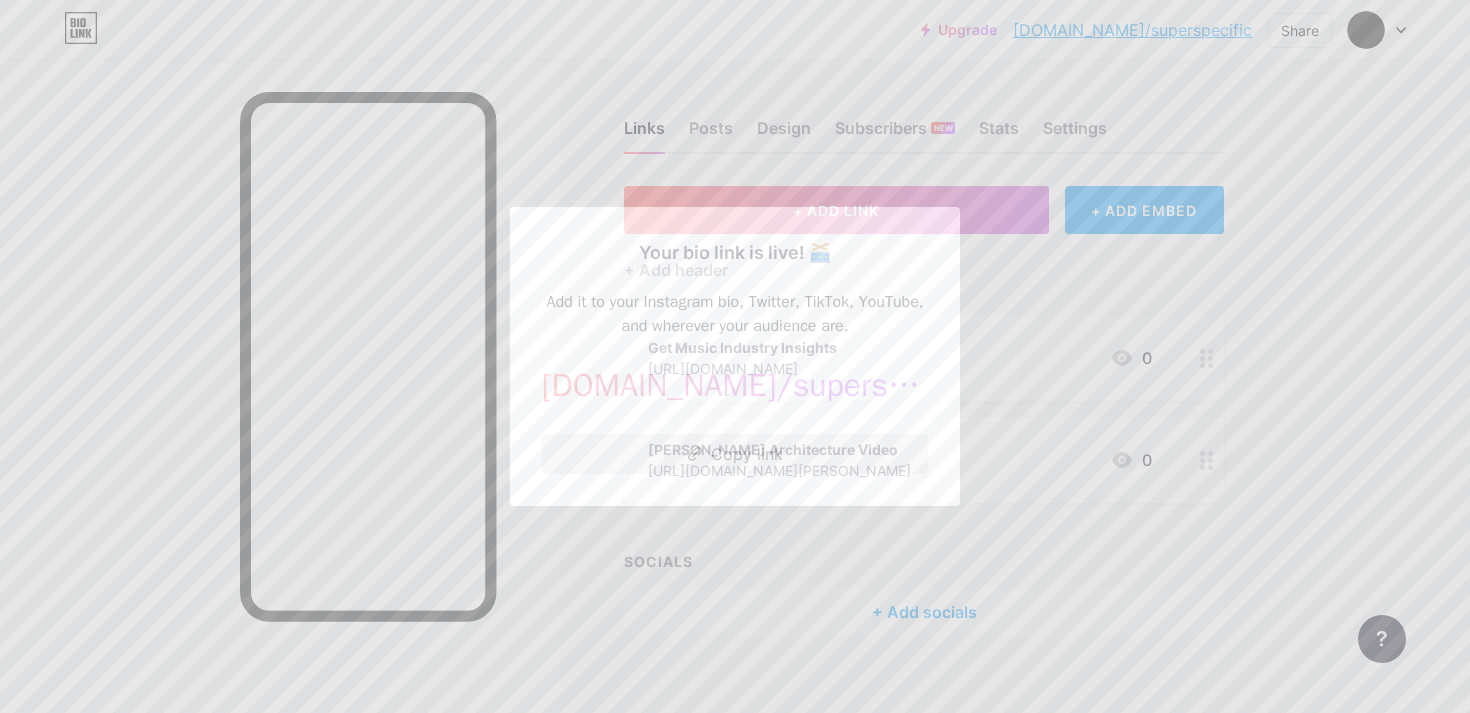 click on "Copy link" at bounding box center [735, 454] 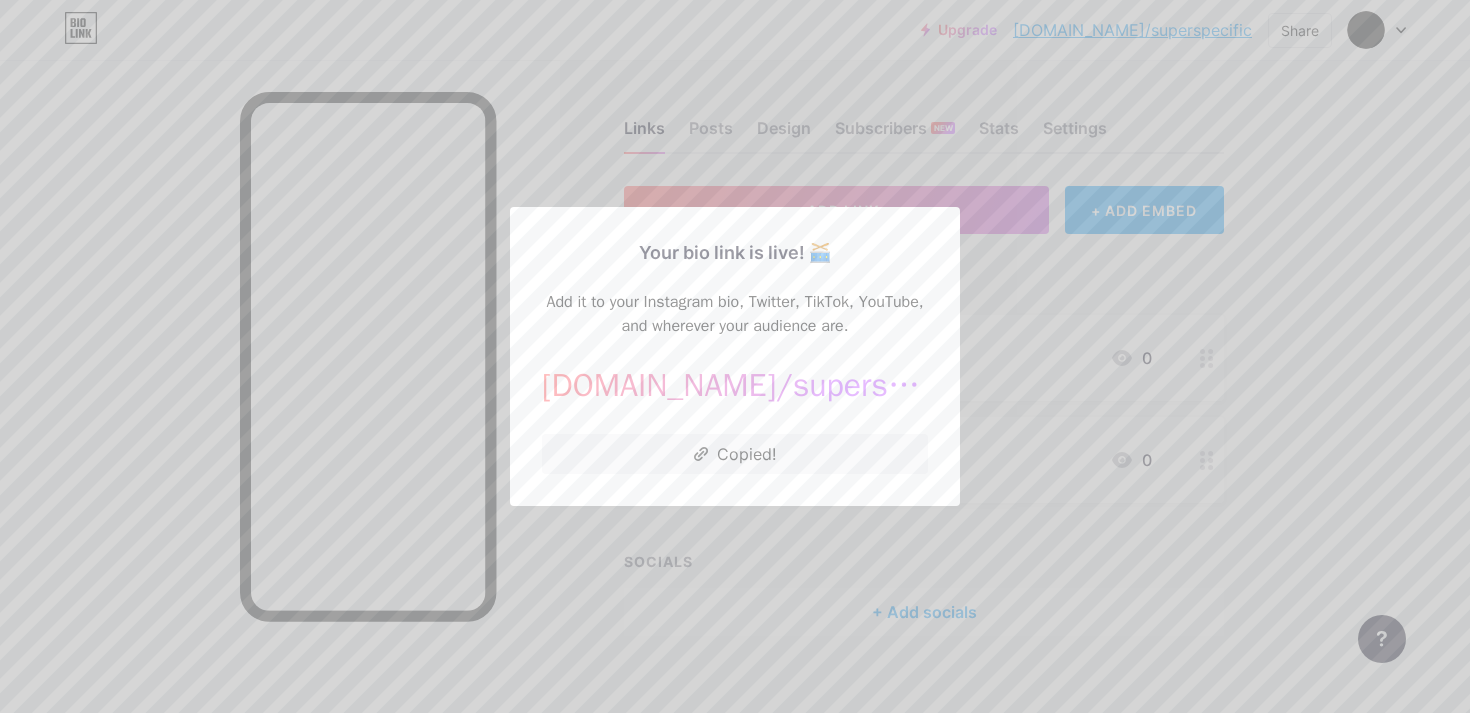 click at bounding box center (735, 356) 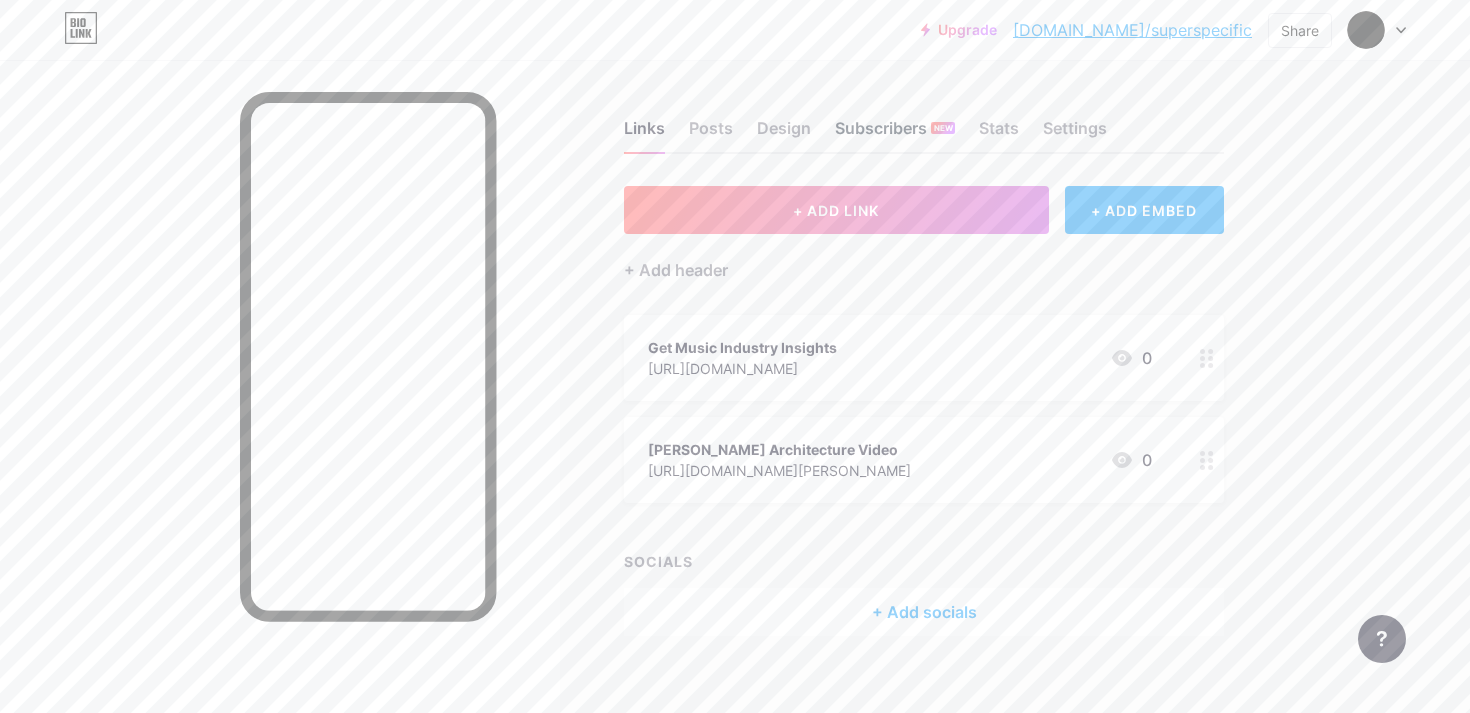 click on "Subscribers
NEW" at bounding box center [895, 134] 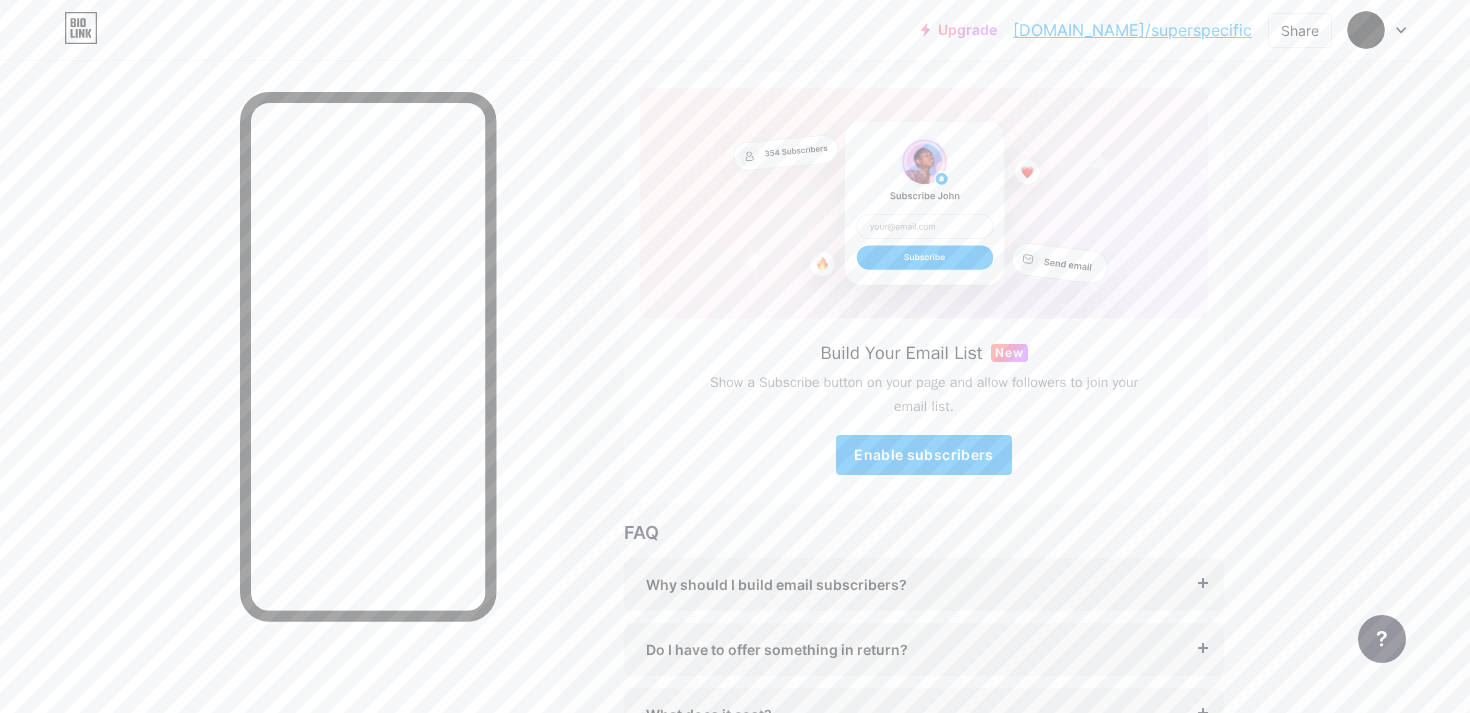 scroll, scrollTop: 0, scrollLeft: 0, axis: both 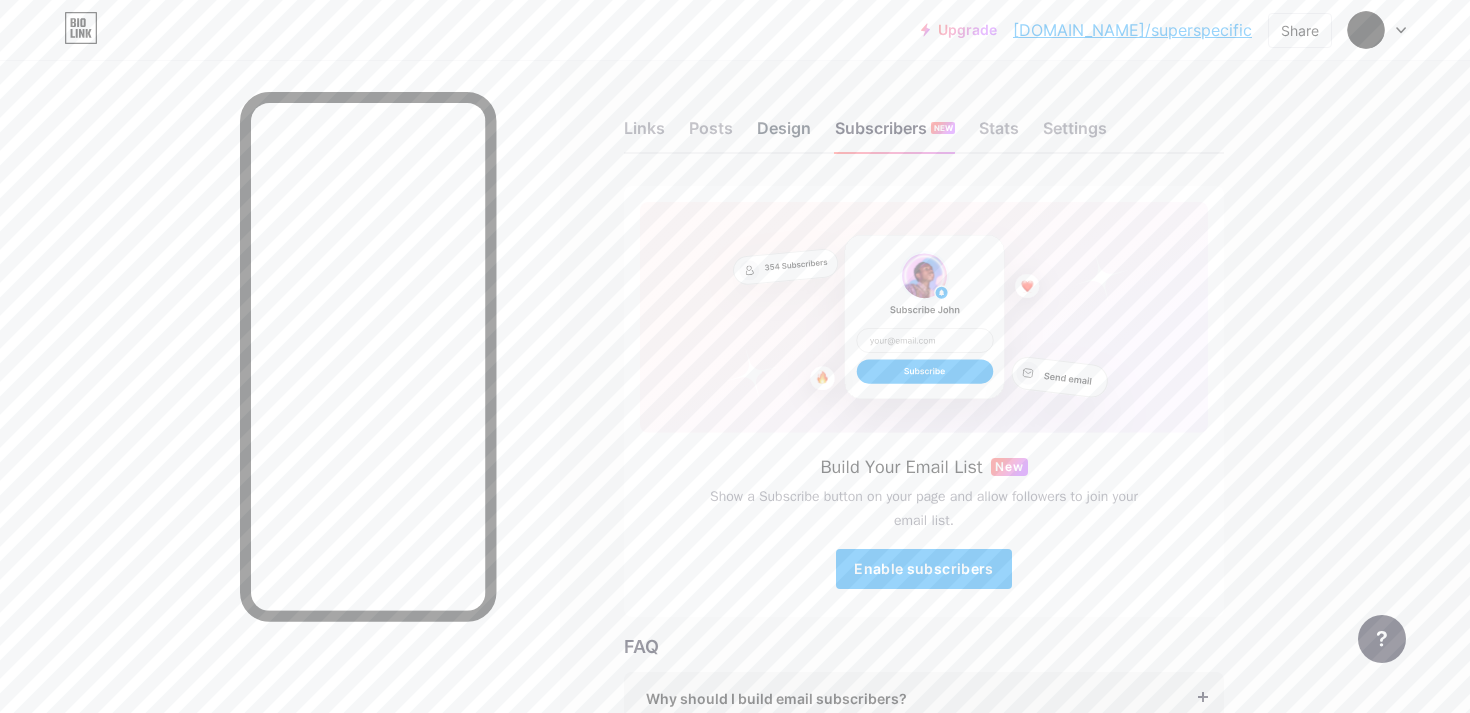 click on "Design" at bounding box center [784, 134] 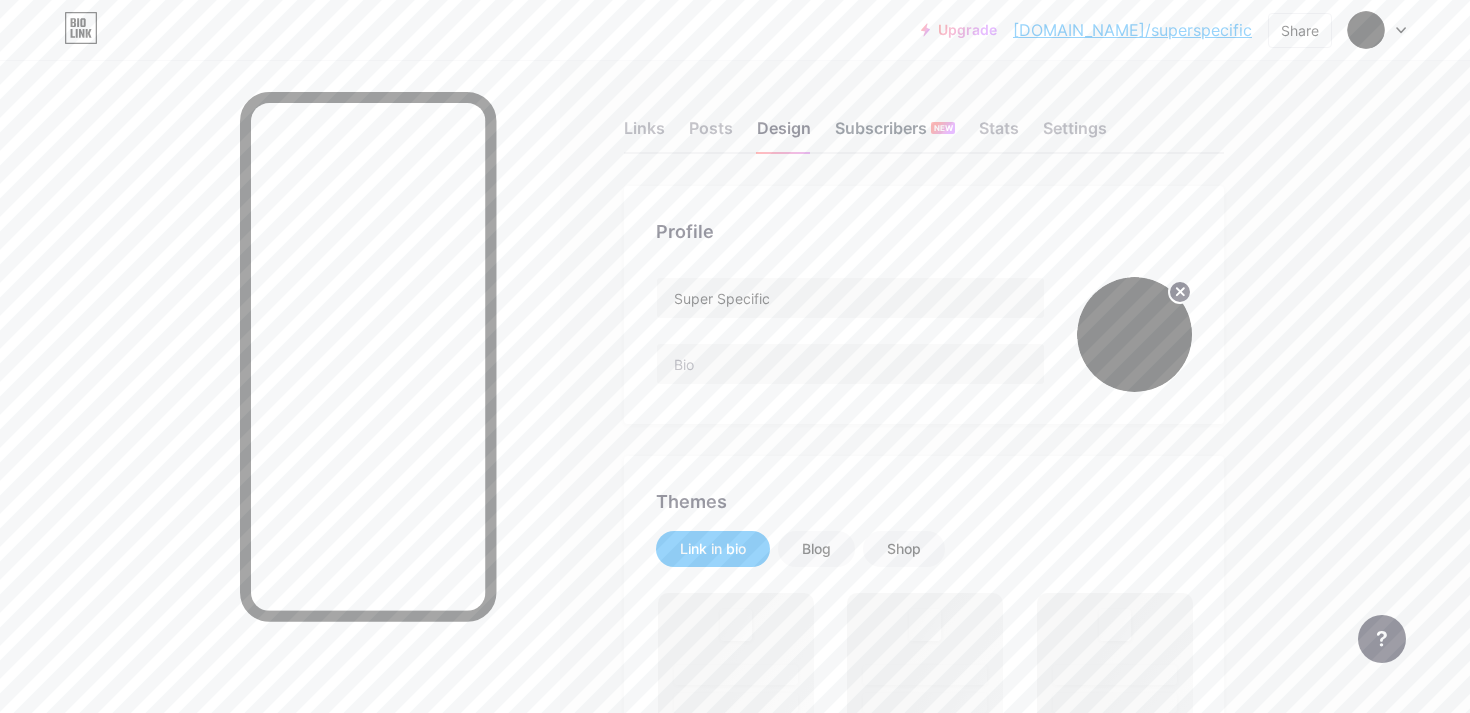 click on "Subscribers
NEW" at bounding box center (895, 134) 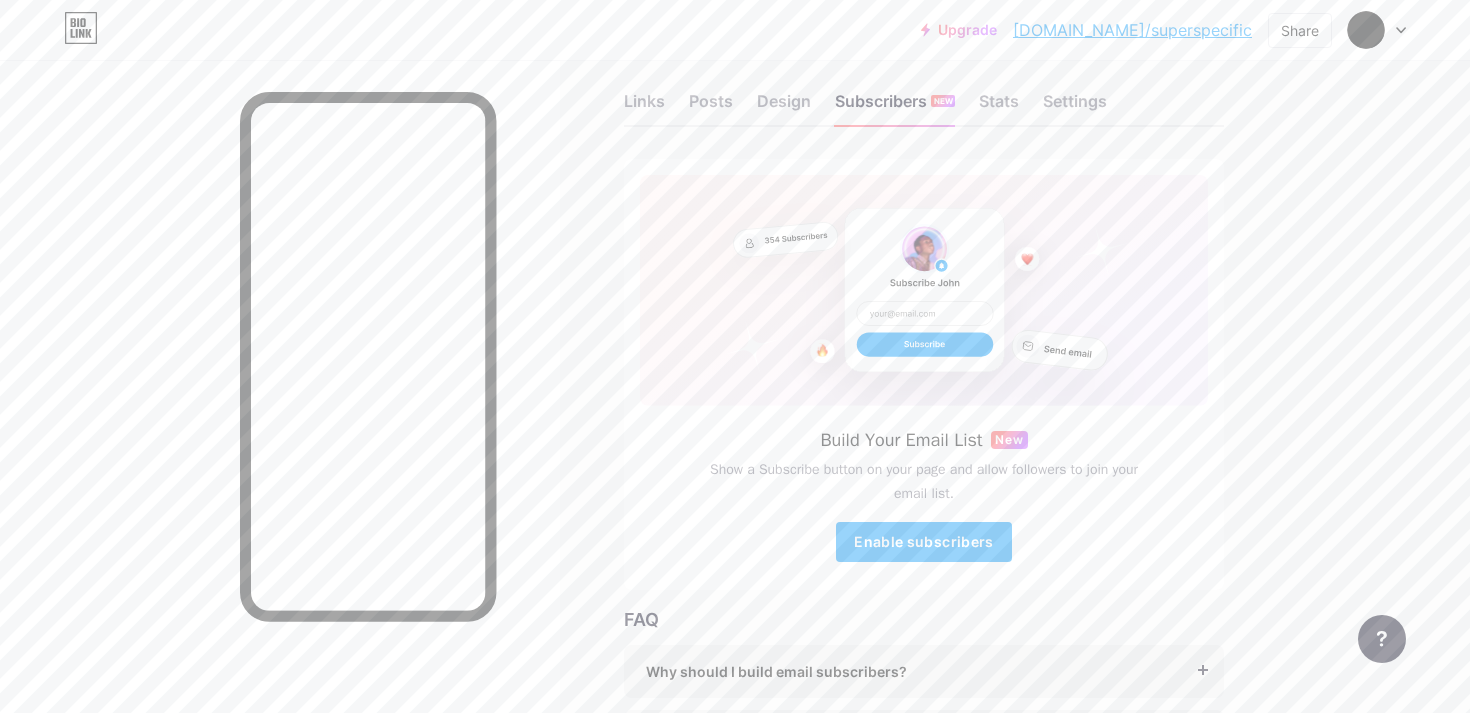 scroll, scrollTop: 28, scrollLeft: 0, axis: vertical 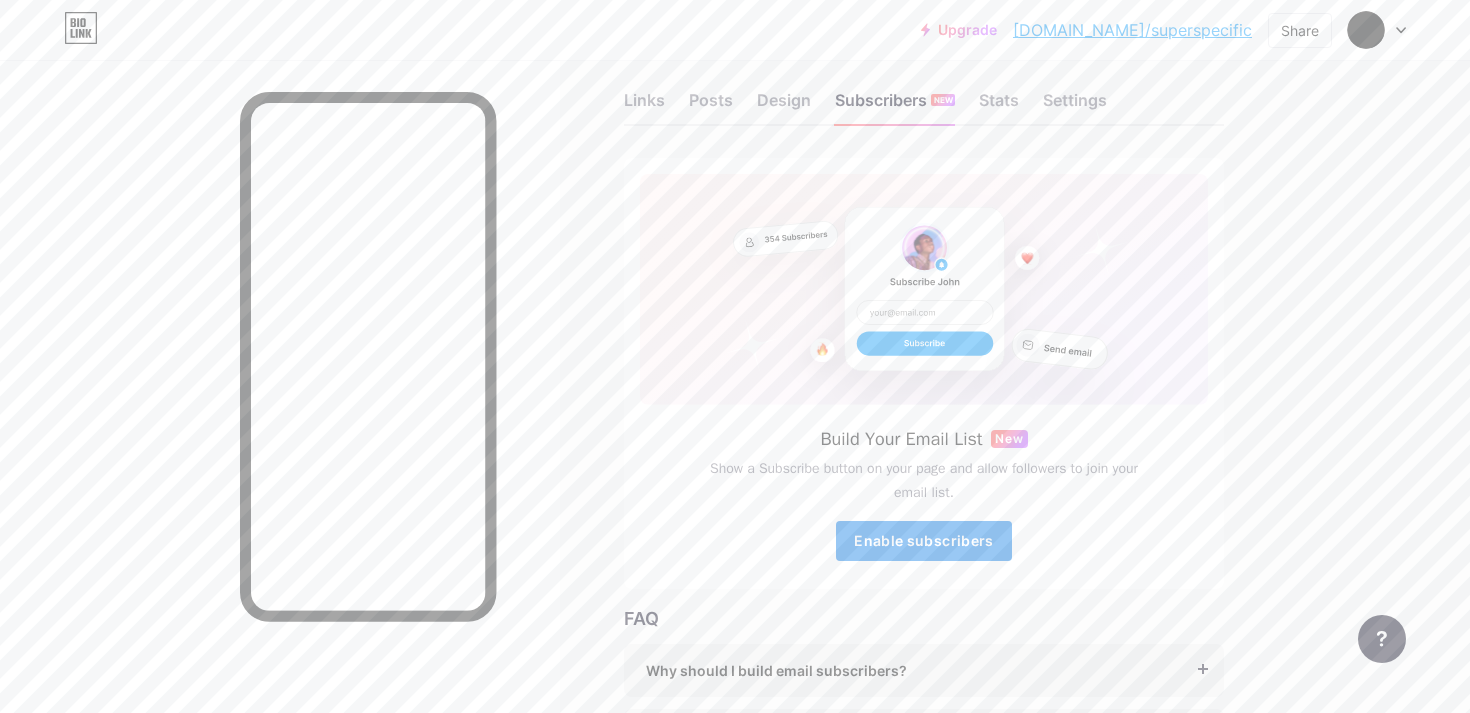 click on "Enable subscribers" at bounding box center (923, 540) 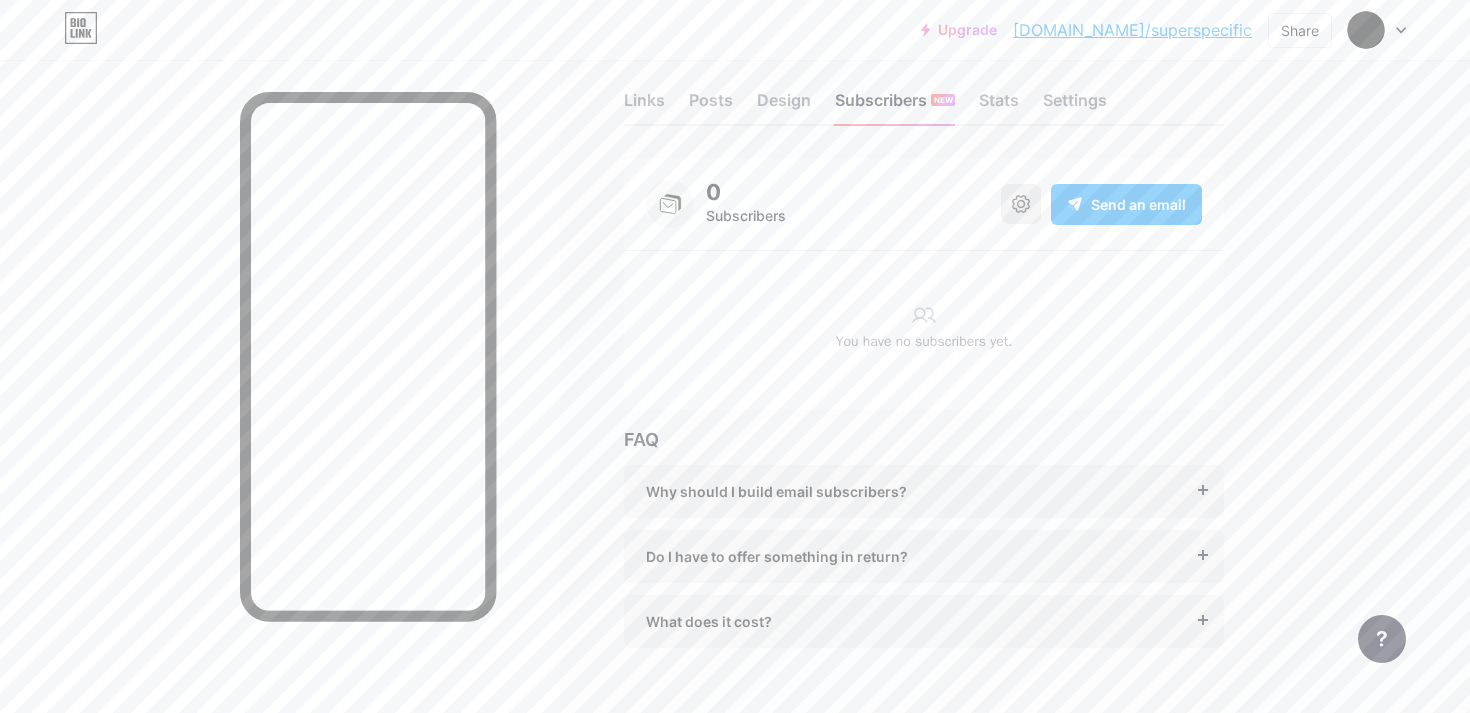 click at bounding box center (1021, 204) 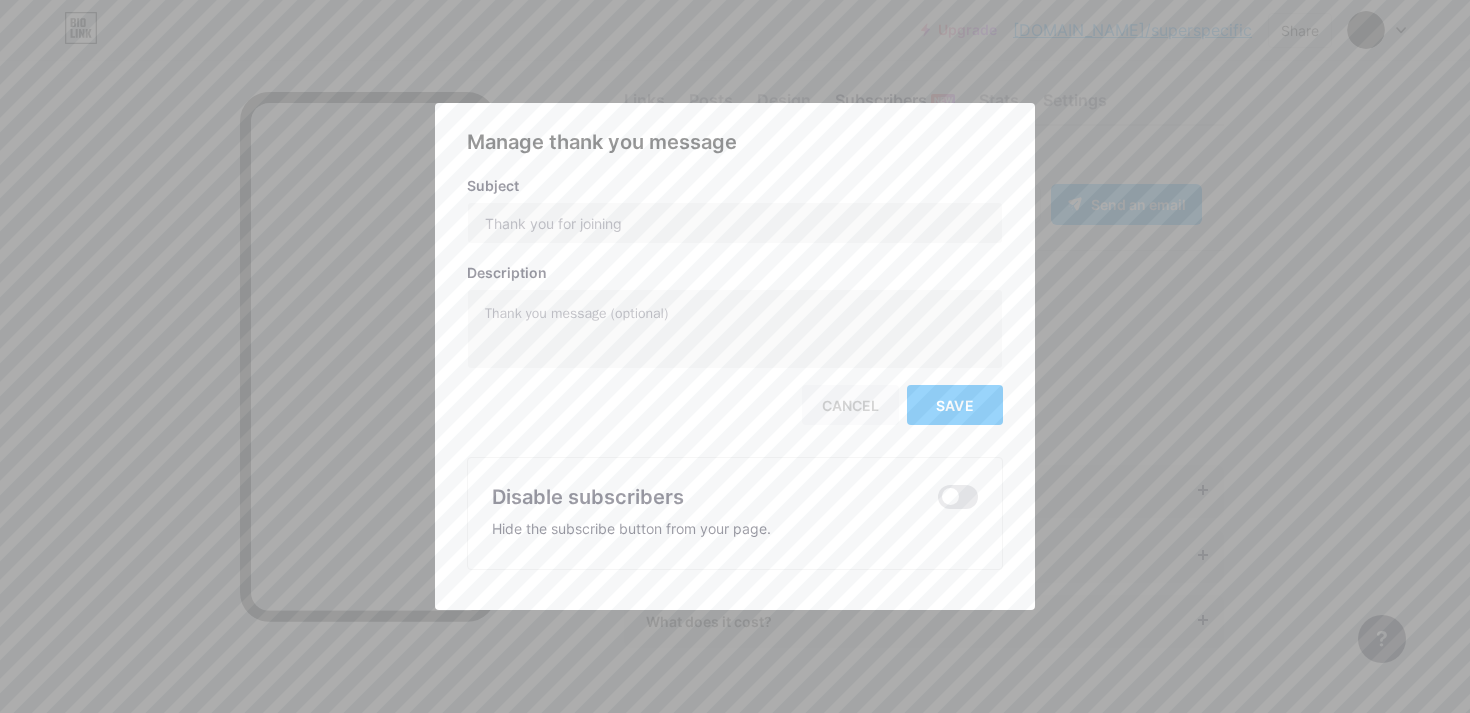 click on "Cancel" at bounding box center [850, 405] 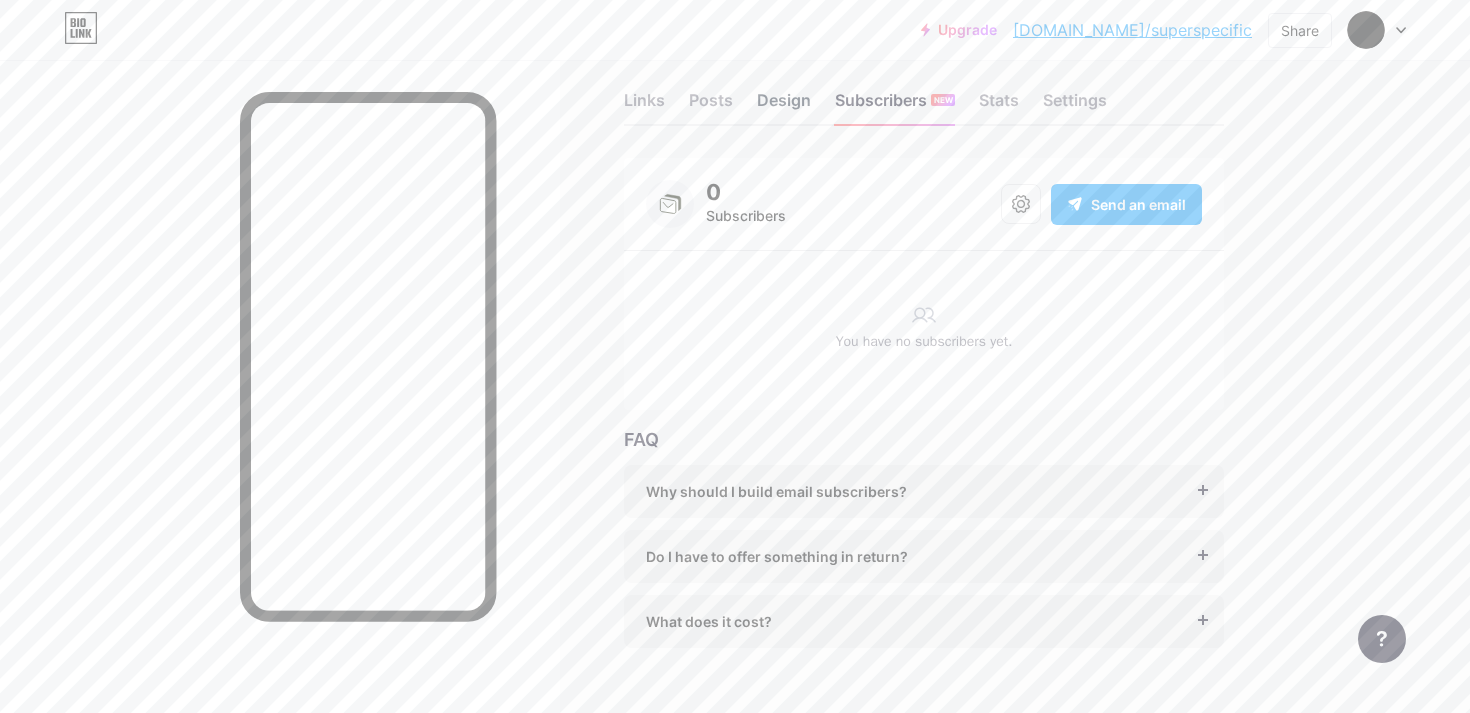 click on "Design" at bounding box center [784, 106] 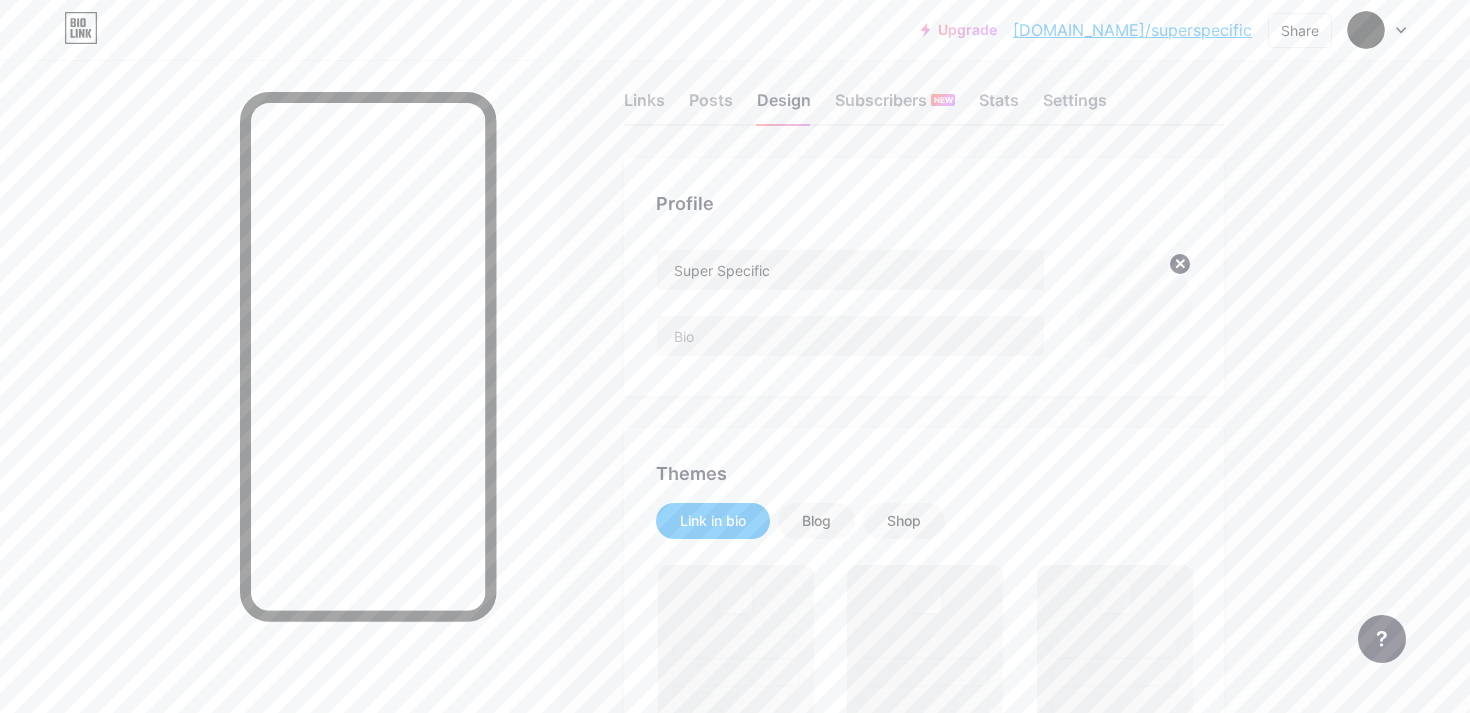 scroll, scrollTop: 0, scrollLeft: 0, axis: both 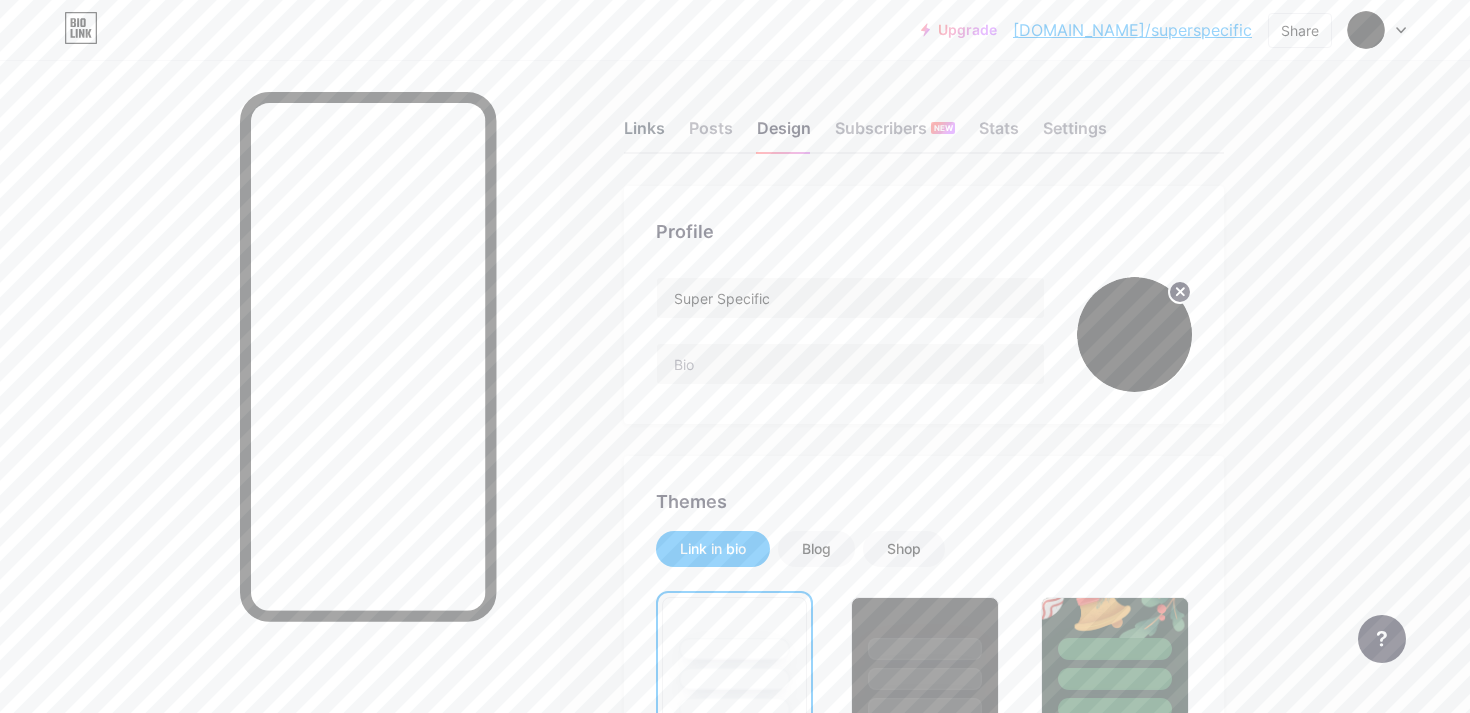 click on "Links" at bounding box center [644, 134] 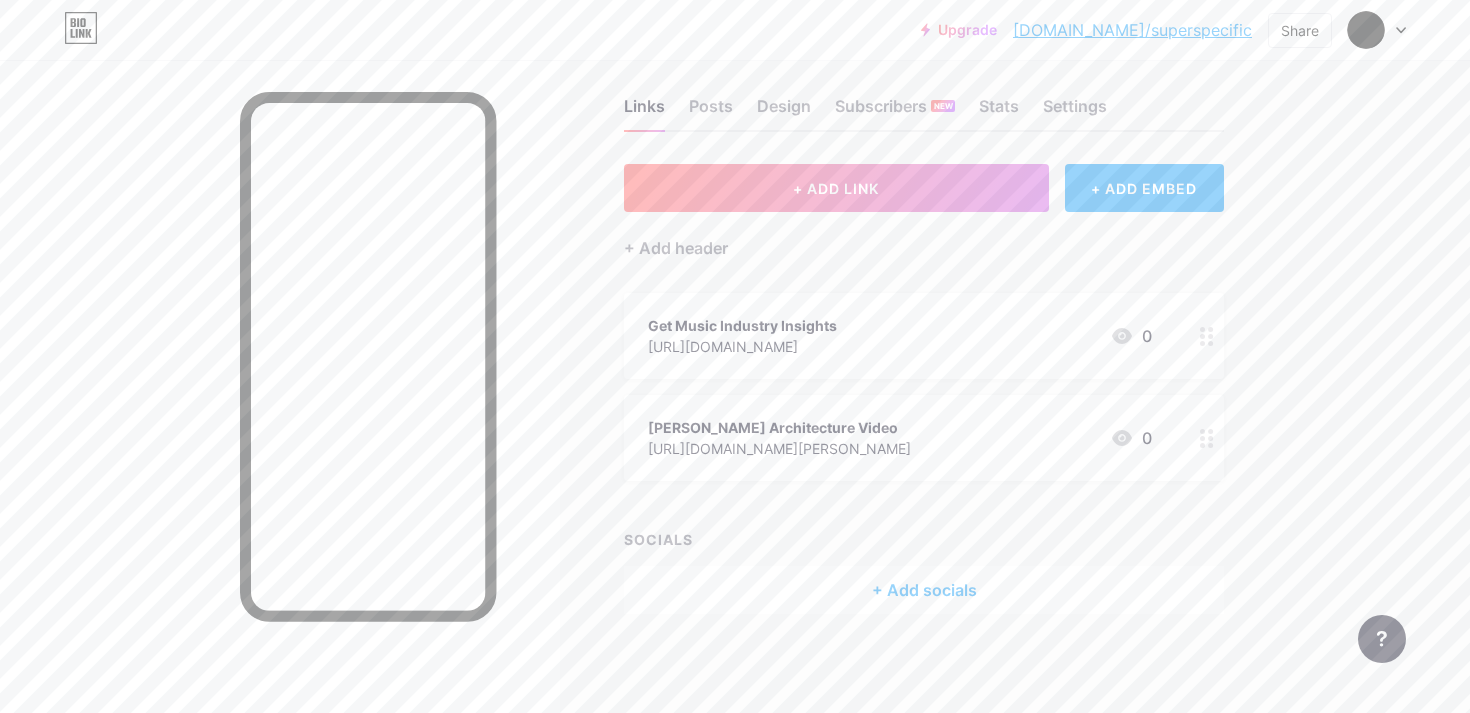 scroll, scrollTop: 0, scrollLeft: 0, axis: both 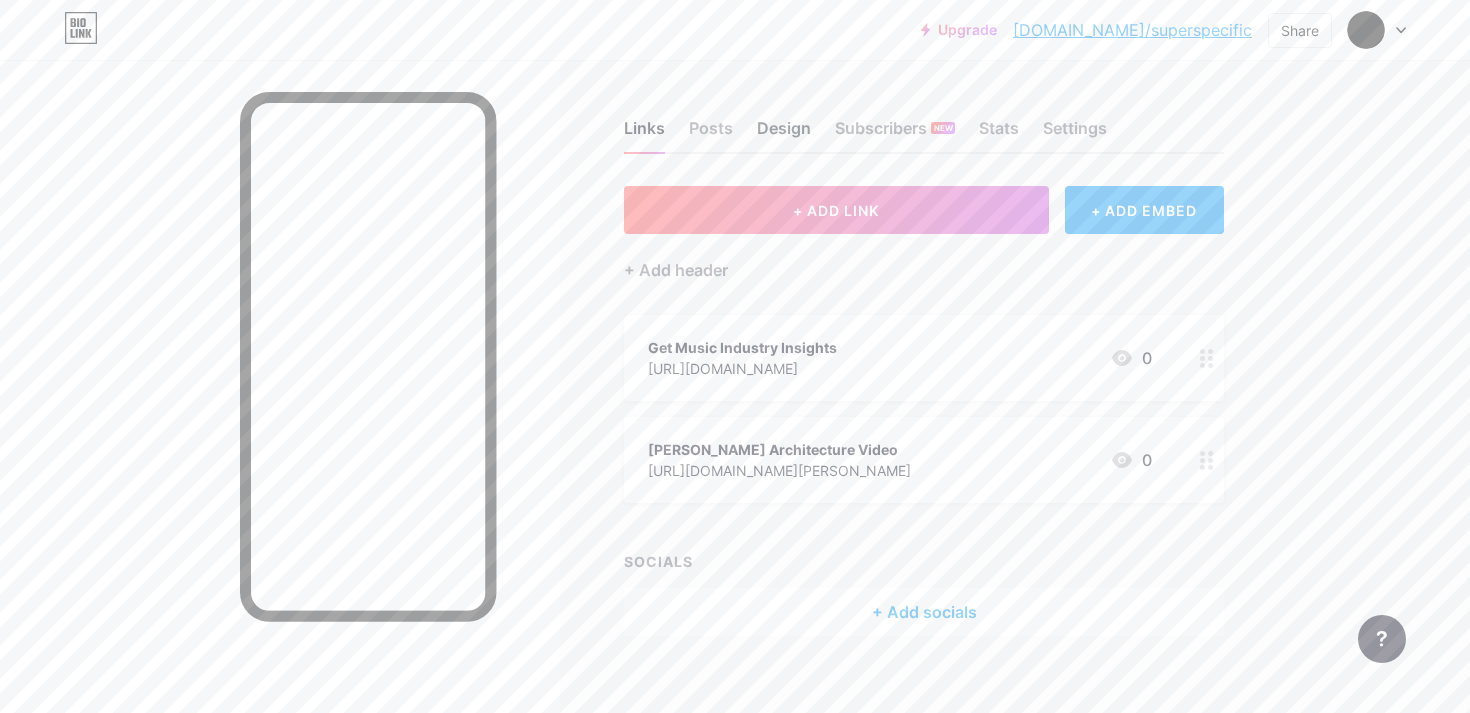 click on "Design" at bounding box center (784, 134) 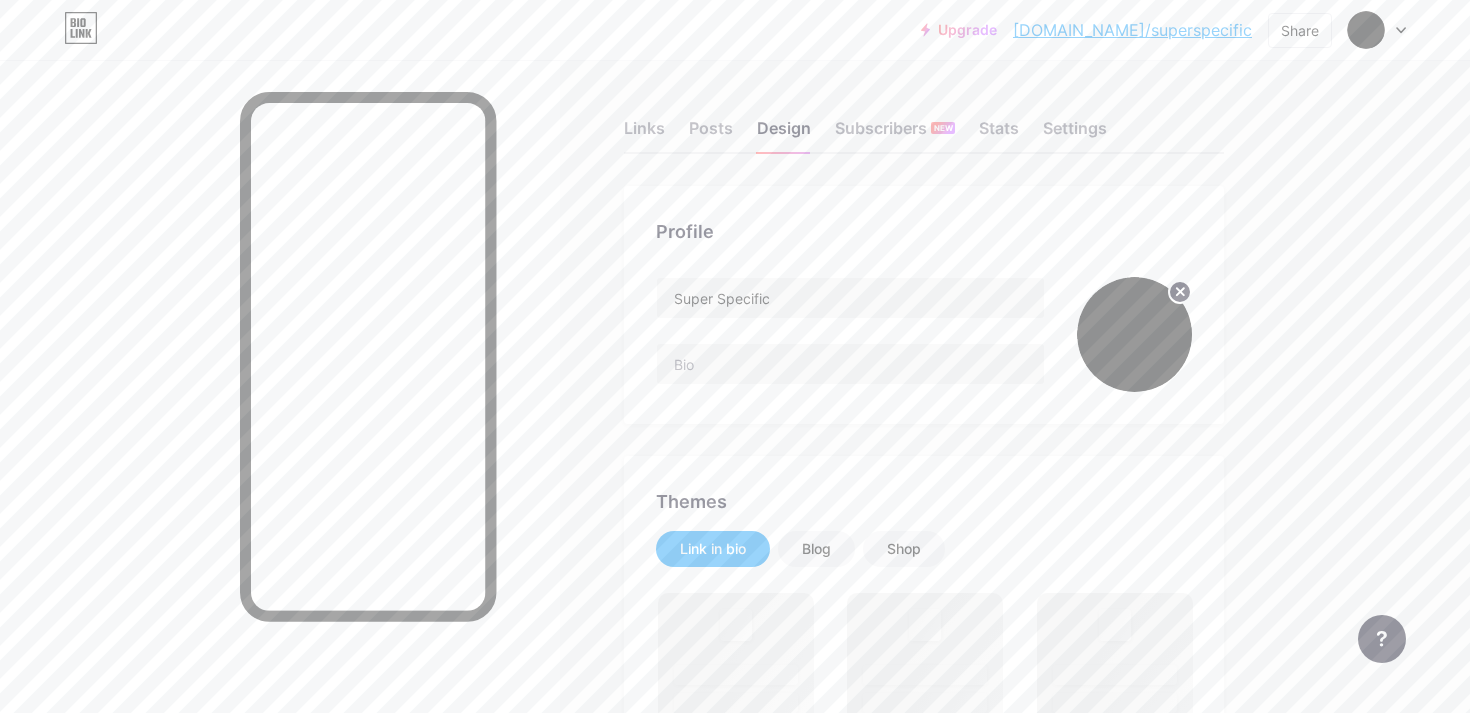 scroll, scrollTop: 446, scrollLeft: 0, axis: vertical 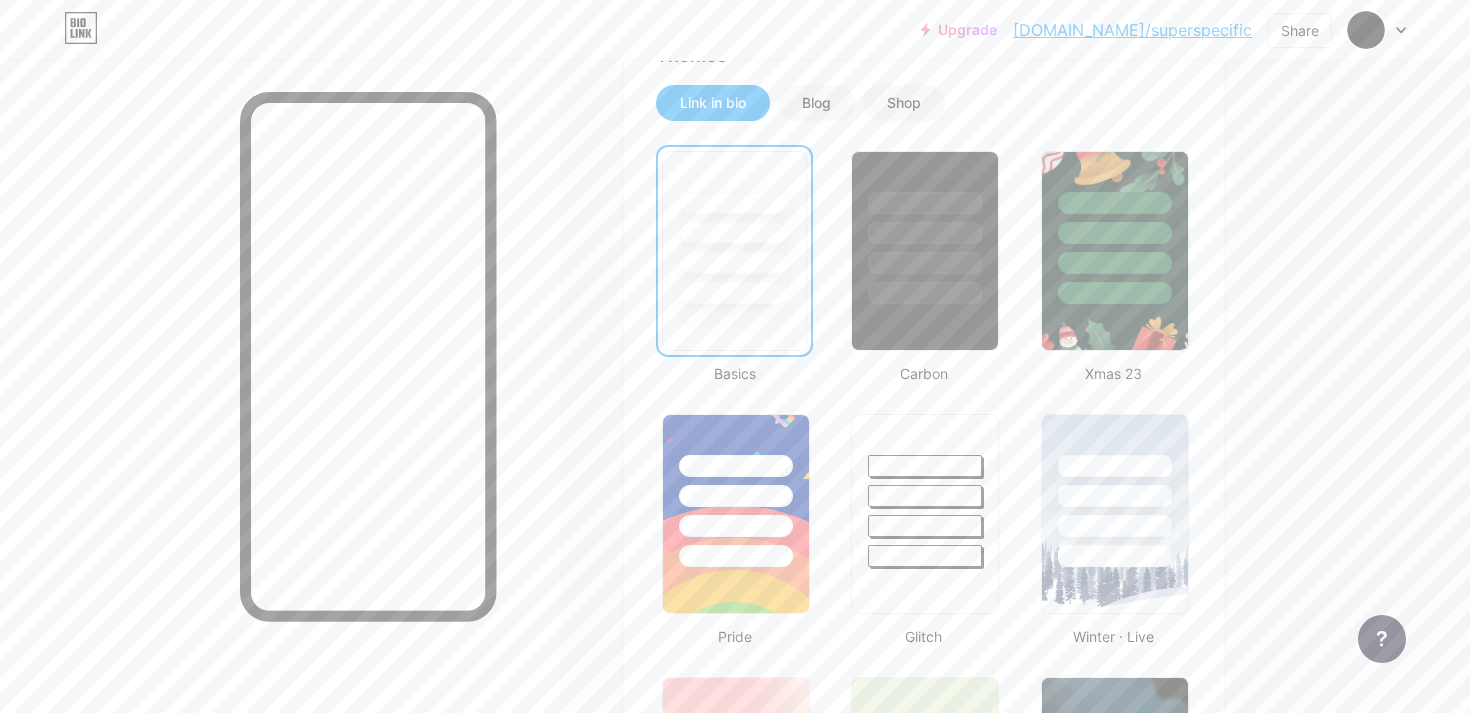 click on "Themes   Link in bio   Blog   Shop       Basics       Carbon       Xmas 23       Pride       Glitch       Winter · Live       Glassy · Live       Chameleon · Live       Rainy Night · Live       Neon · Live       Summer       Retro       Strawberry · Live       Desert       Sunny       Autumn       Leaf       Clear Sky       Blush       Unicorn       Minimal       Cloudy       Shadow     Create your own           Changes saved" at bounding box center [924, 1133] 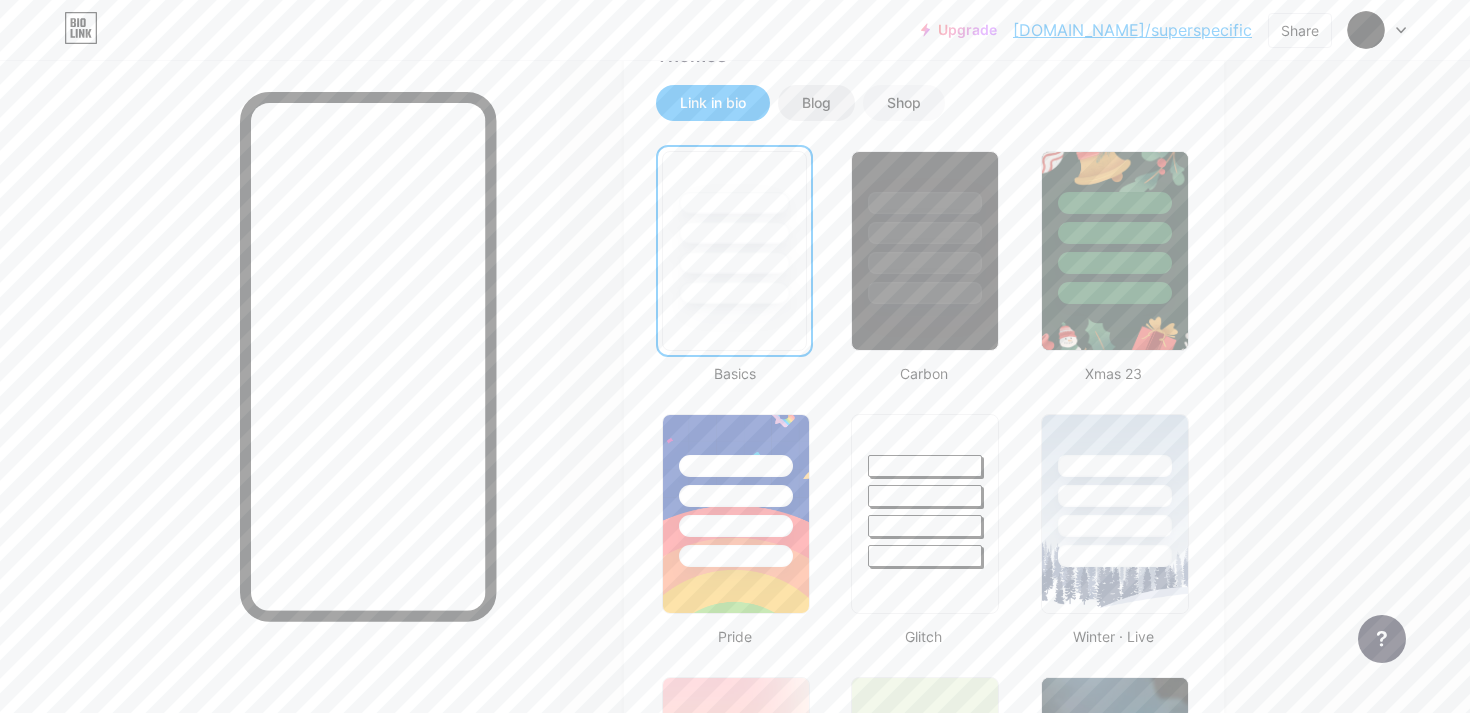 click on "Blog" at bounding box center (816, 103) 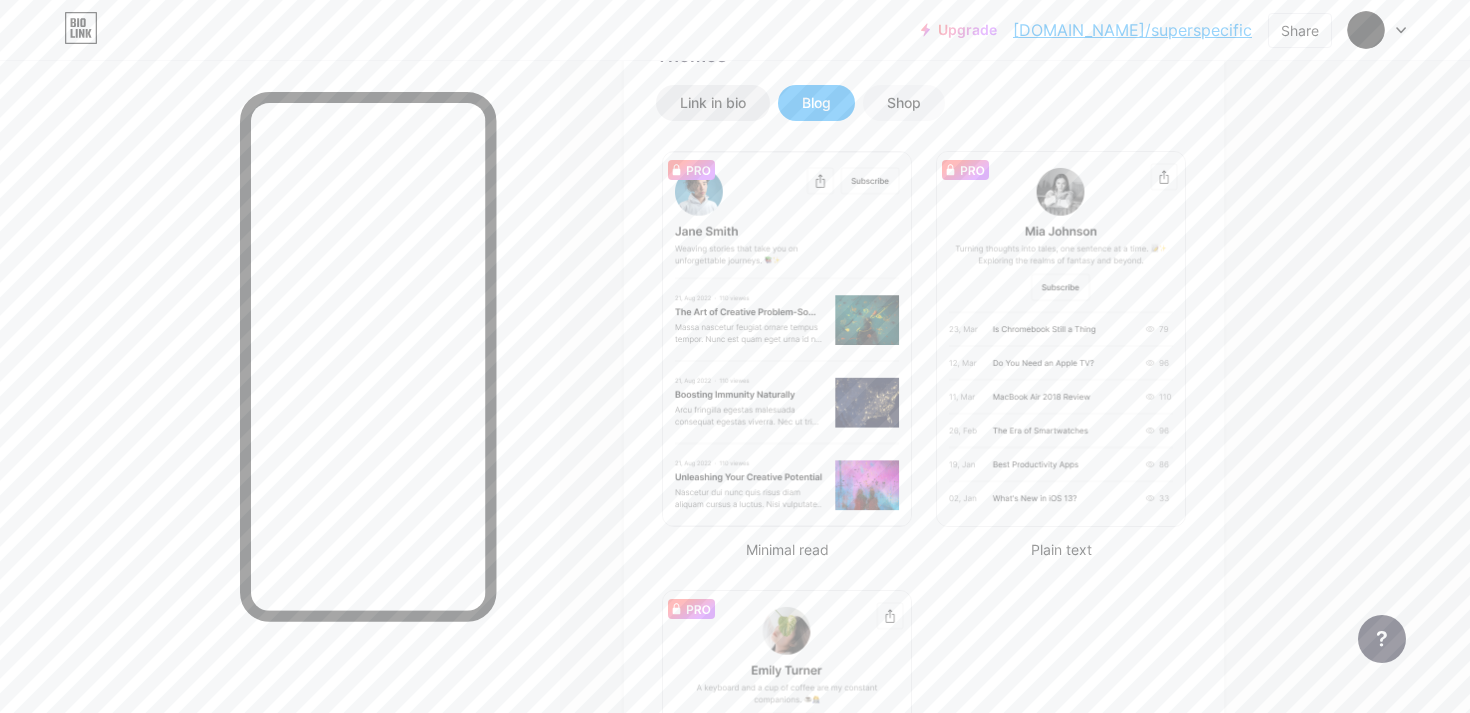 click on "Link in bio" at bounding box center [713, 103] 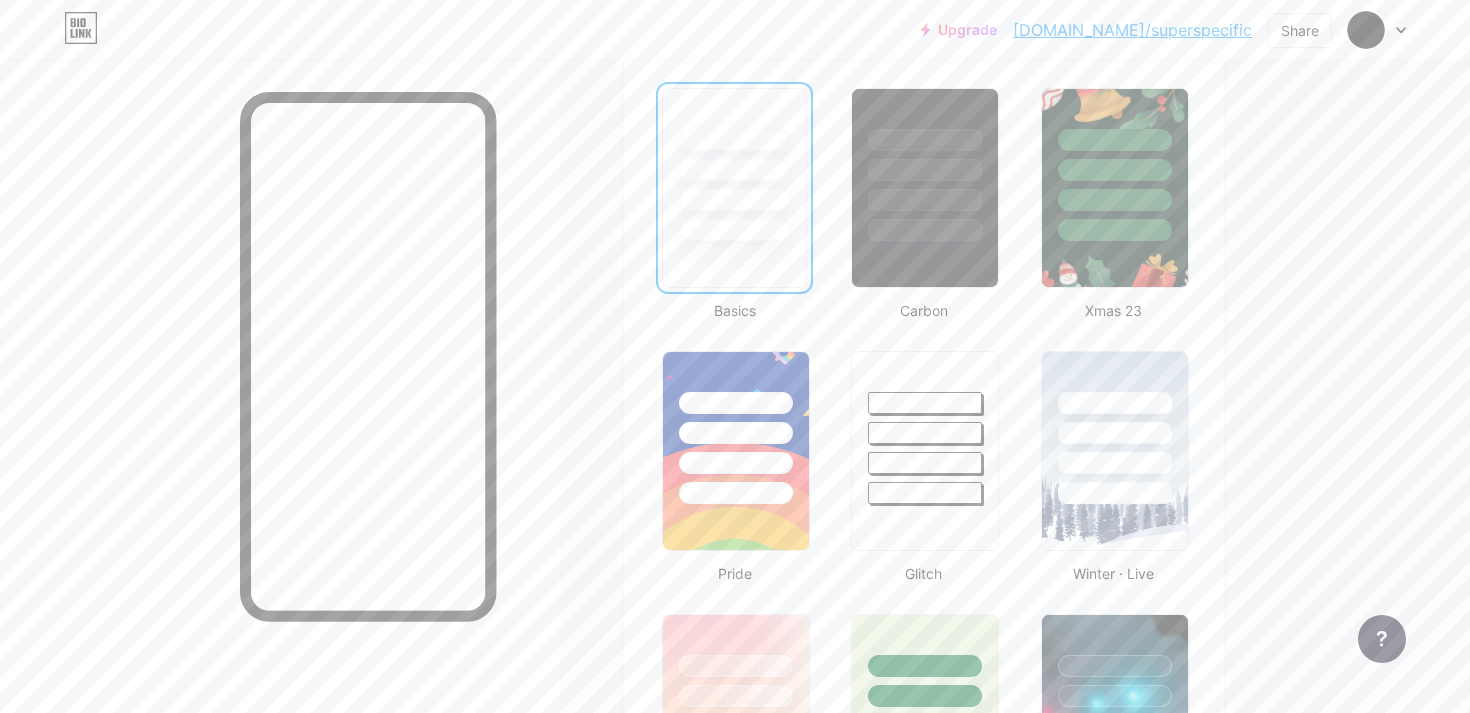 scroll, scrollTop: 508, scrollLeft: 0, axis: vertical 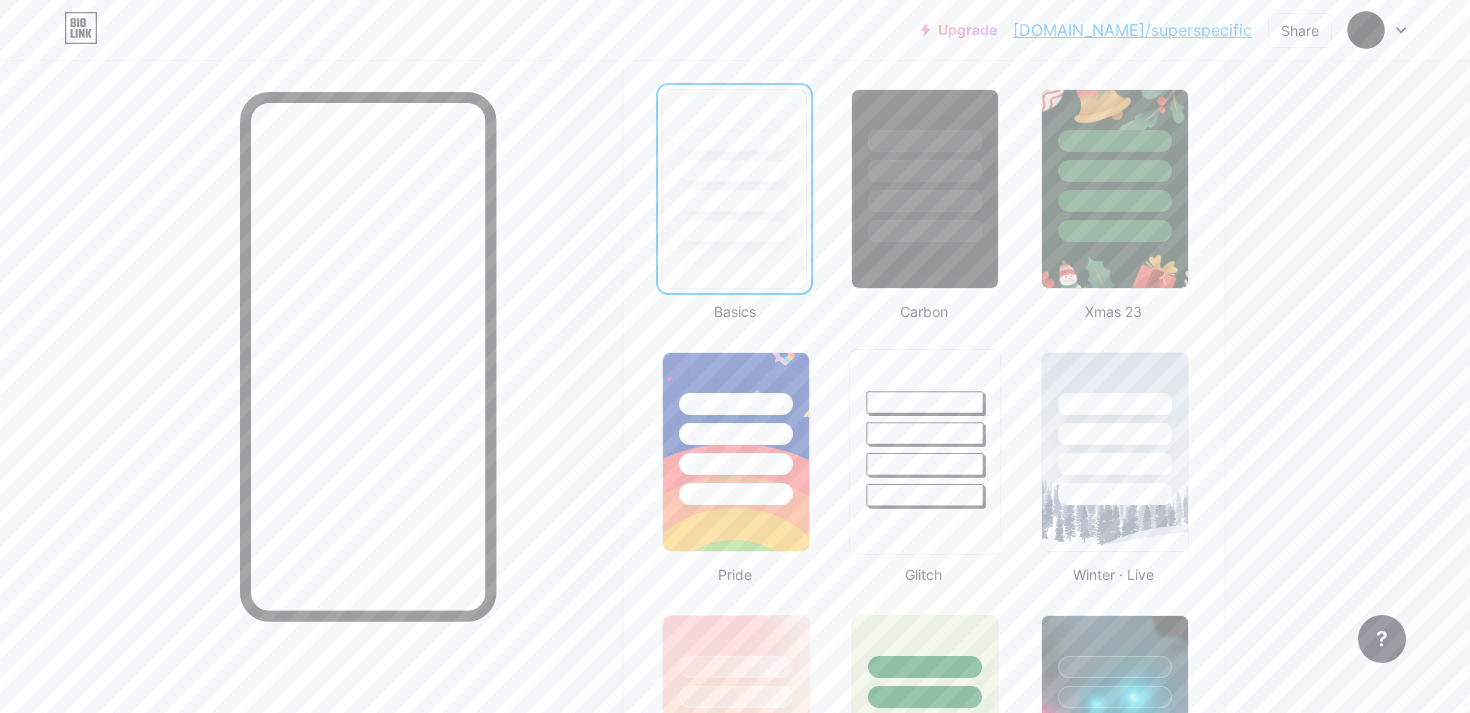 click at bounding box center (925, 428) 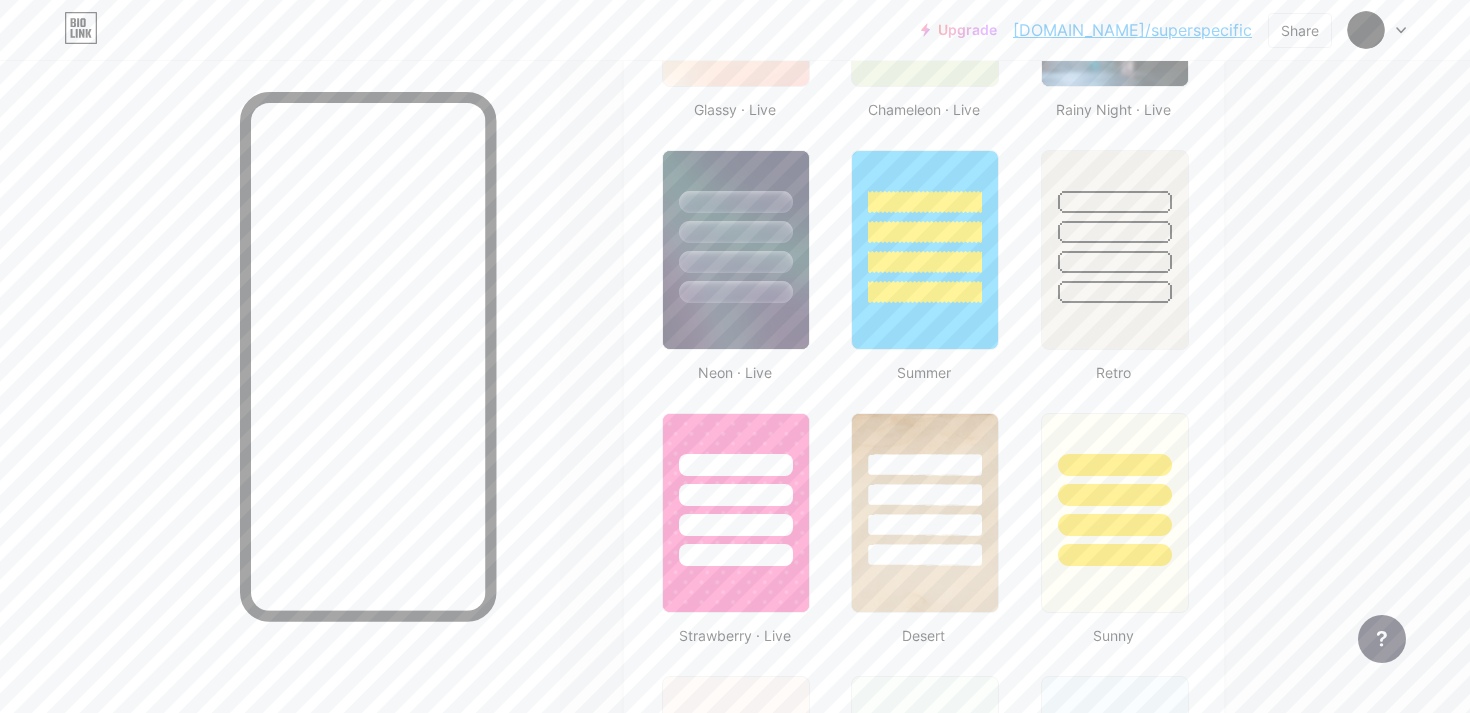 scroll, scrollTop: 1243, scrollLeft: 0, axis: vertical 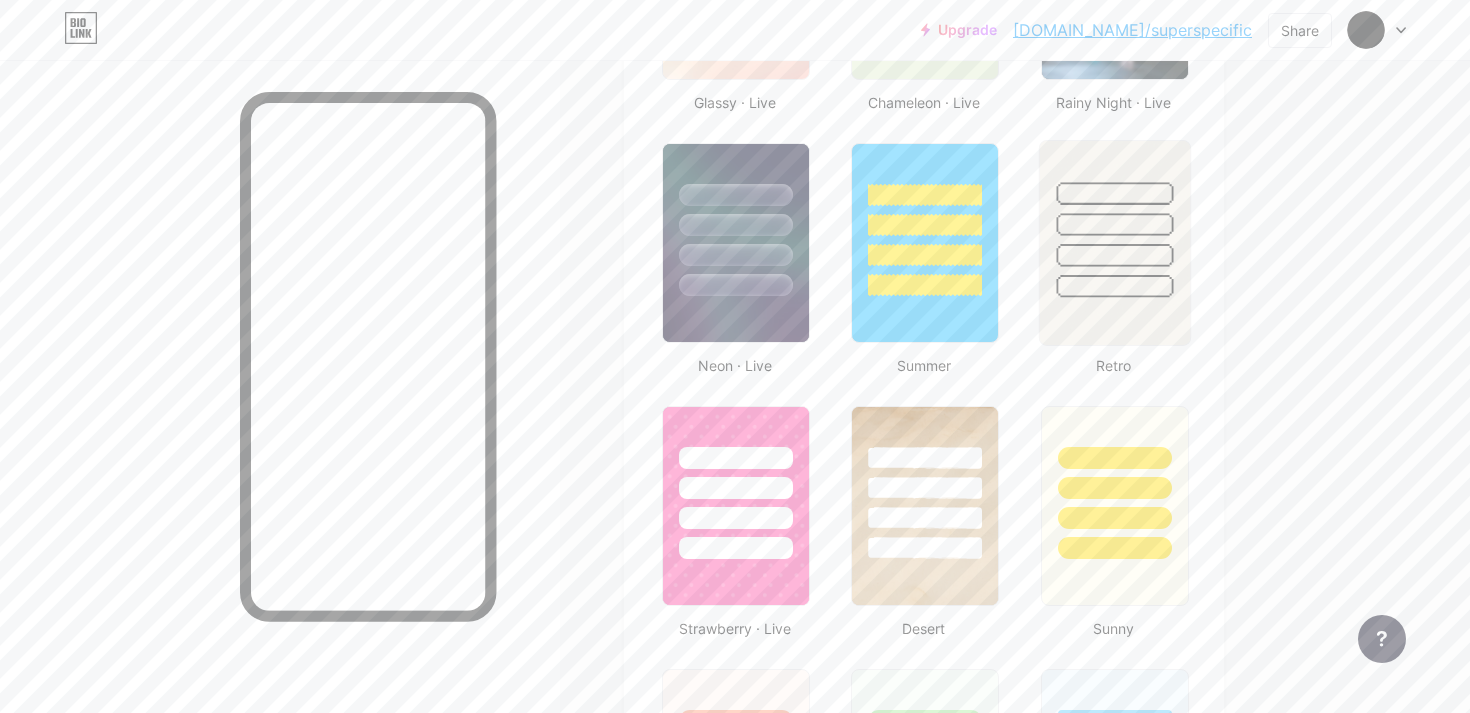 click at bounding box center [1114, 255] 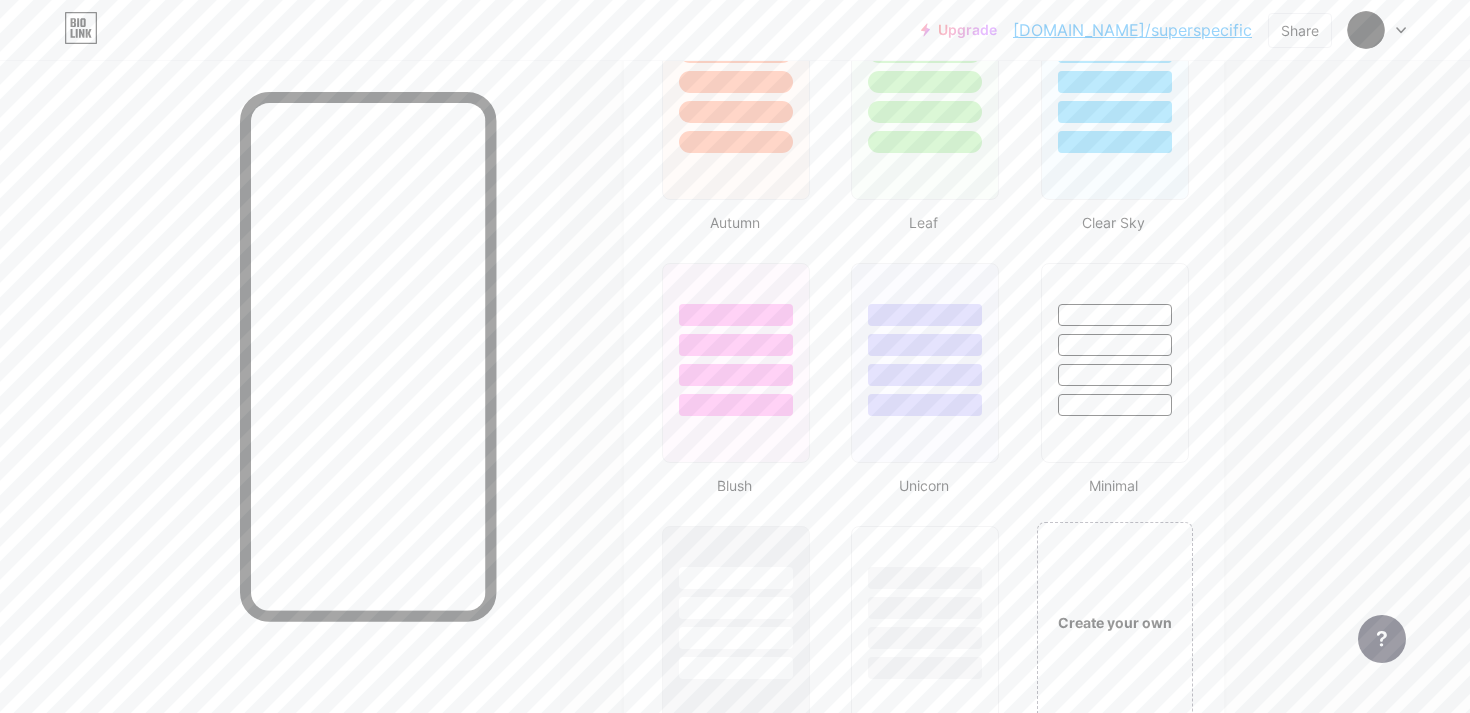 scroll, scrollTop: 1910, scrollLeft: 0, axis: vertical 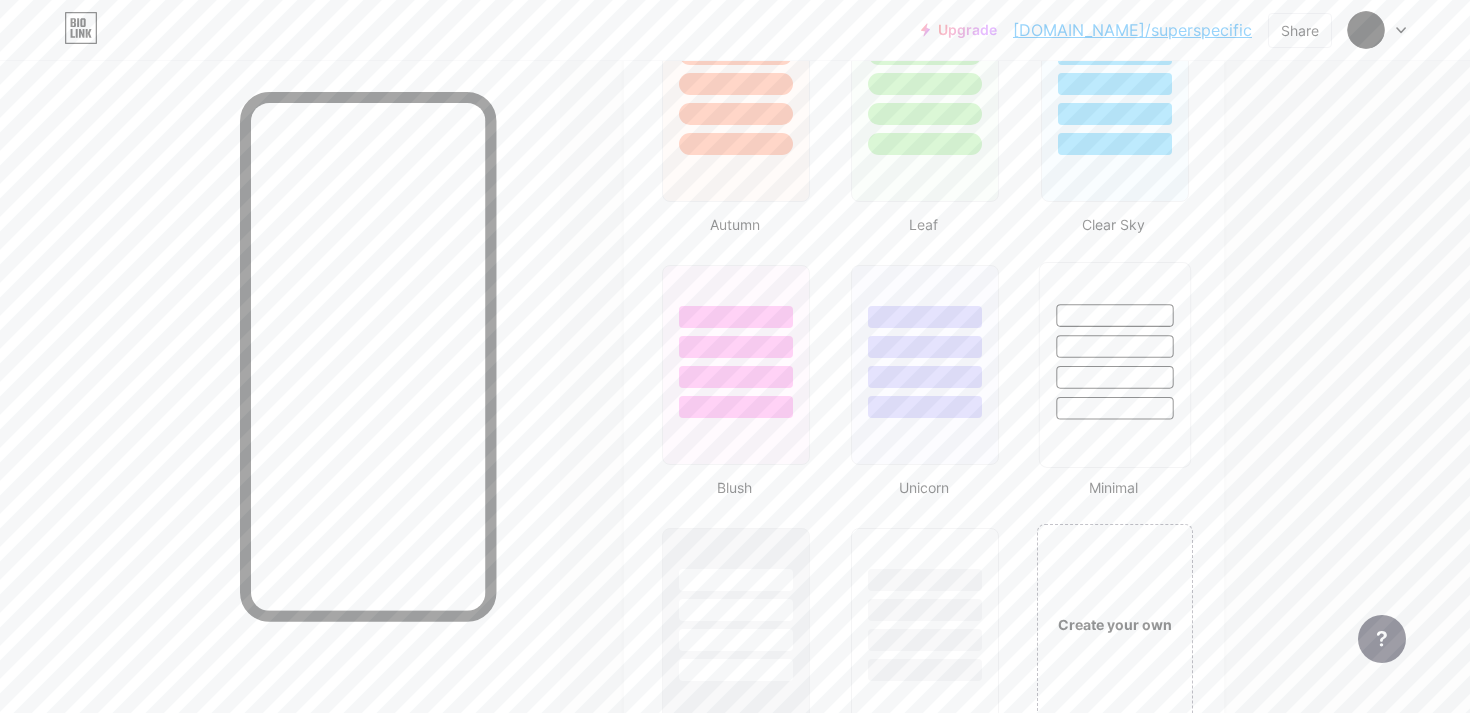 click at bounding box center (1114, 346) 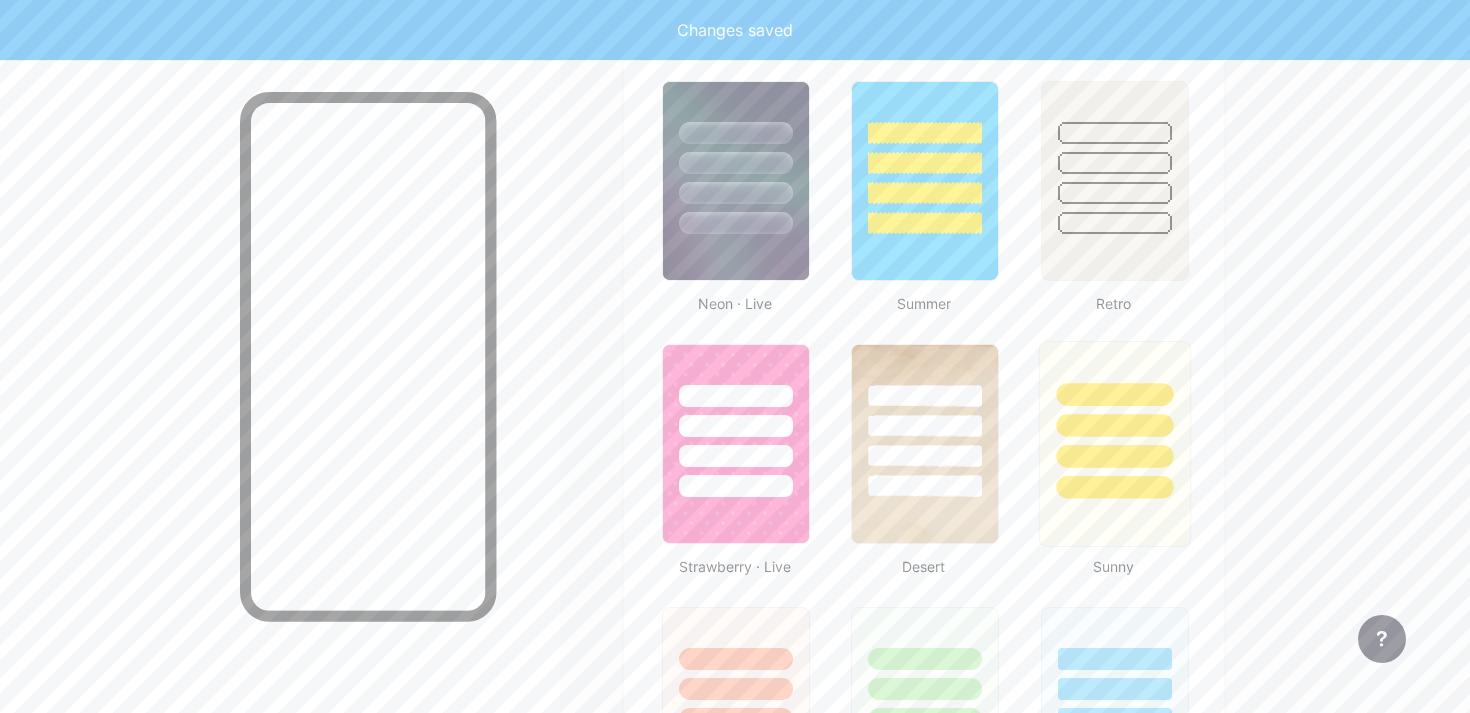 scroll, scrollTop: 1272, scrollLeft: 0, axis: vertical 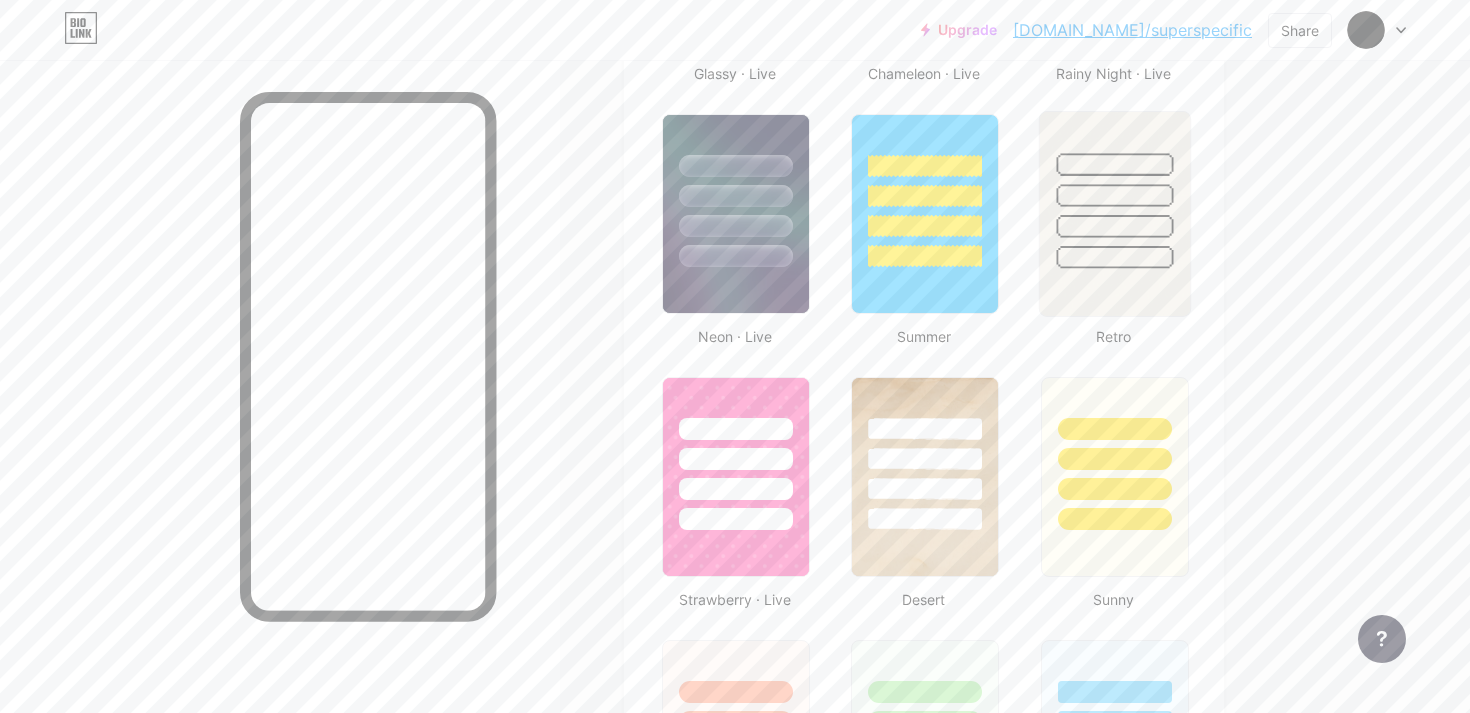 click at bounding box center [1114, 226] 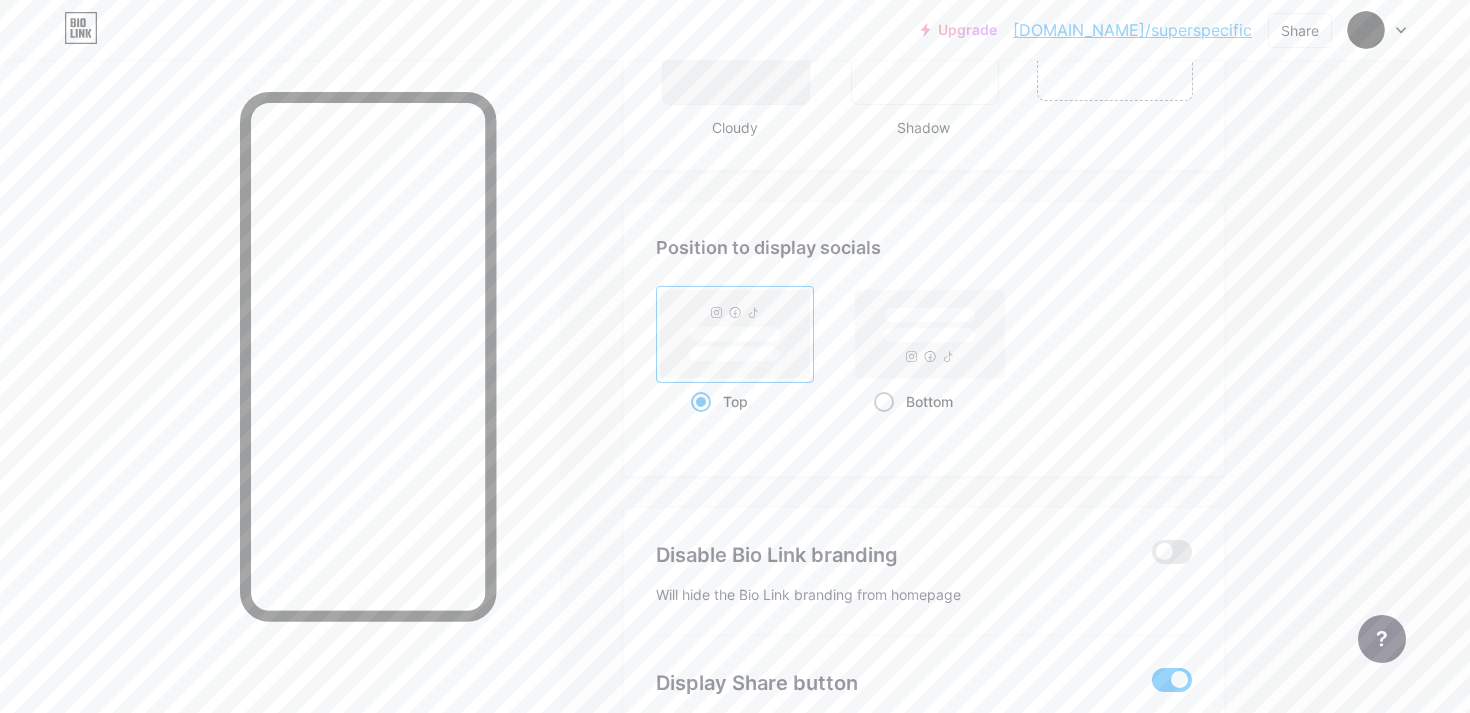 scroll, scrollTop: 2684, scrollLeft: 0, axis: vertical 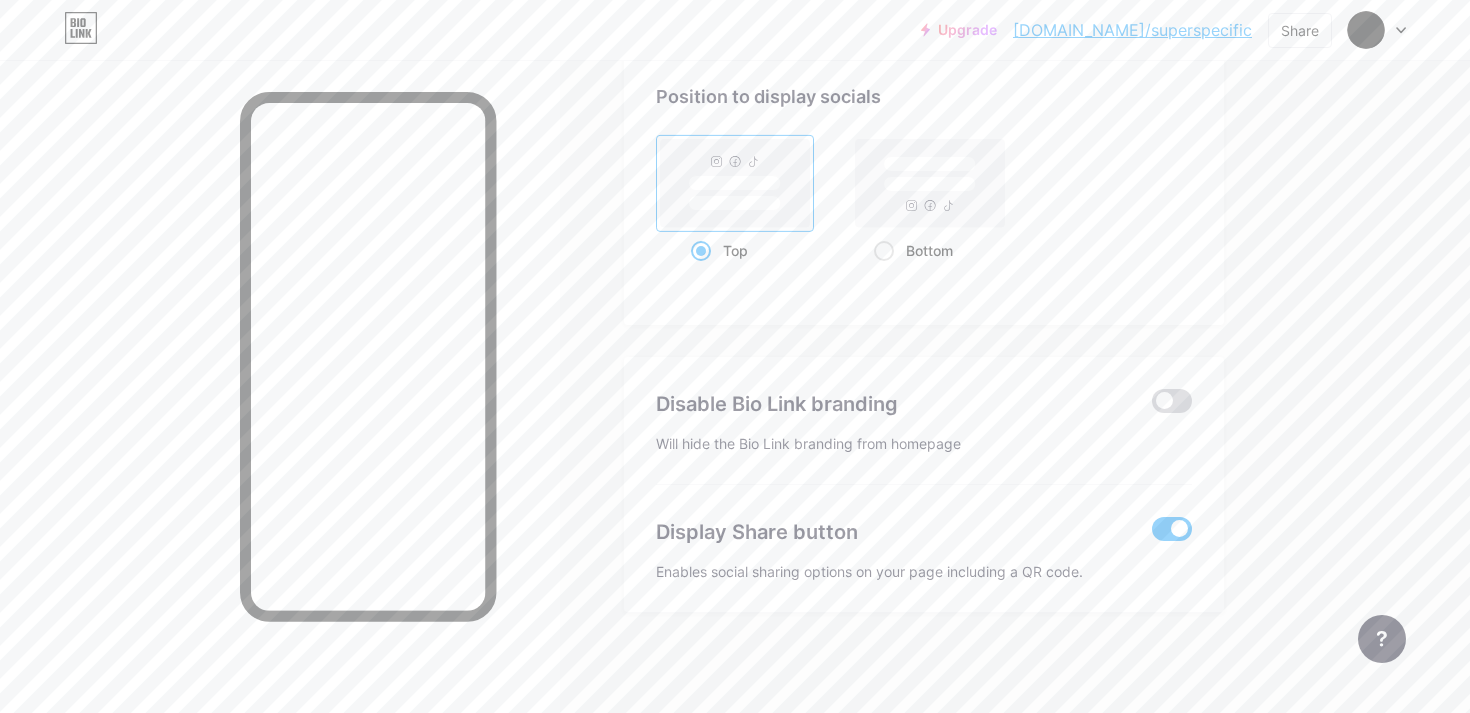 click at bounding box center [1172, 401] 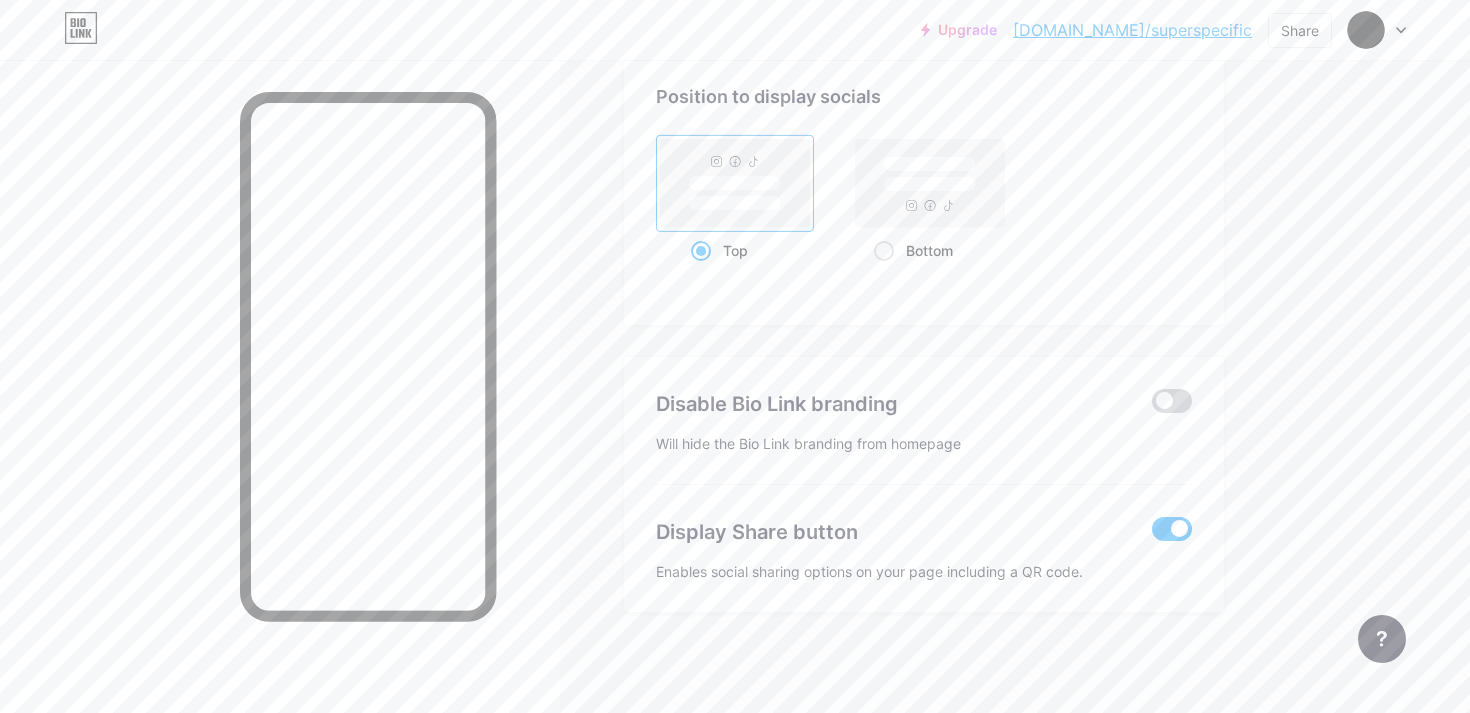 click at bounding box center [1152, 406] 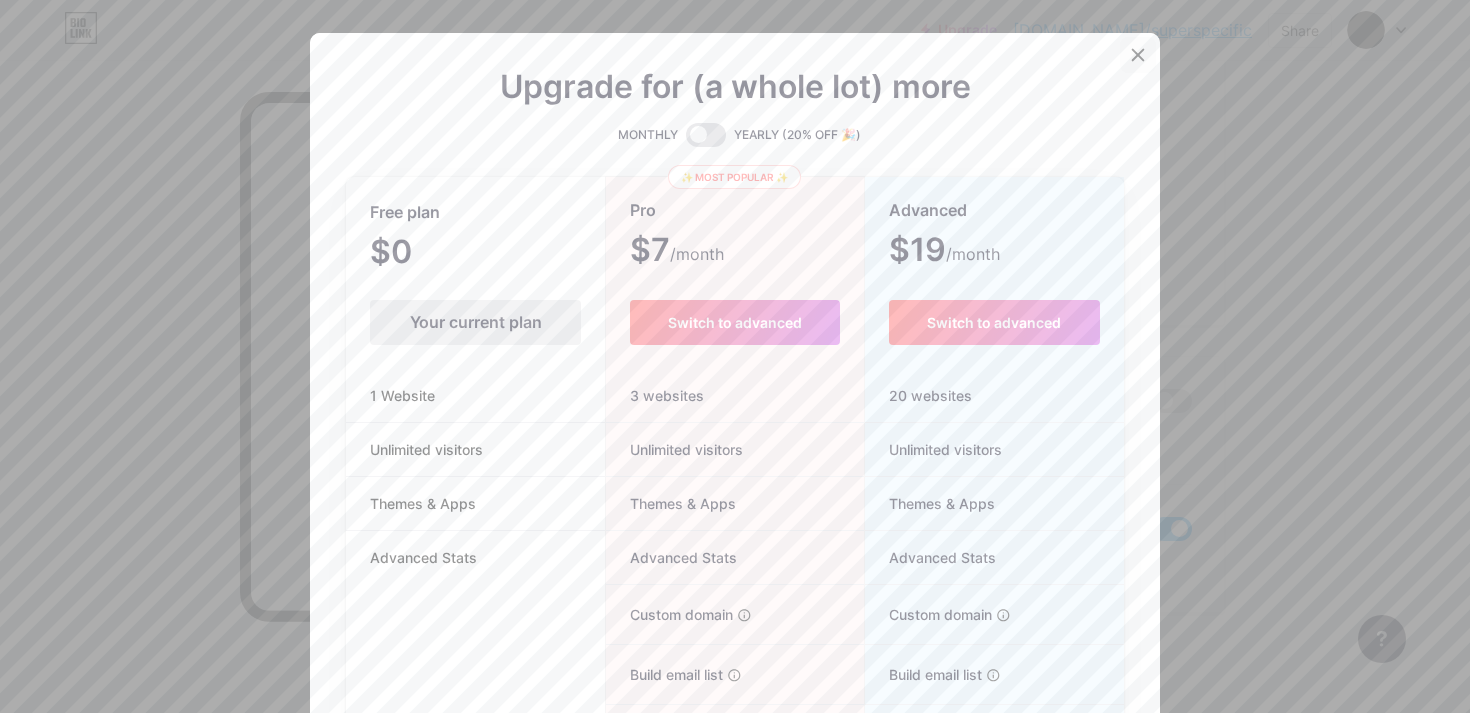 click 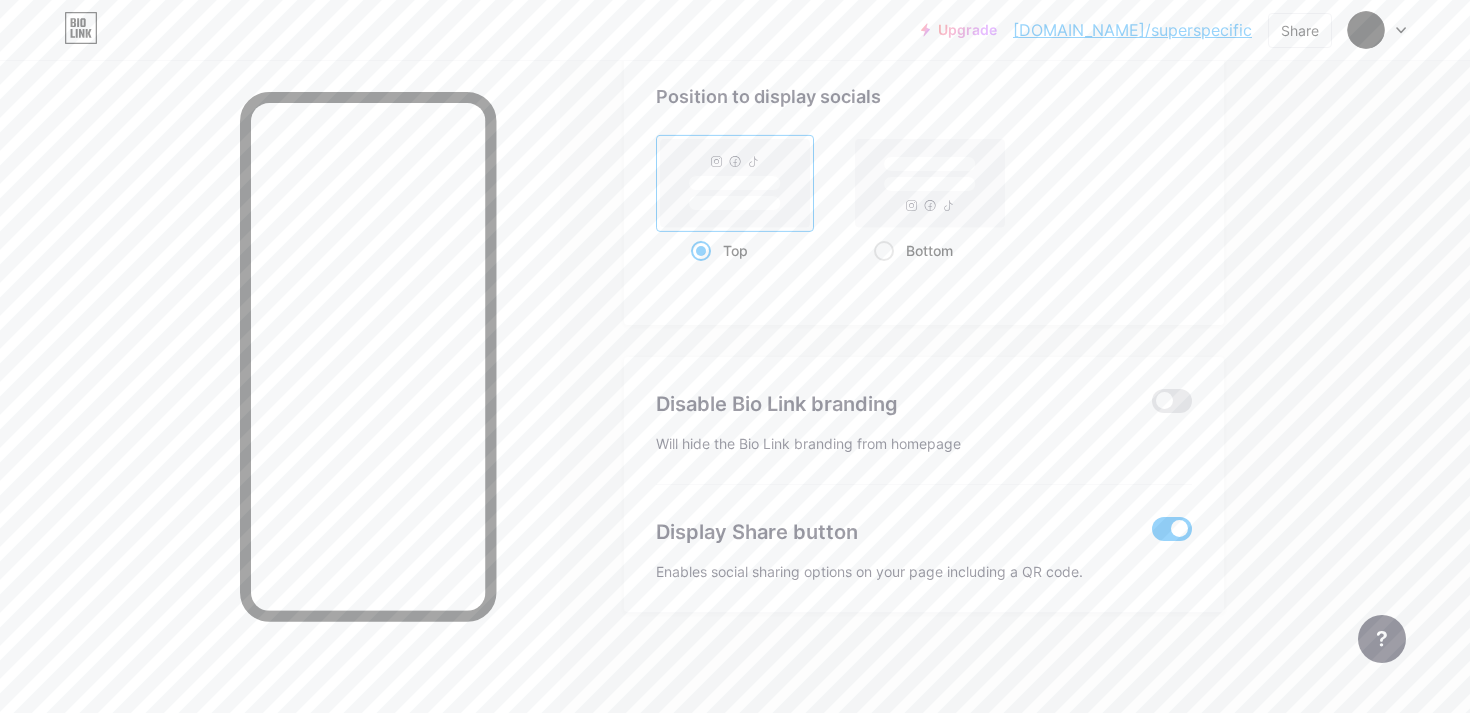 click at bounding box center [1172, 529] 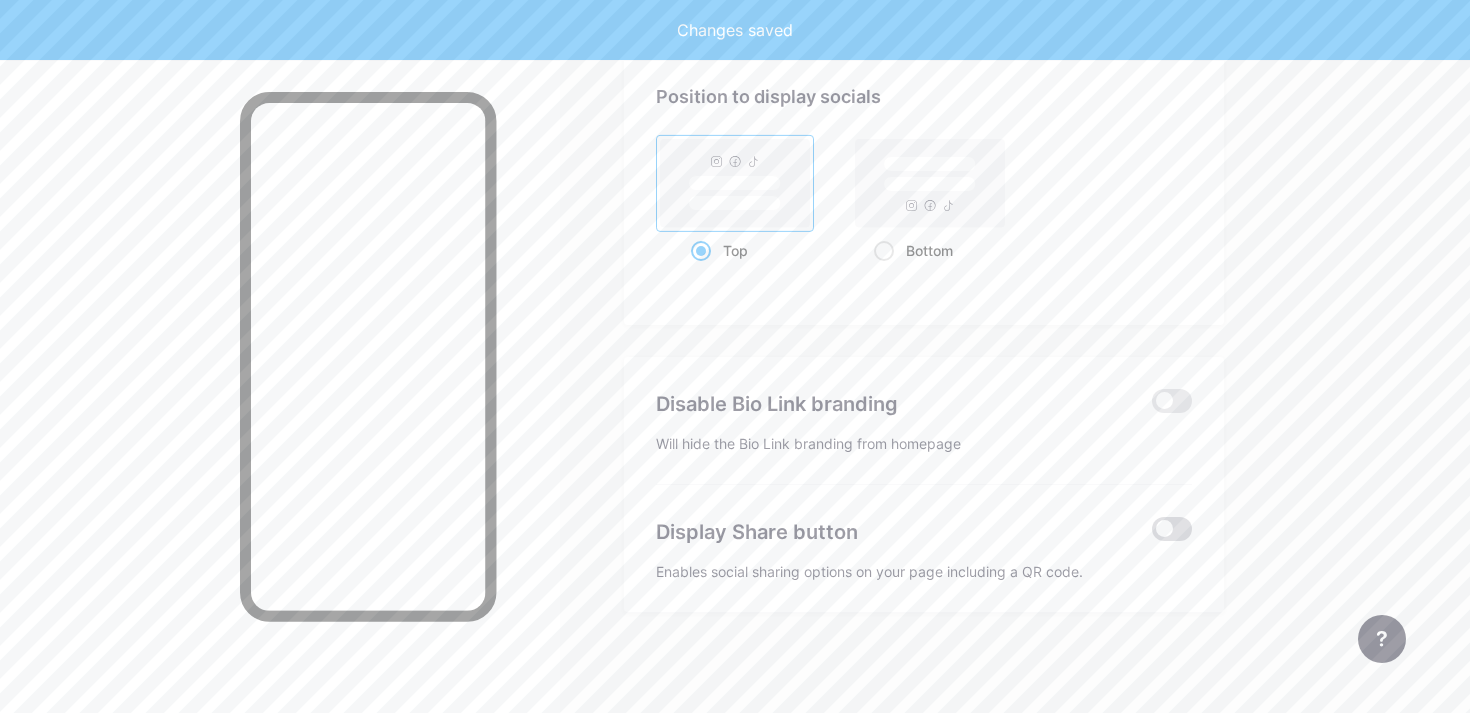 click at bounding box center (1172, 529) 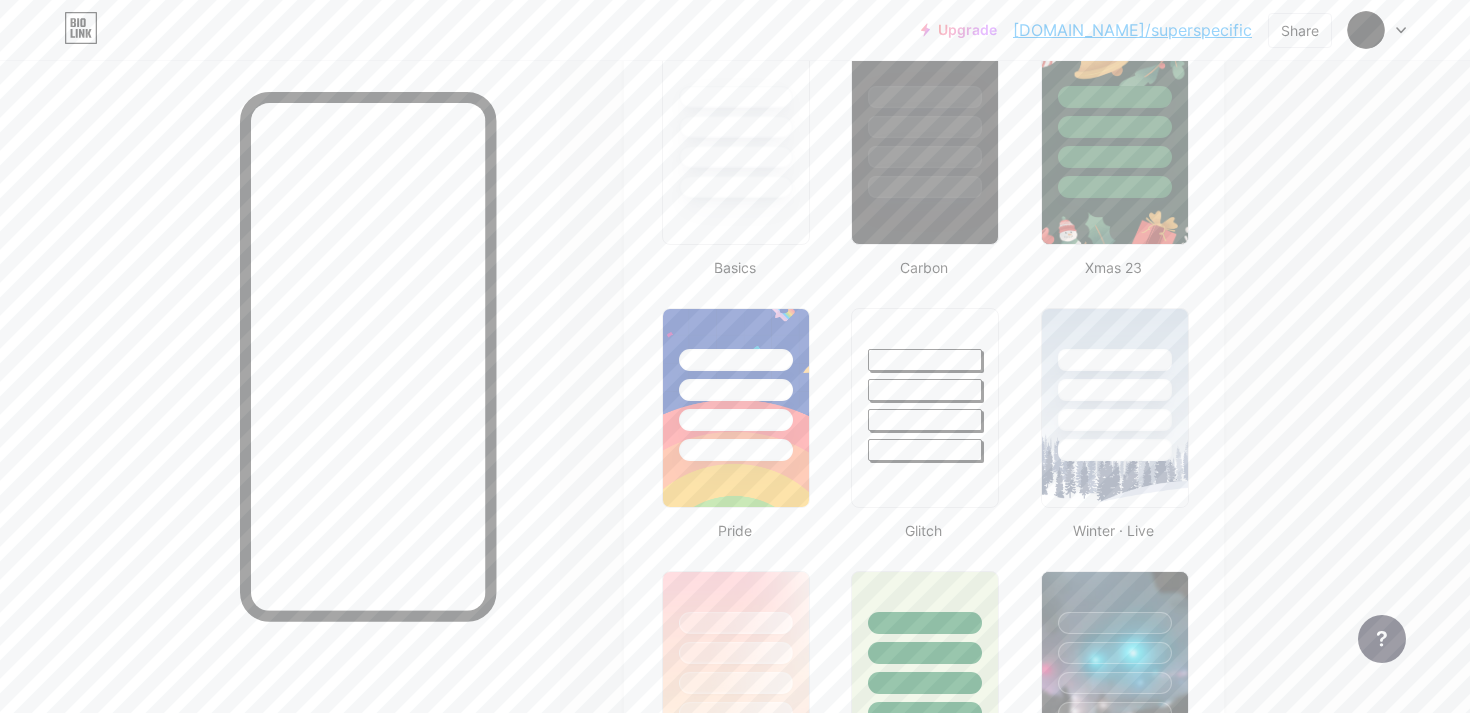 scroll, scrollTop: 0, scrollLeft: 0, axis: both 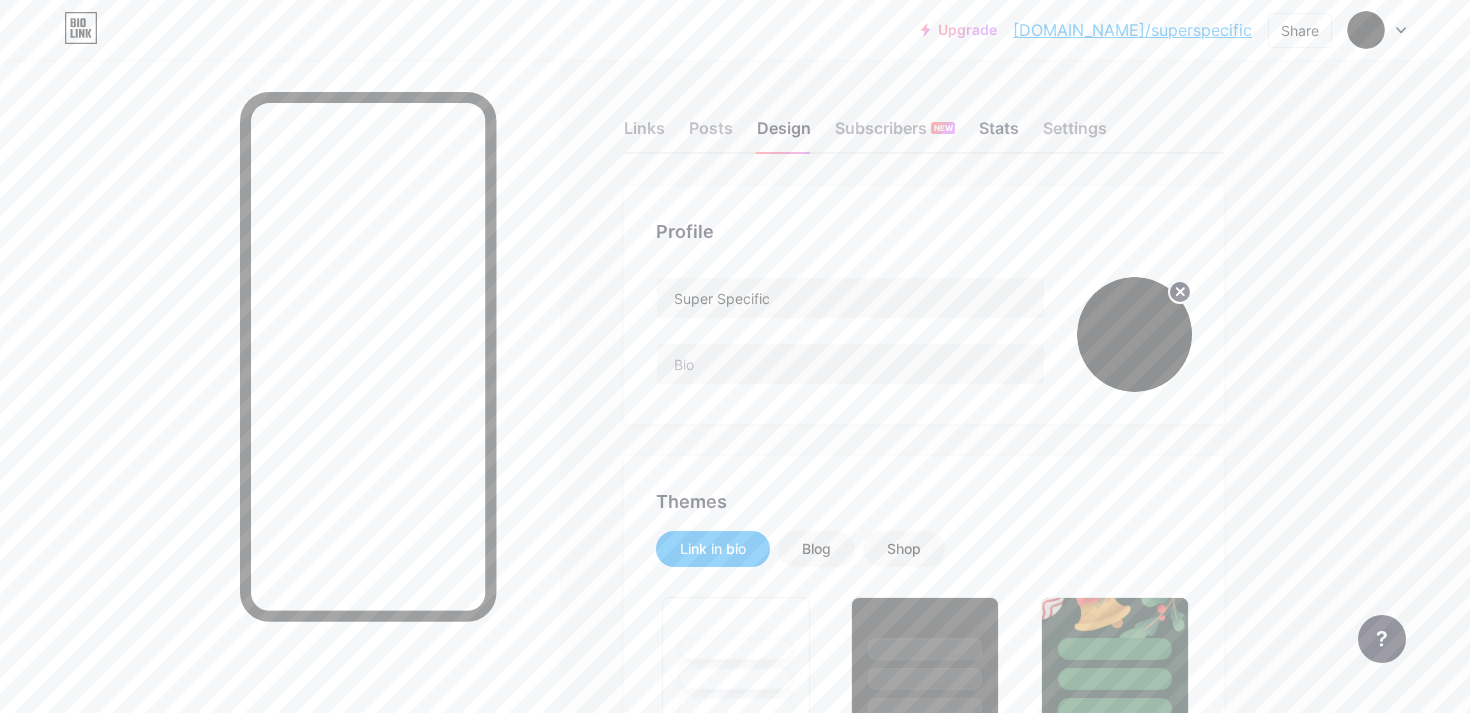 click on "Stats" at bounding box center [999, 134] 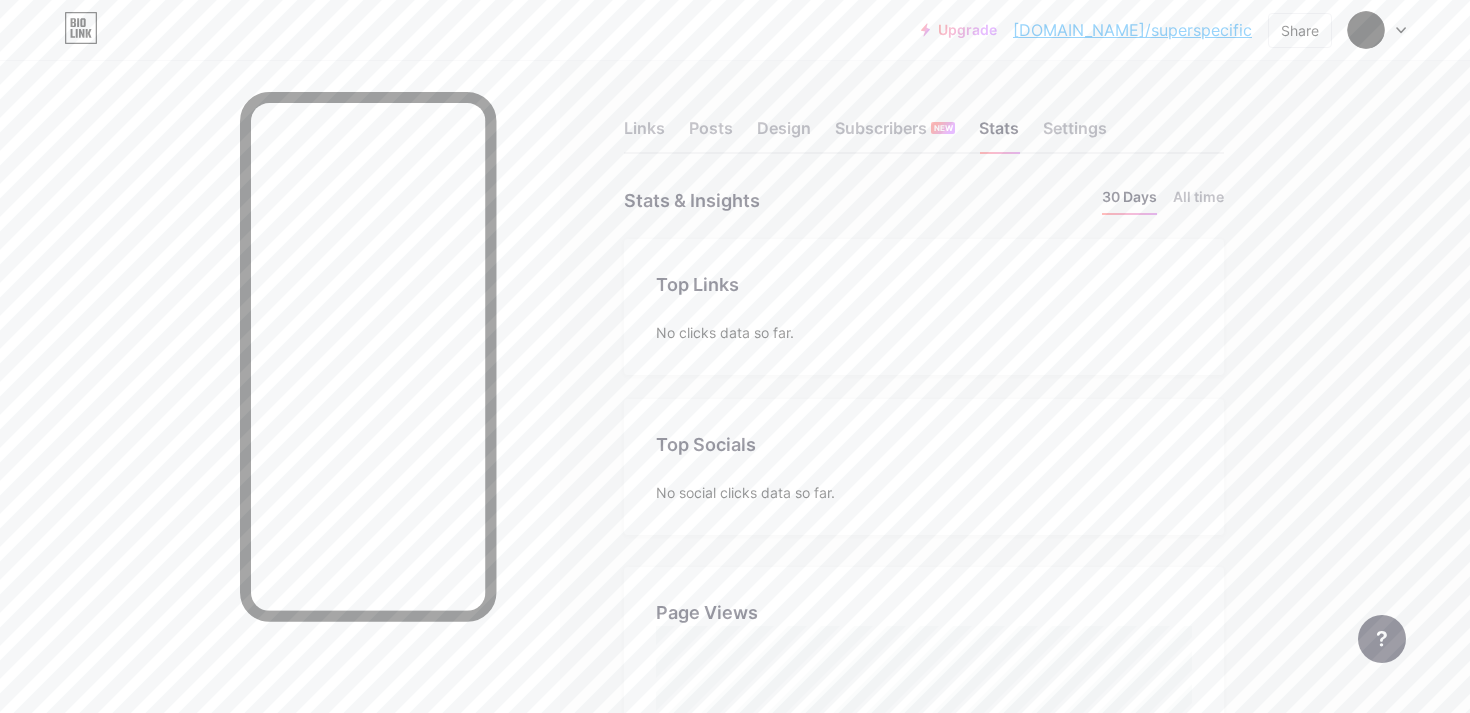 scroll, scrollTop: 999287, scrollLeft: 998530, axis: both 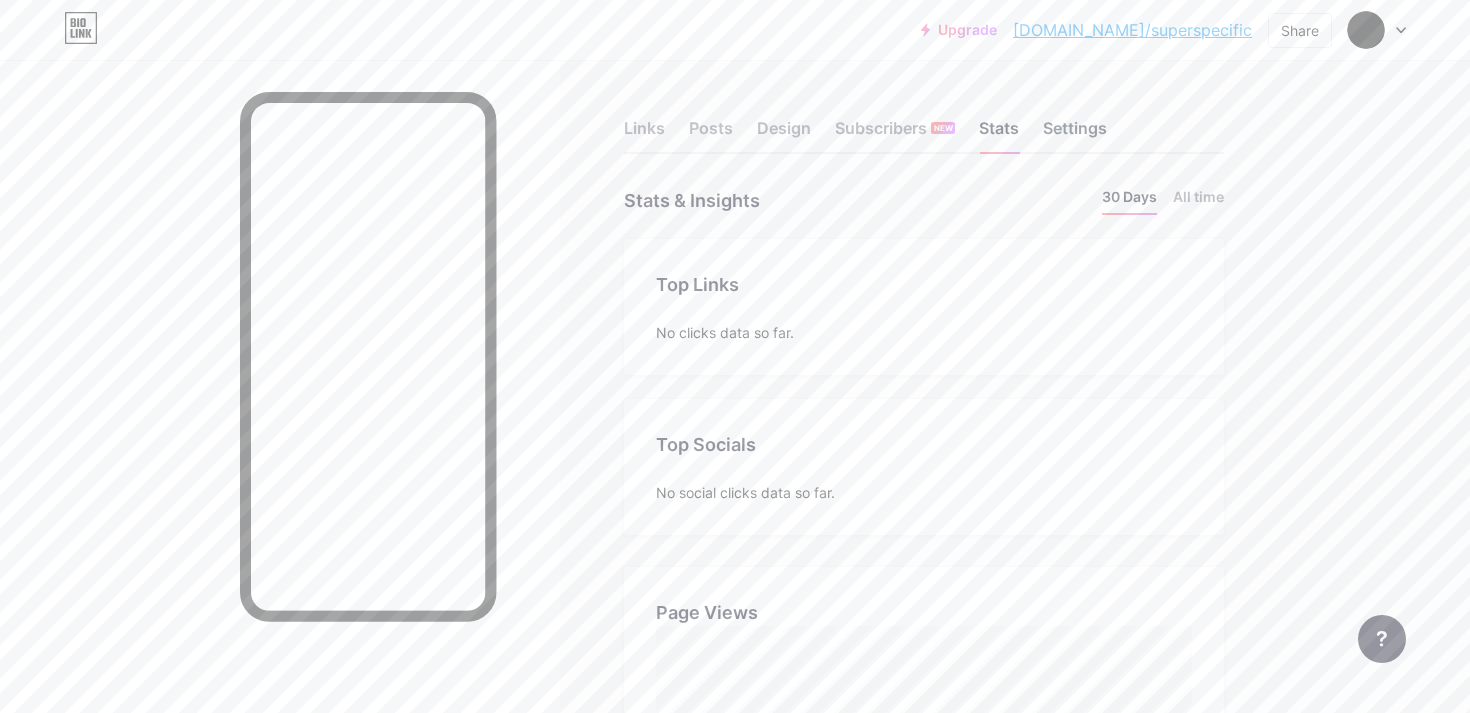 click on "Settings" at bounding box center (1075, 134) 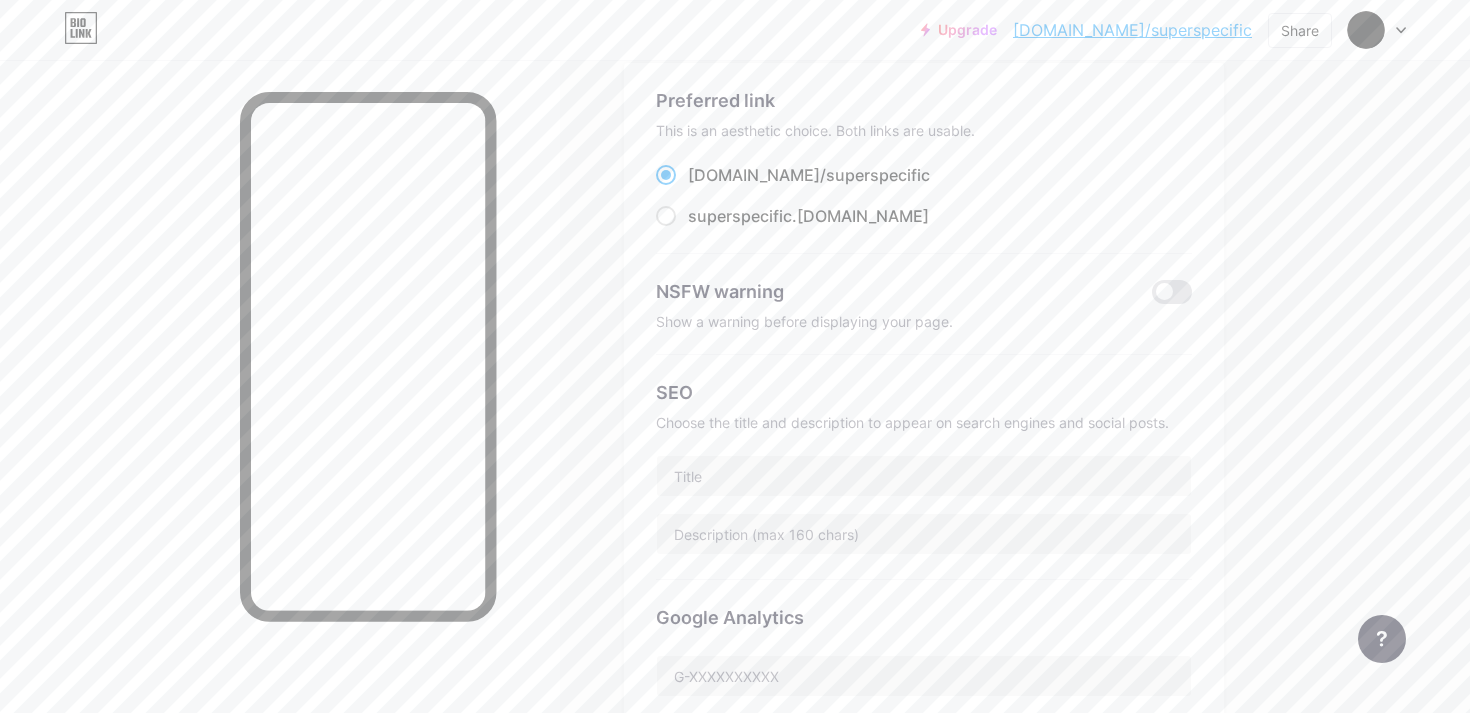 scroll, scrollTop: 124, scrollLeft: 0, axis: vertical 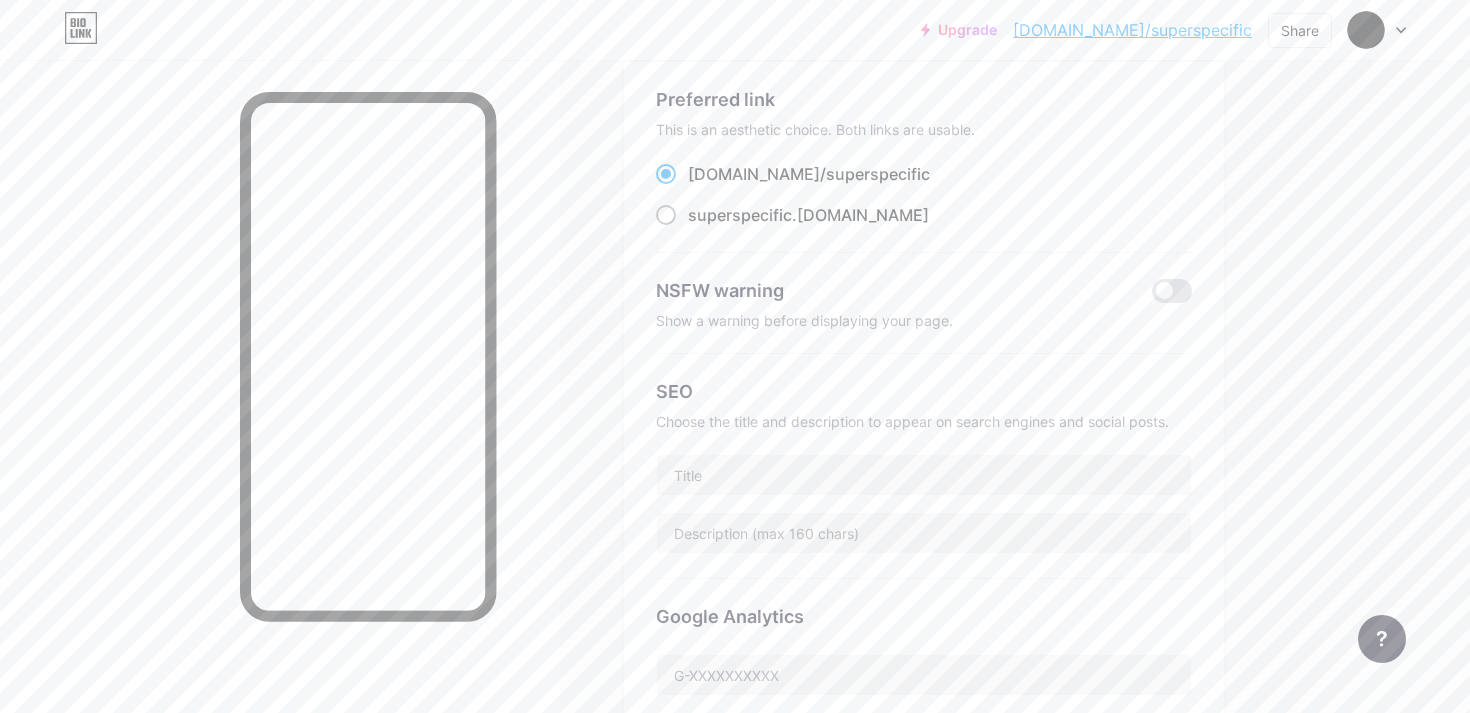 click on "superspecific" at bounding box center [740, 215] 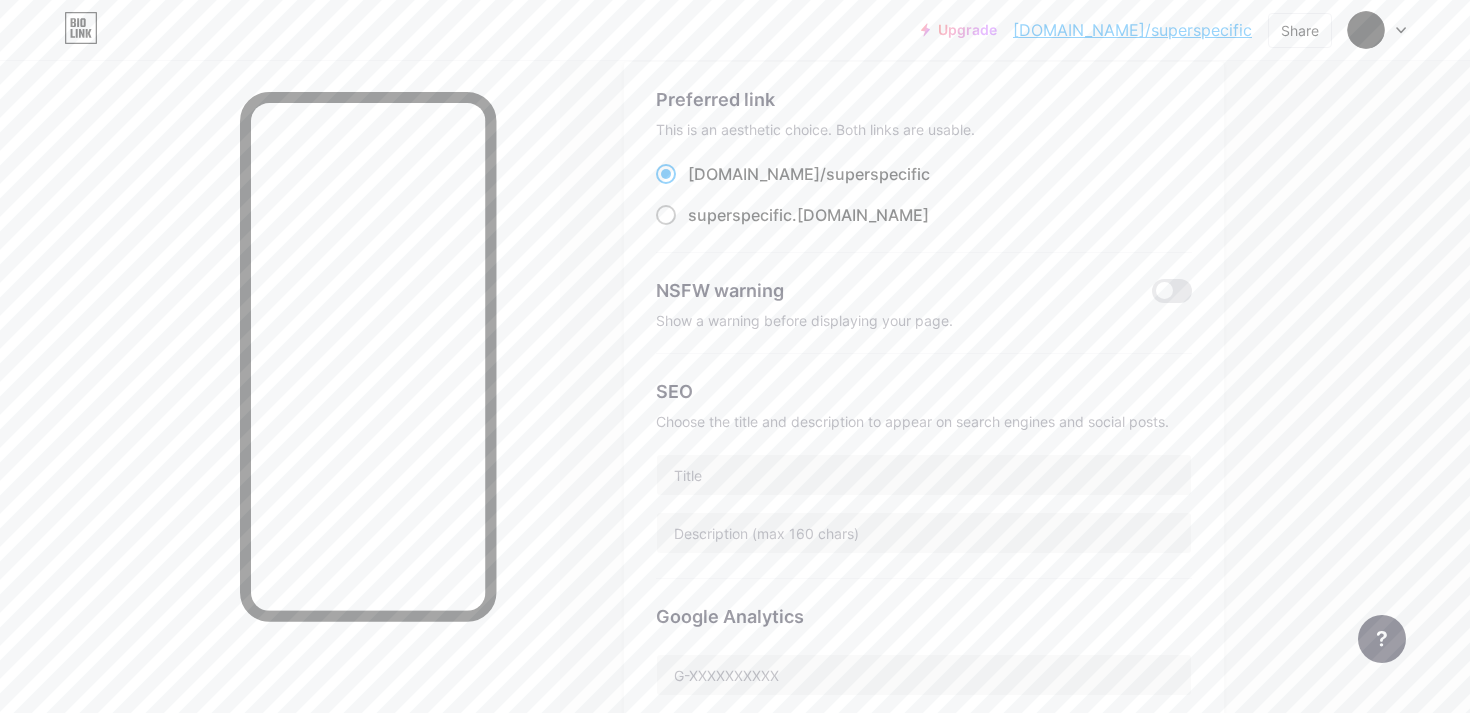 click on "superspecific .[DOMAIN_NAME]" at bounding box center (694, 233) 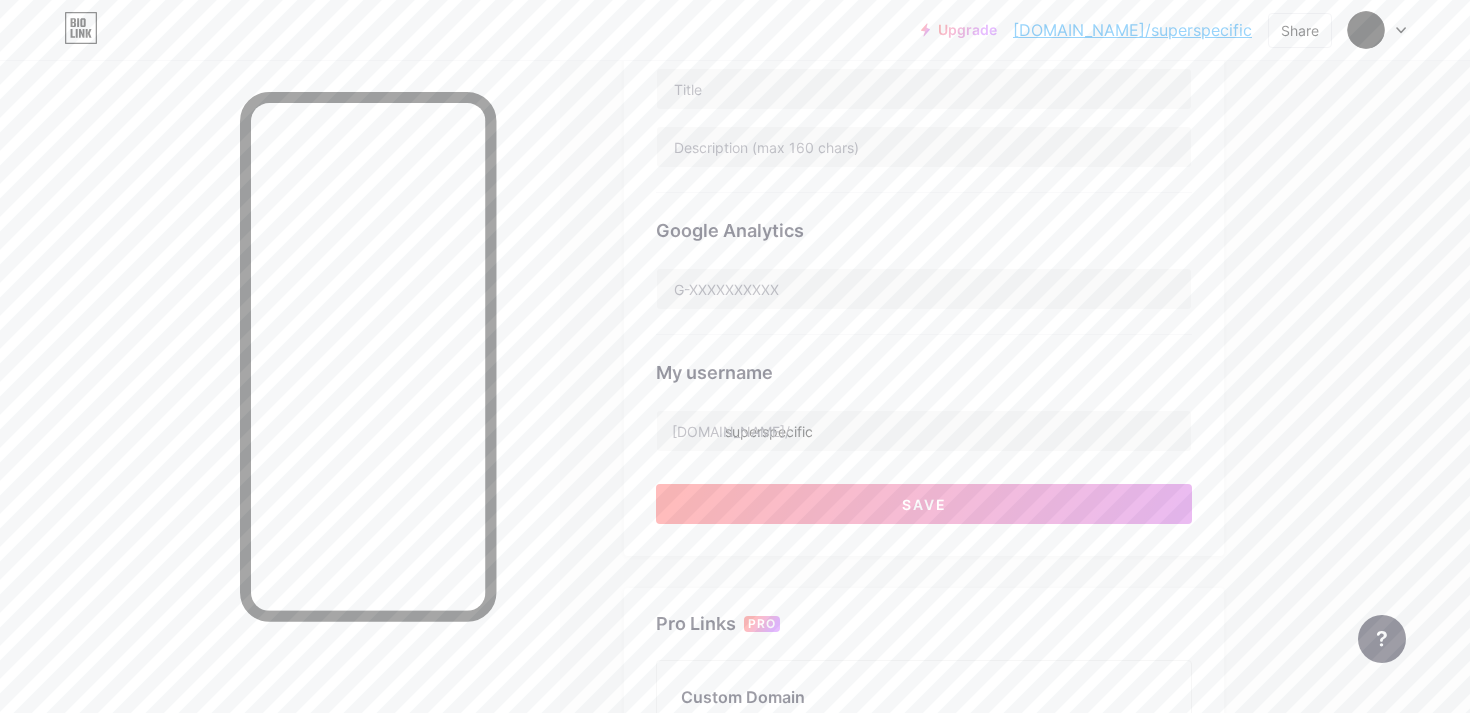 scroll, scrollTop: 509, scrollLeft: 0, axis: vertical 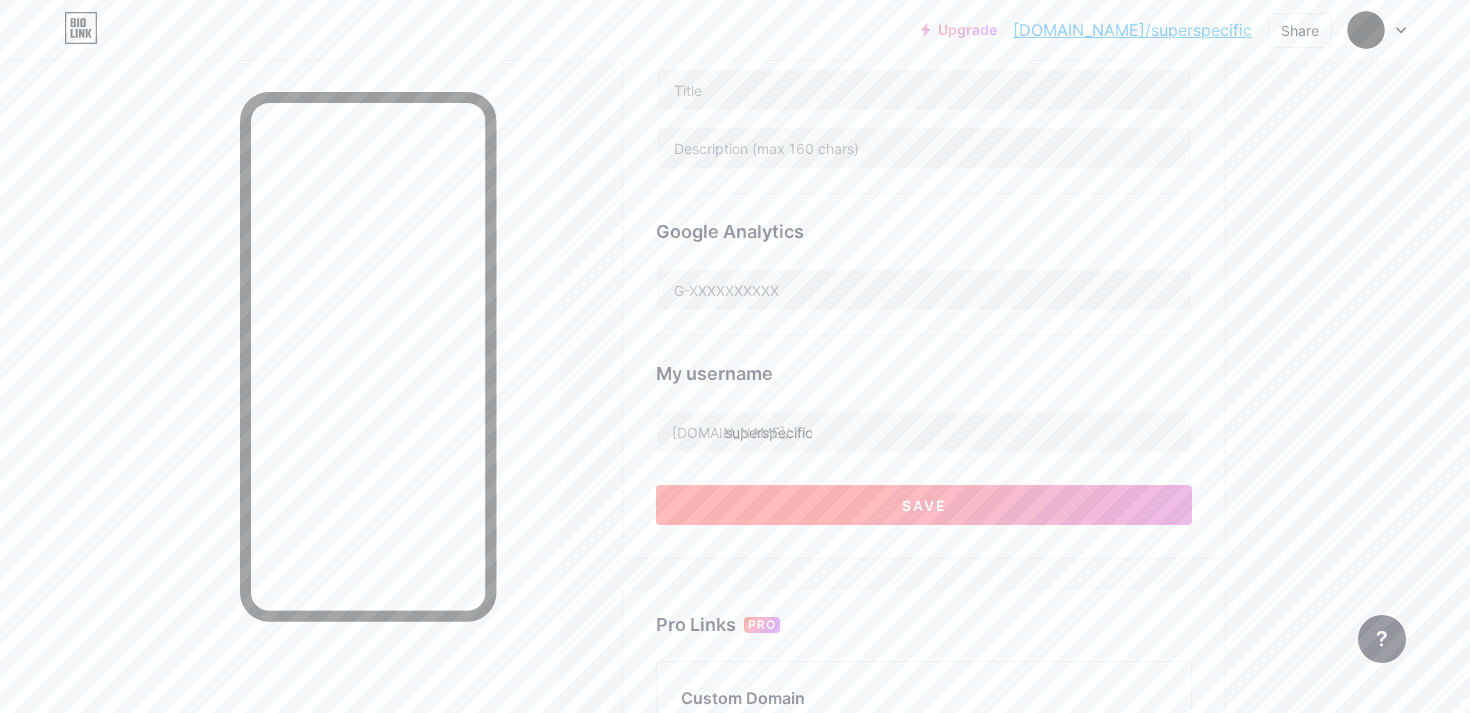 click on "Save" at bounding box center (924, 505) 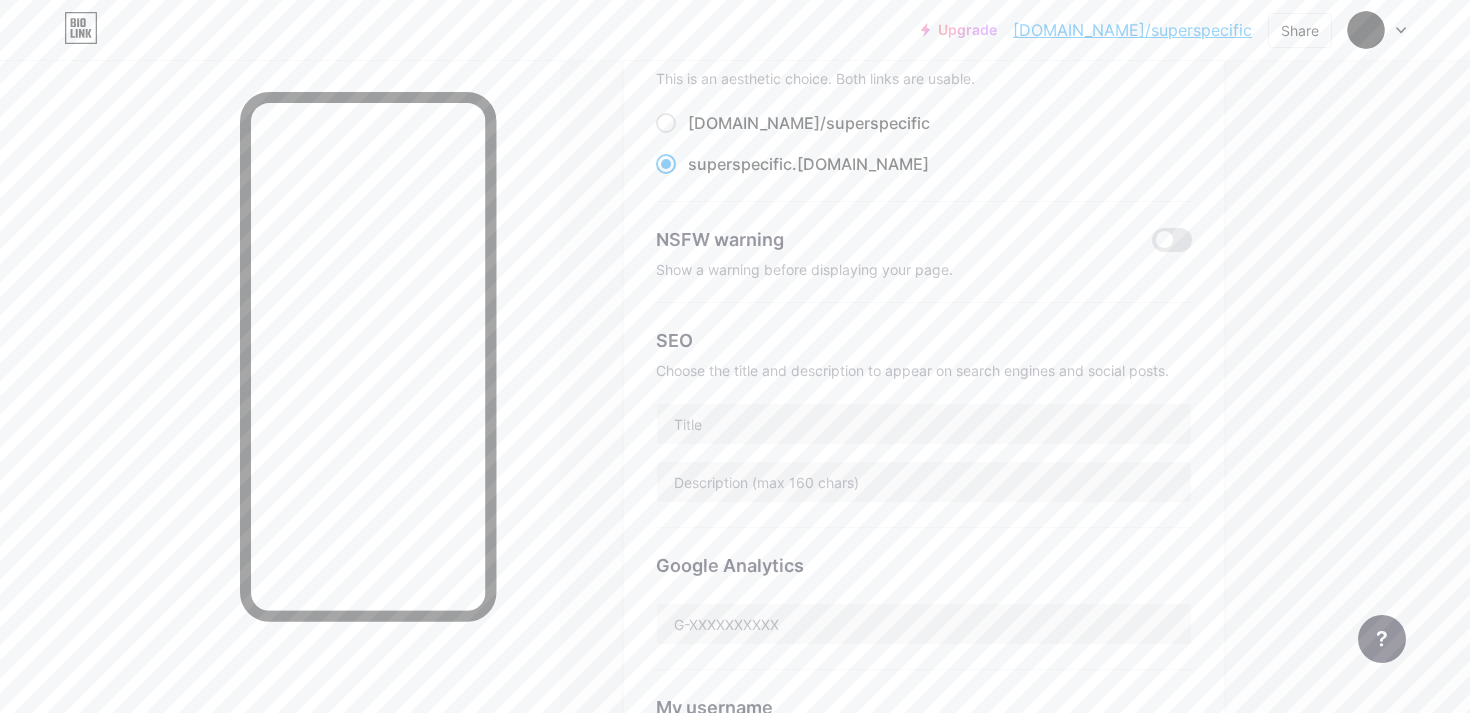 scroll, scrollTop: 0, scrollLeft: 0, axis: both 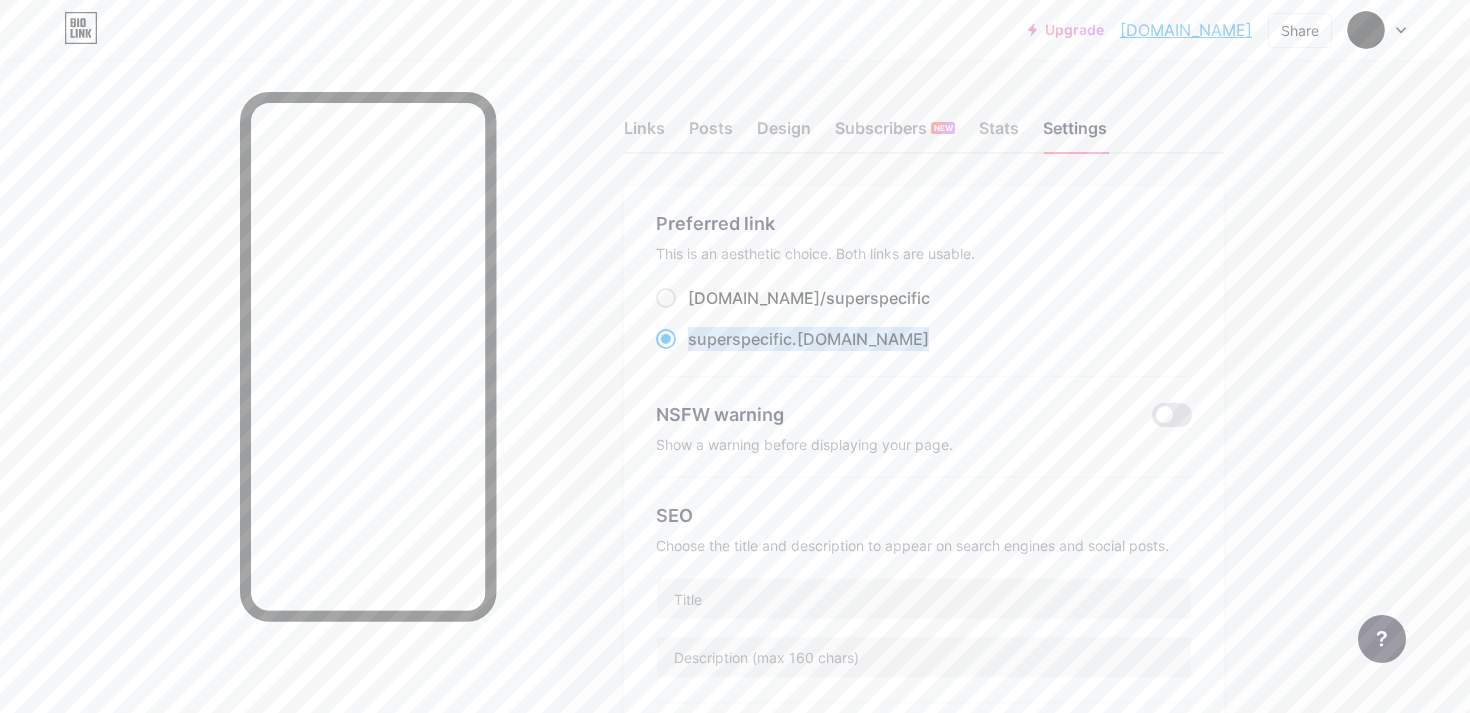 drag, startPoint x: 878, startPoint y: 339, endPoint x: 690, endPoint y: 342, distance: 188.02394 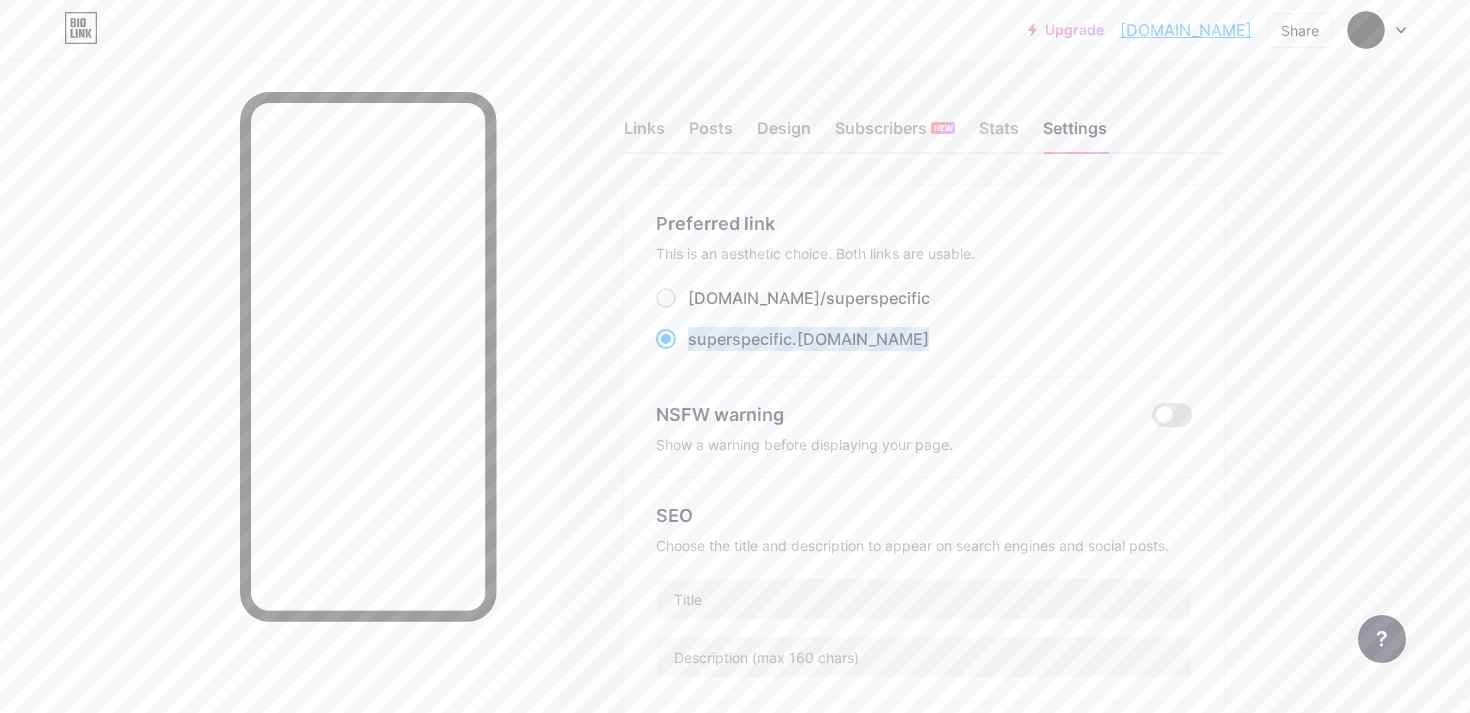 click on "superspecific .[DOMAIN_NAME]" at bounding box center (924, 339) 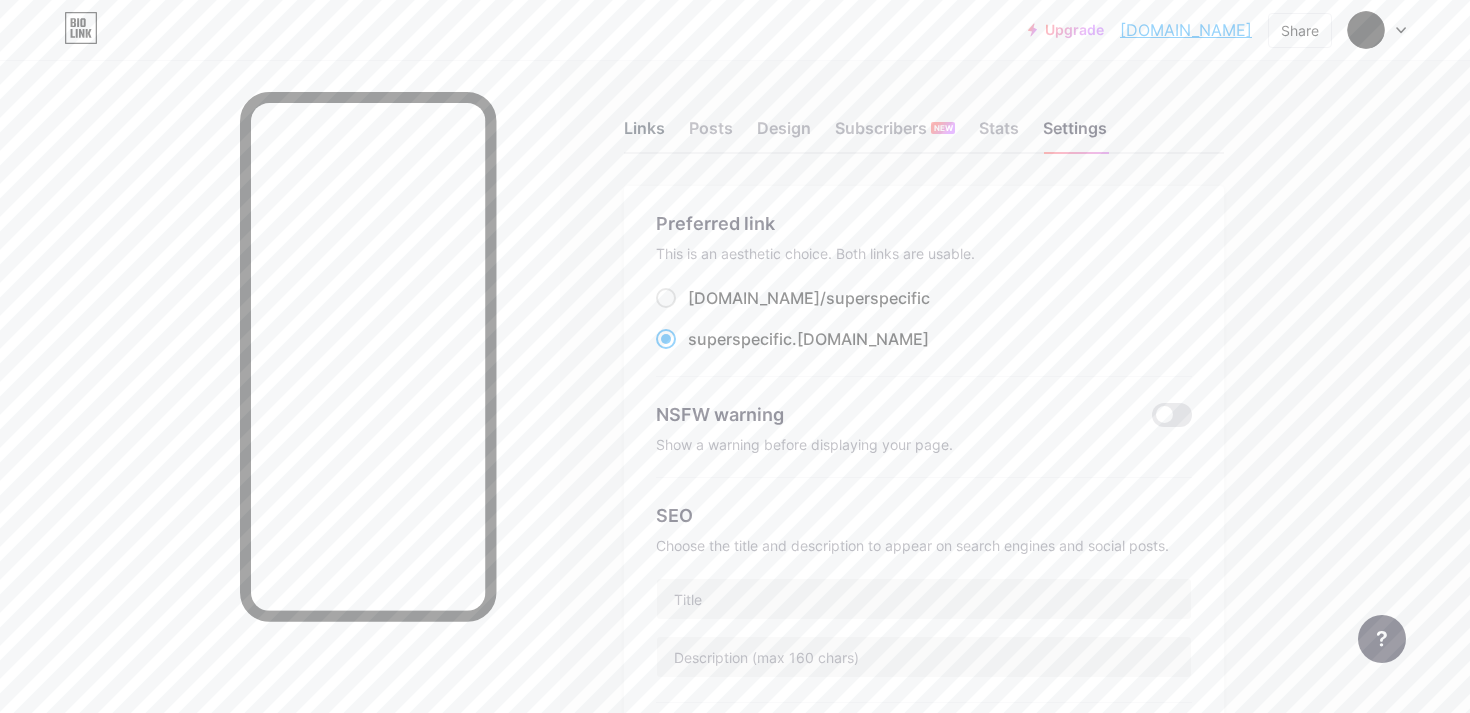 click on "Links" at bounding box center [644, 134] 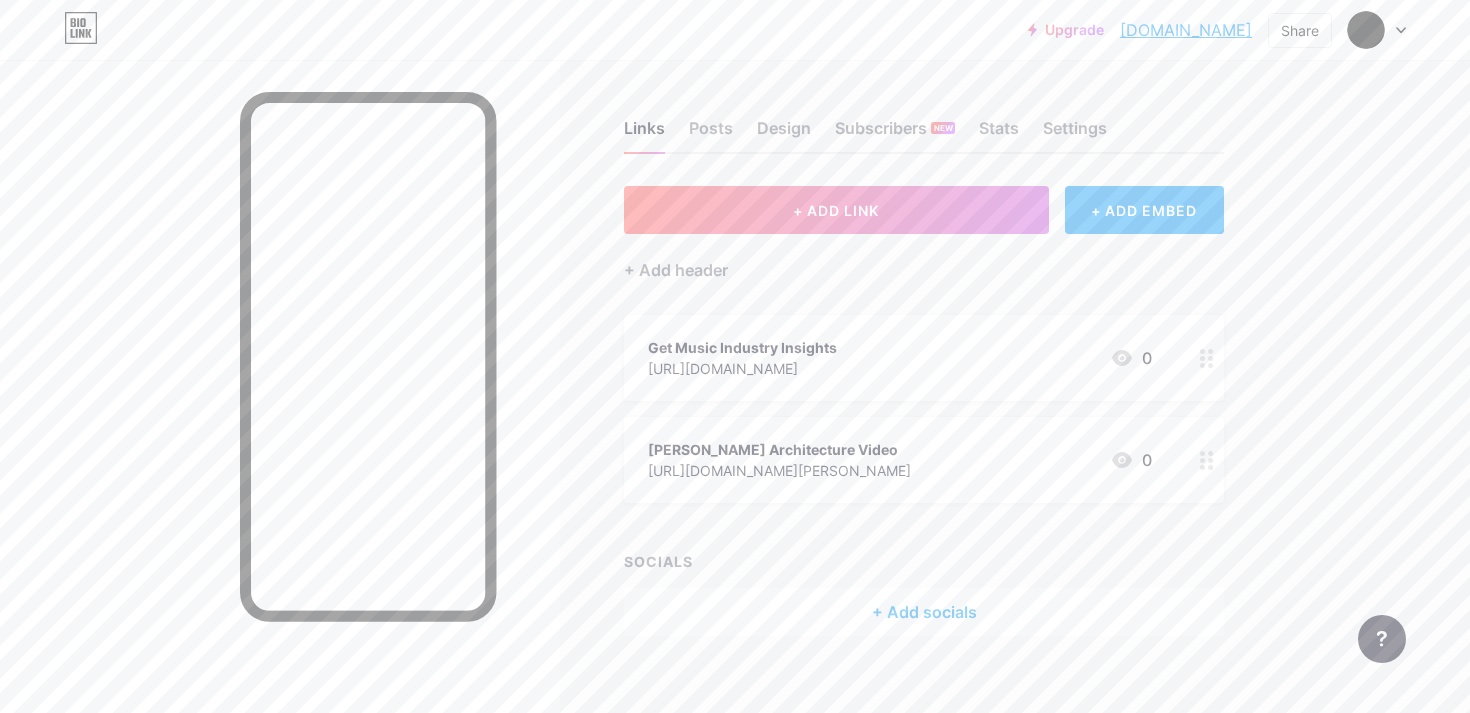 scroll, scrollTop: 22, scrollLeft: 0, axis: vertical 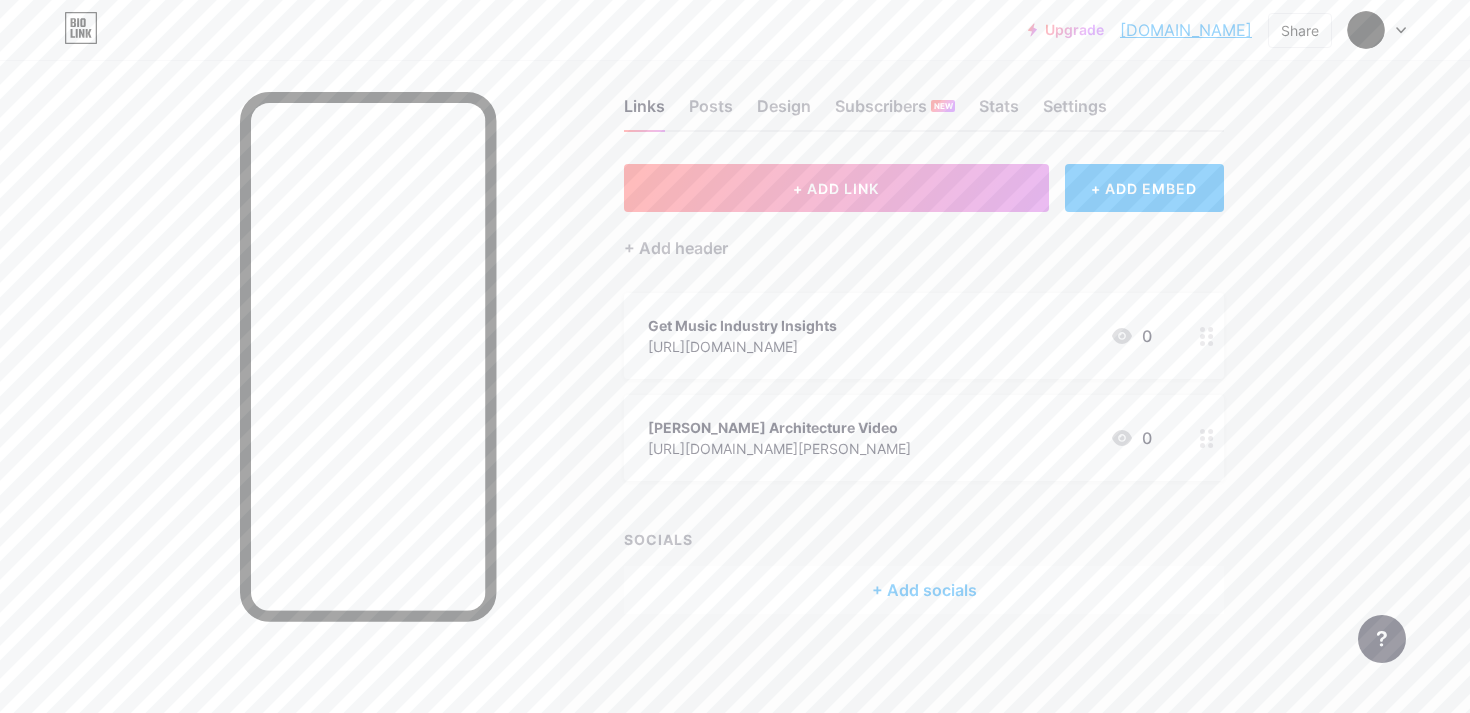 click on "[PERSON_NAME] Architecture Video
[URL][DOMAIN_NAME][PERSON_NAME]
0" at bounding box center (900, 438) 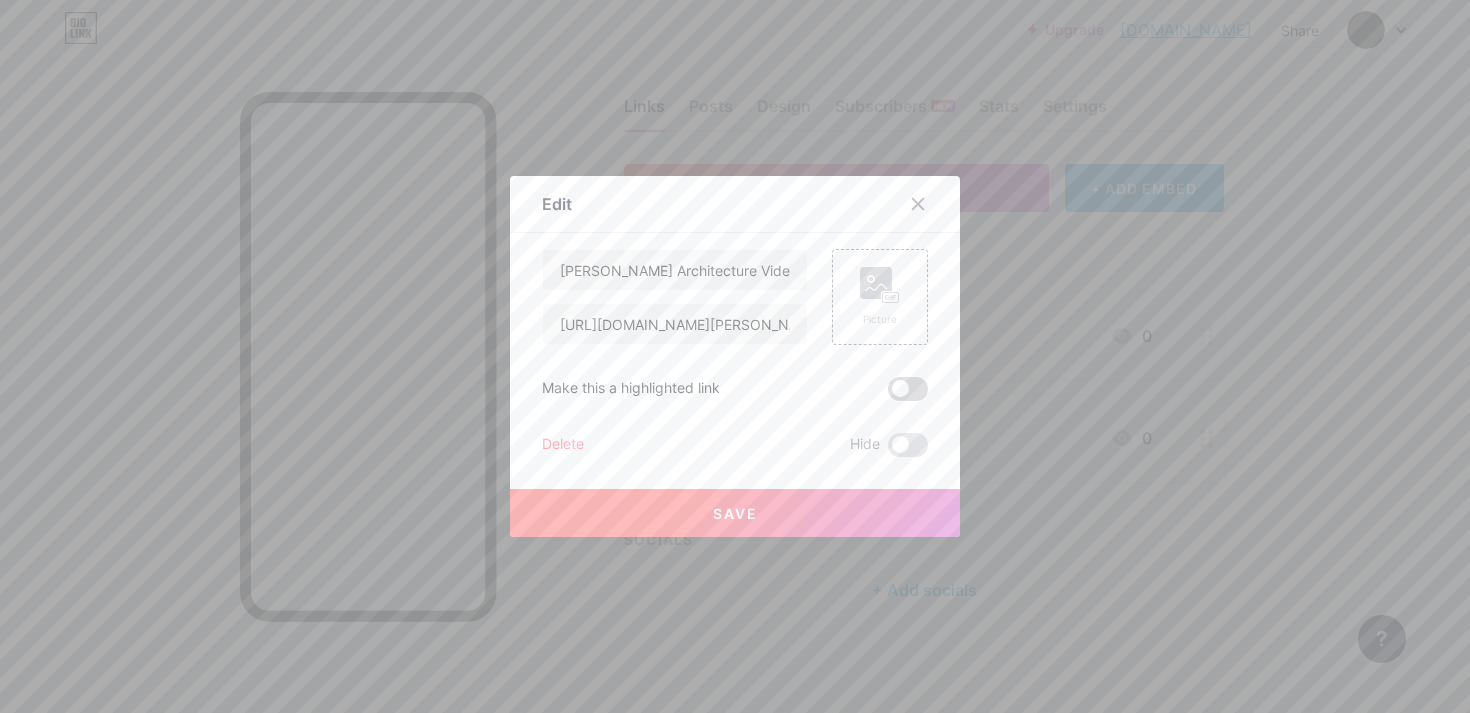 click at bounding box center [908, 389] 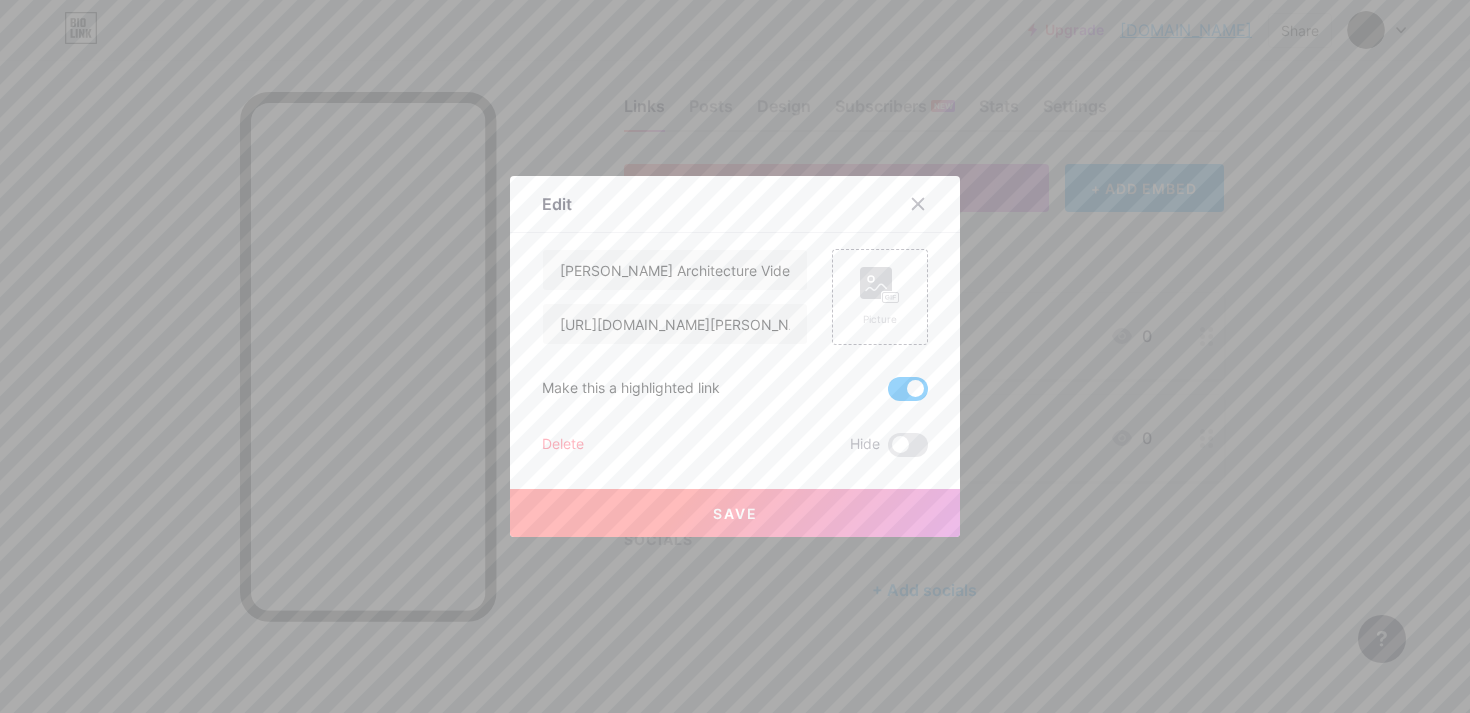 click on "Save" at bounding box center (735, 513) 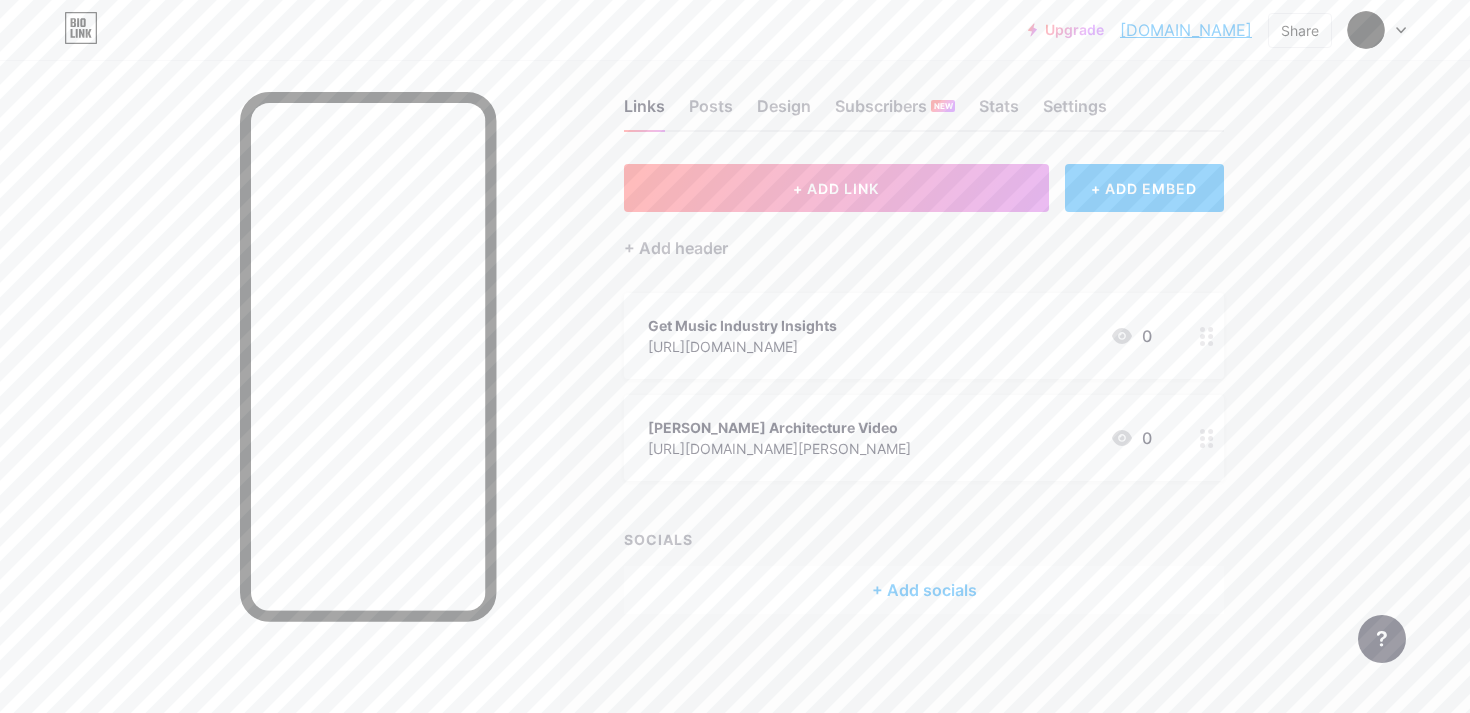 click on "+ ADD EMBED" at bounding box center (1144, 188) 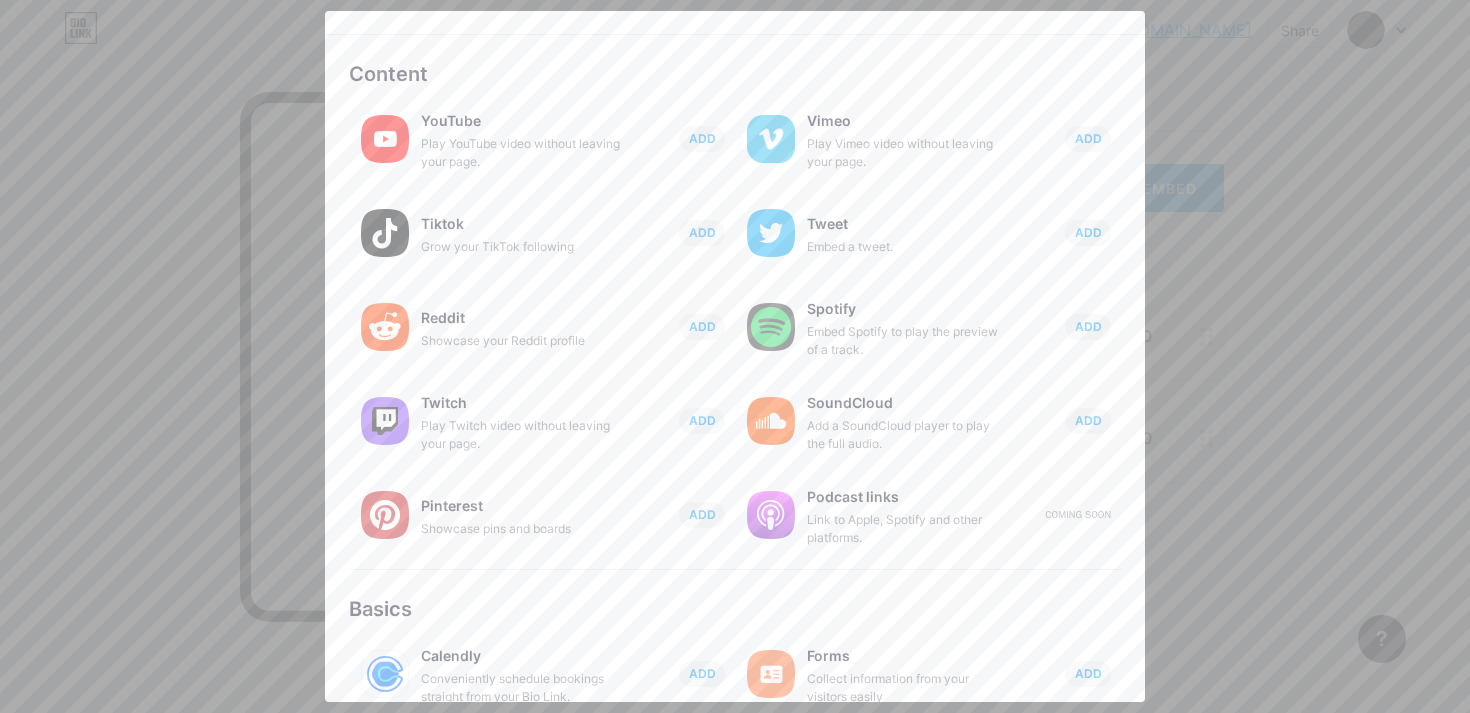 scroll, scrollTop: 5, scrollLeft: 0, axis: vertical 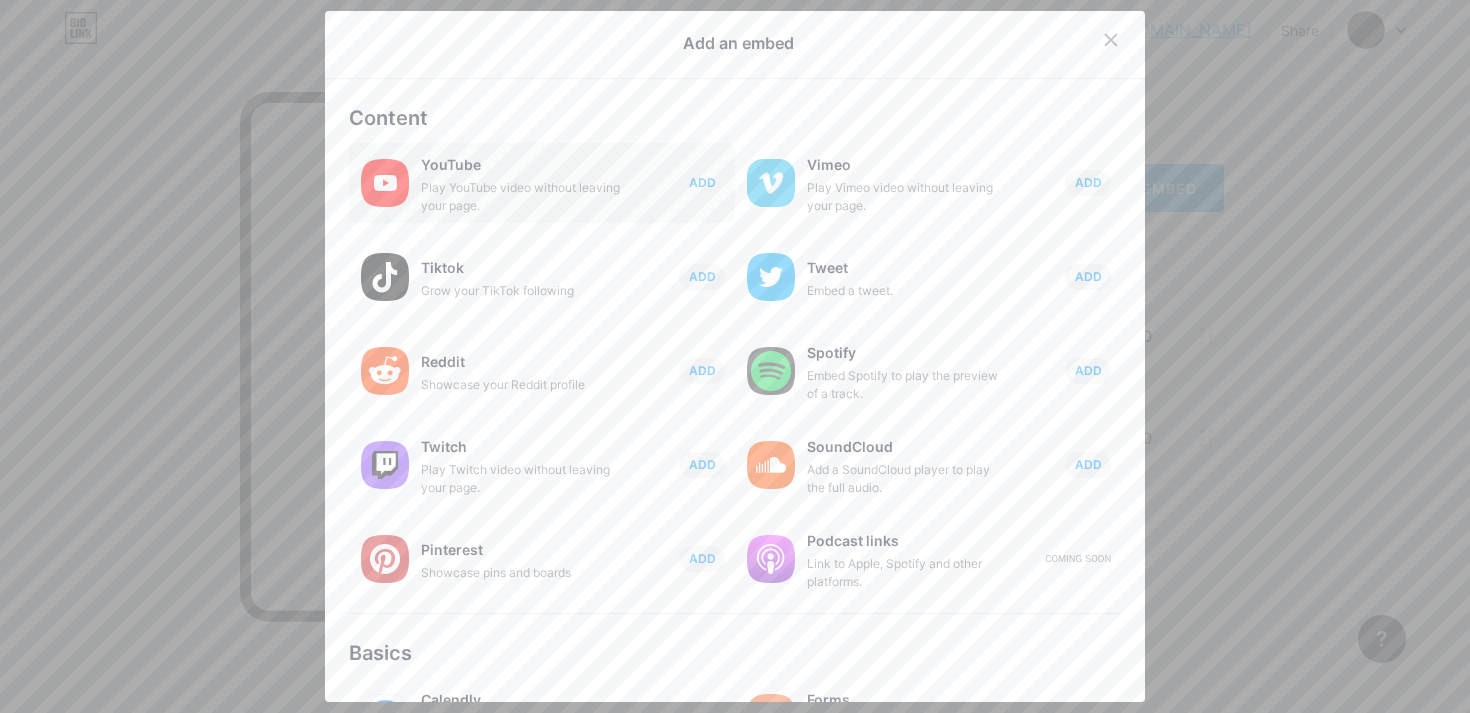 click on "ADD" at bounding box center (702, 183) 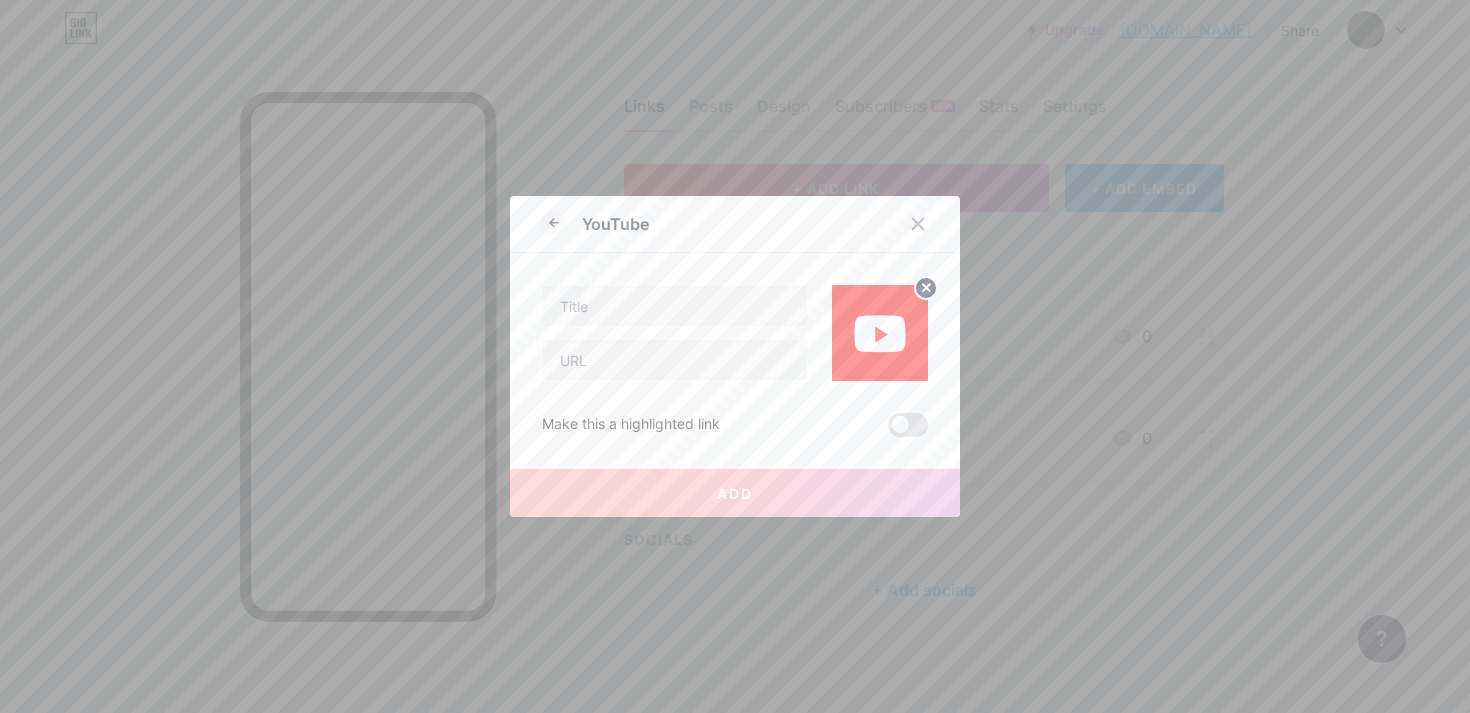 scroll, scrollTop: 0, scrollLeft: 0, axis: both 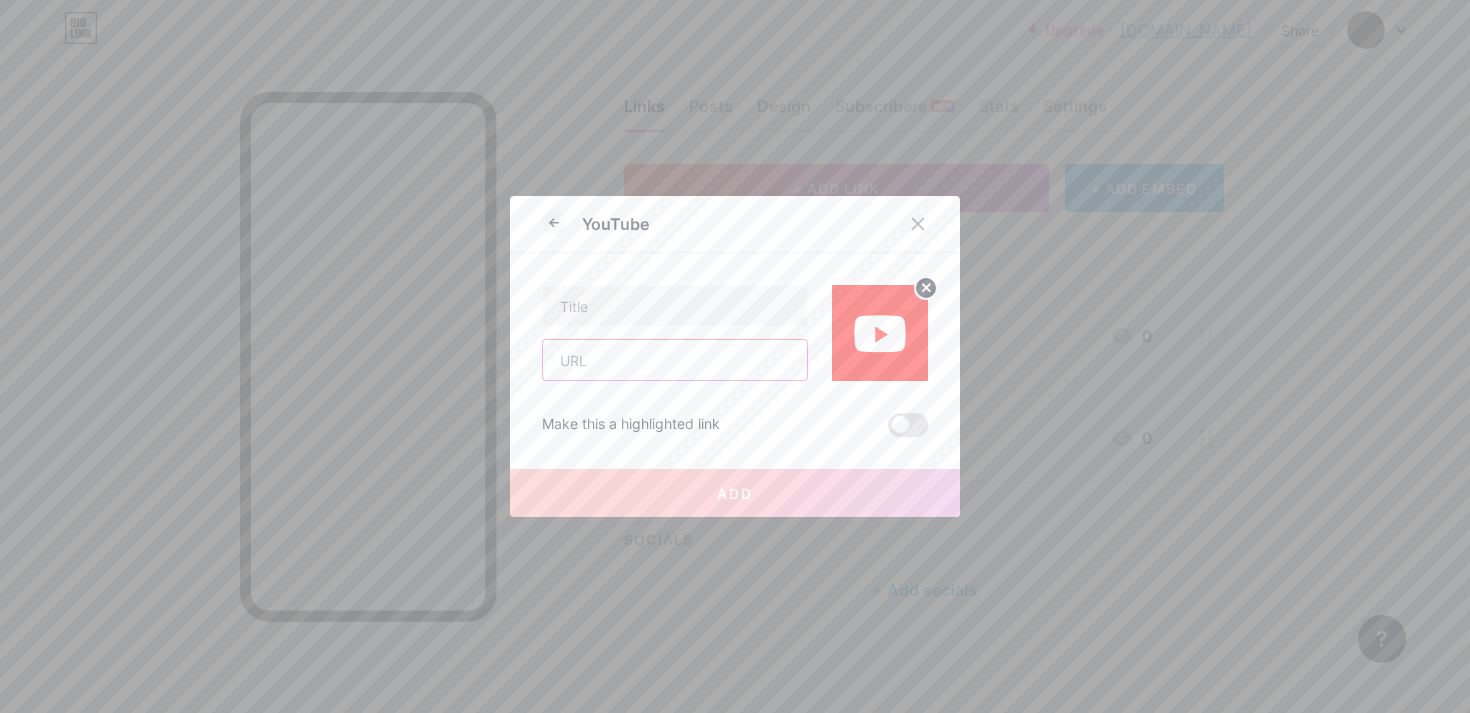 click at bounding box center [675, 360] 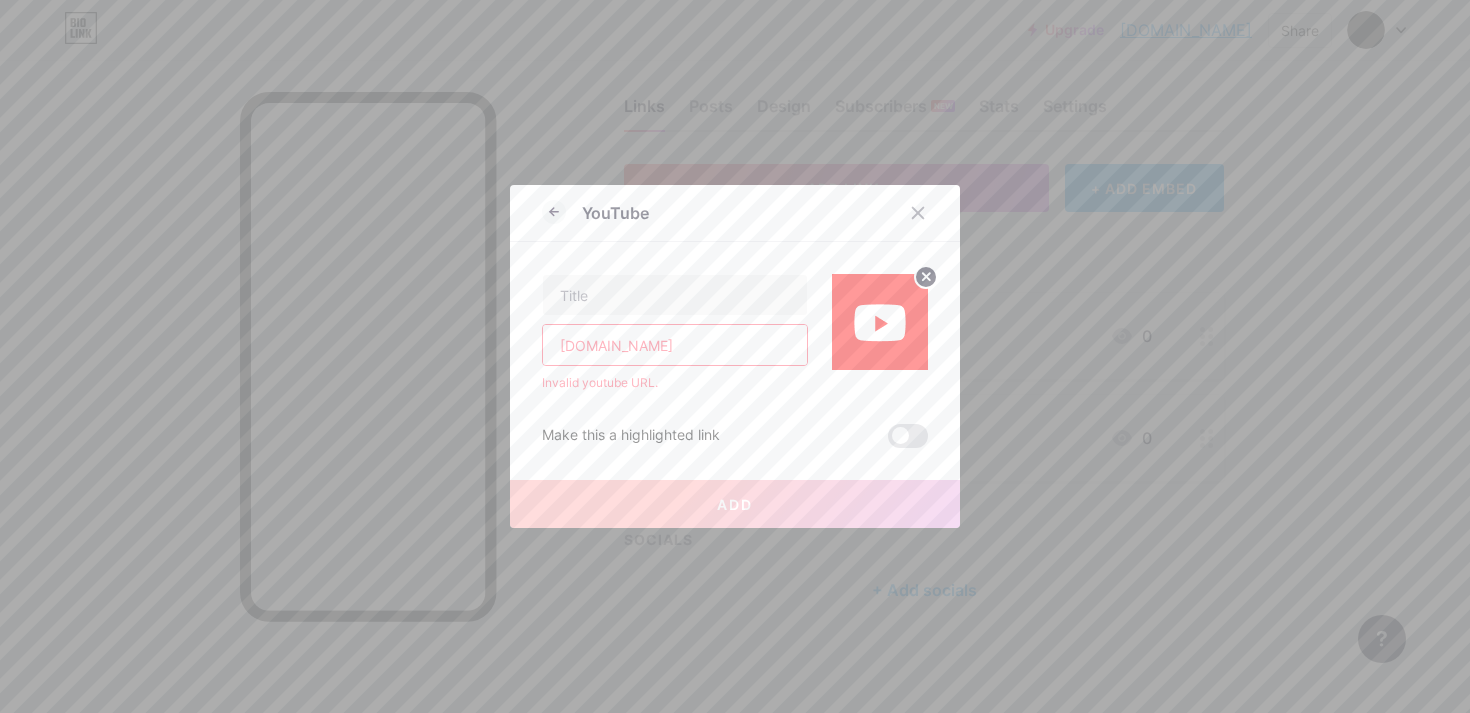 click on "[DOMAIN_NAME]" at bounding box center [675, 345] 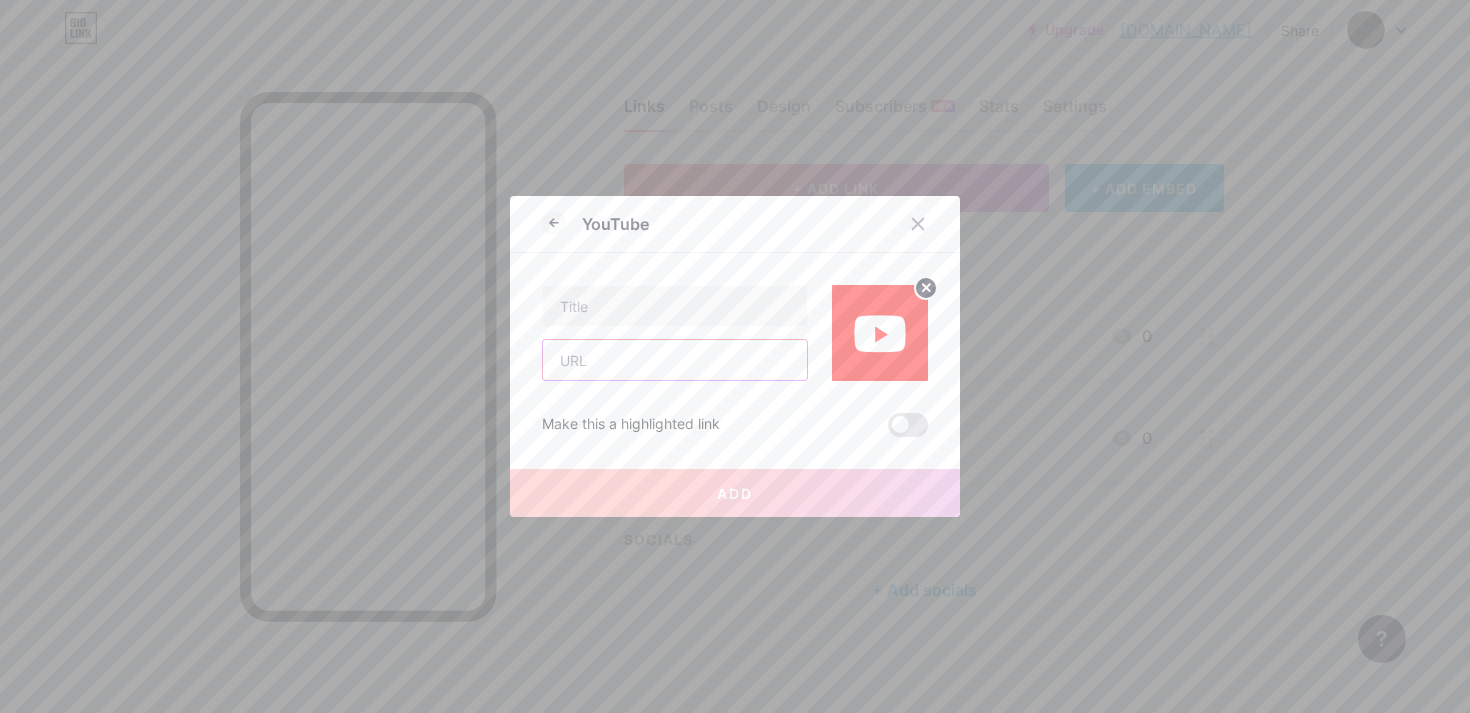 click at bounding box center (675, 360) 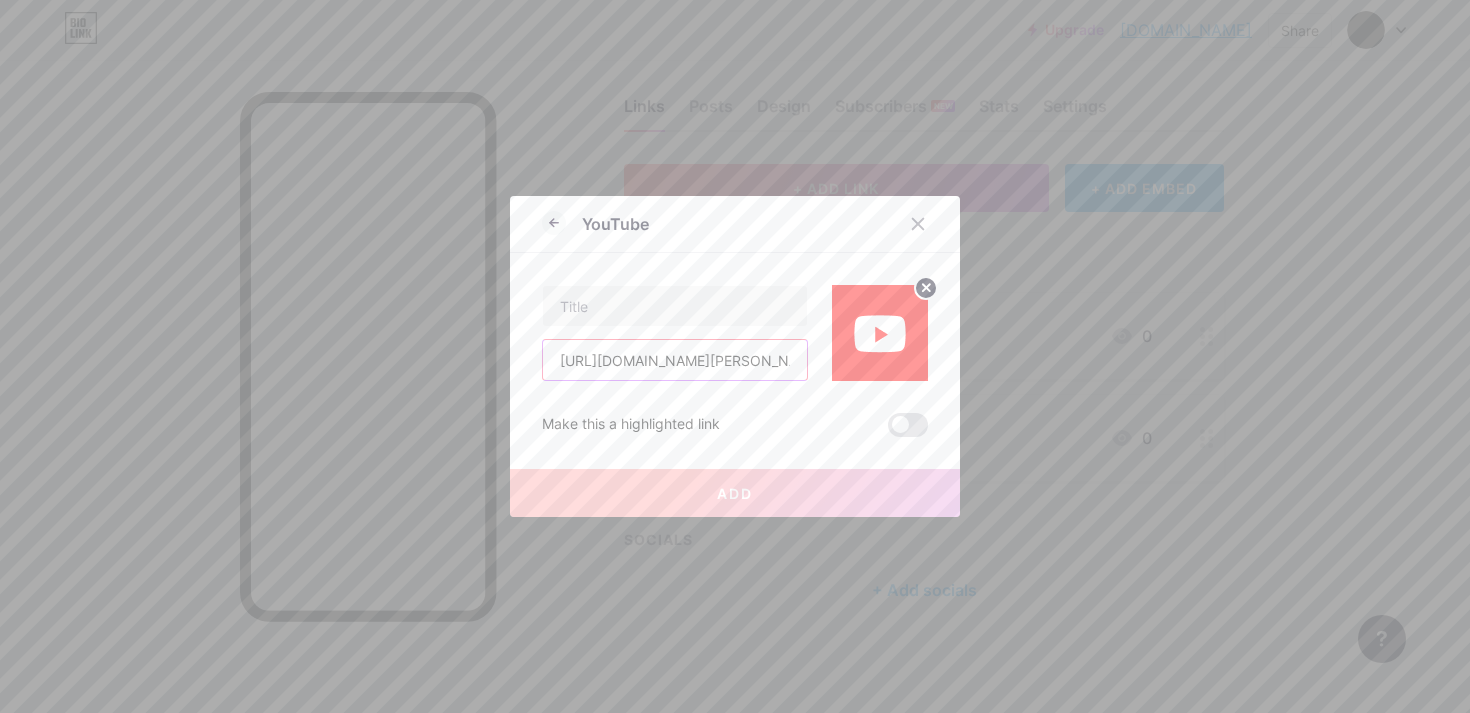 scroll, scrollTop: 0, scrollLeft: 300, axis: horizontal 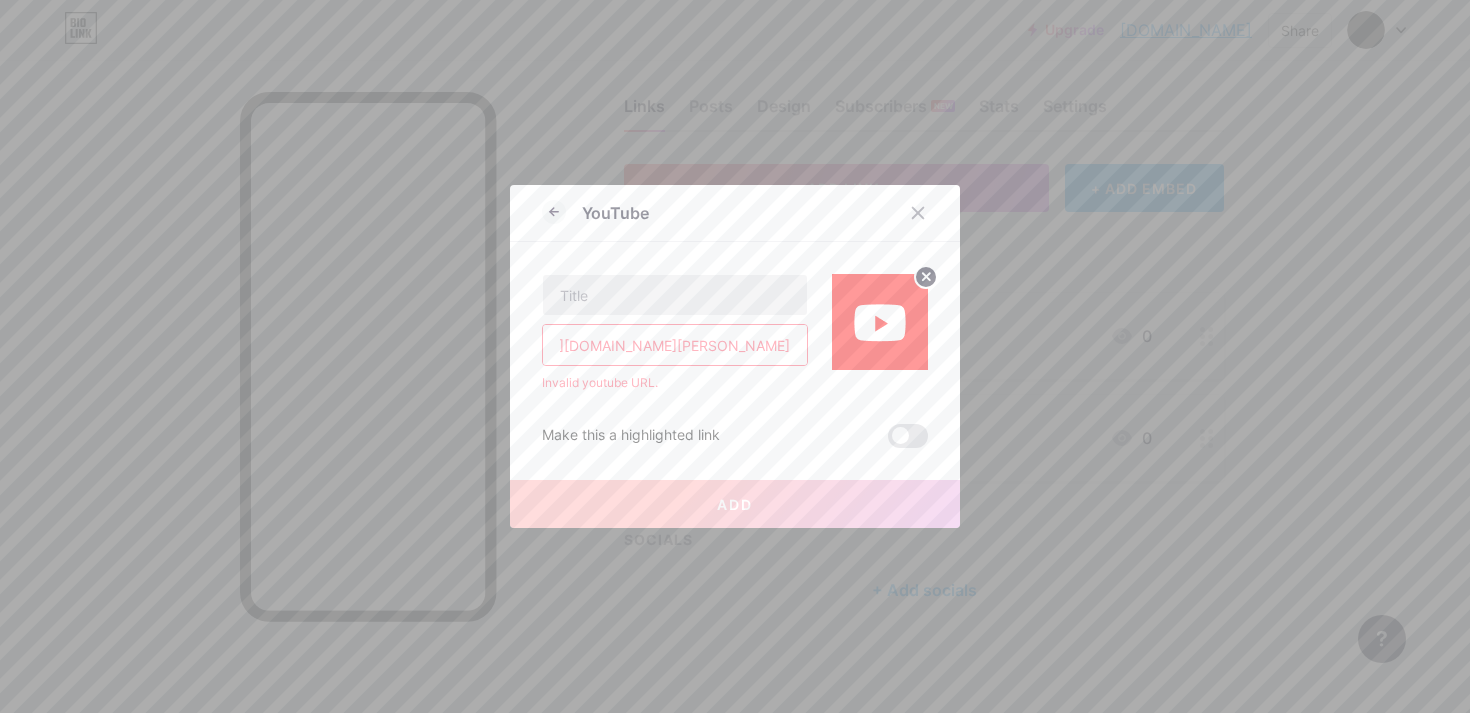 type on "[URL][DOMAIN_NAME][PERSON_NAME]" 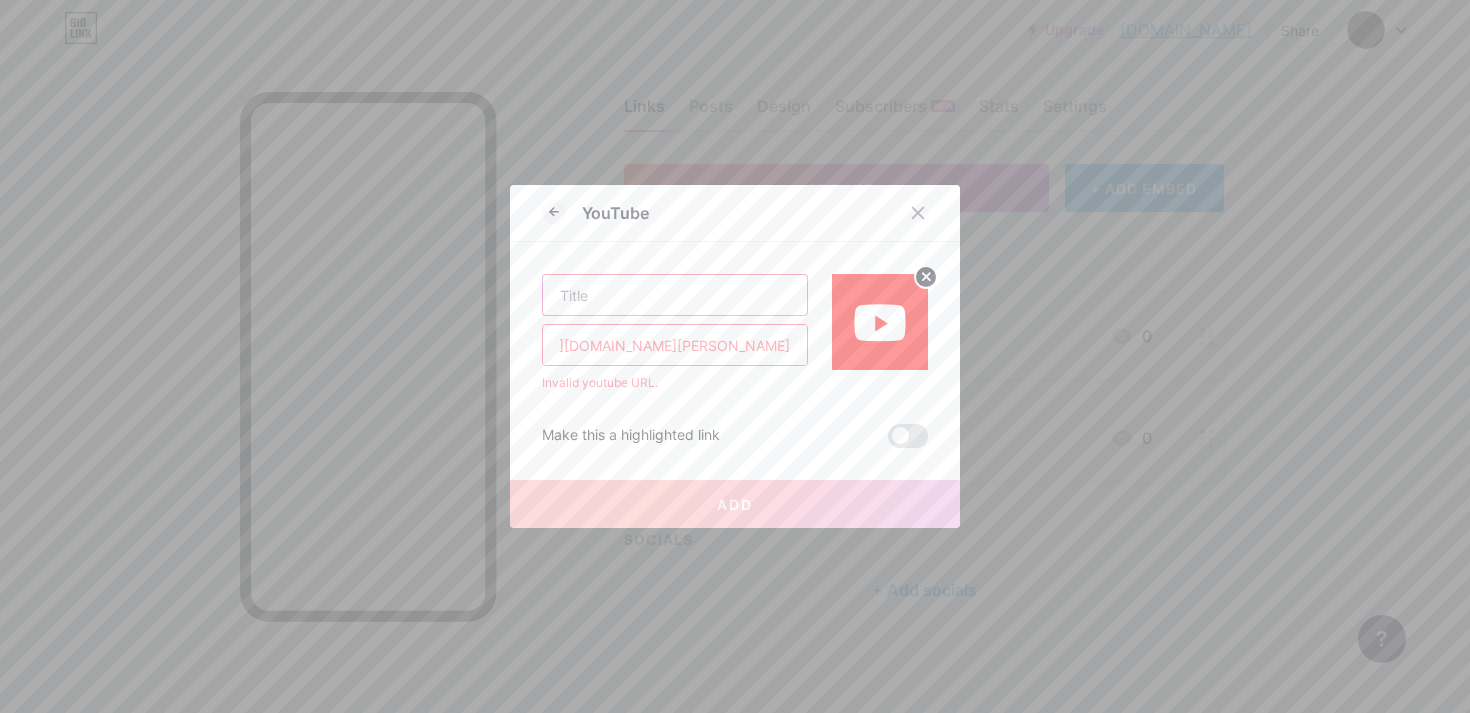 click at bounding box center (675, 295) 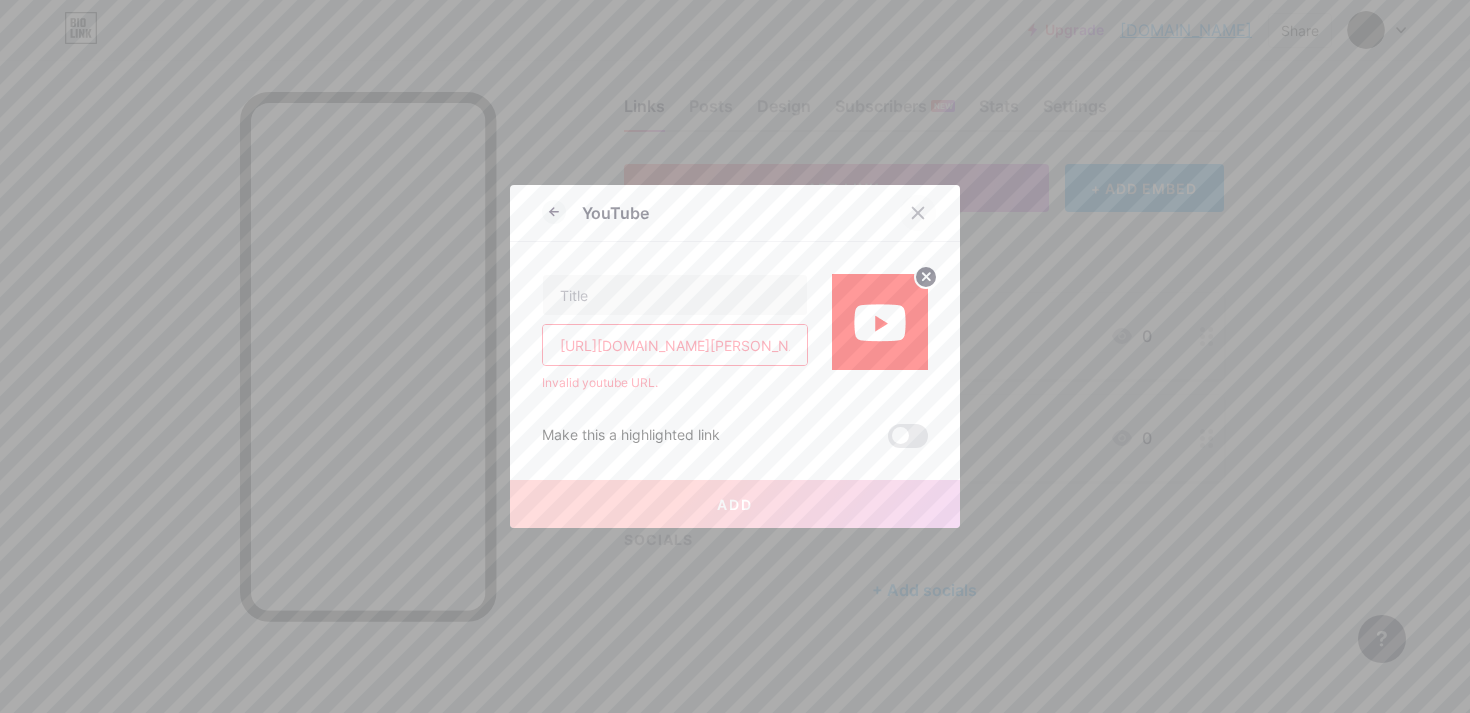 click 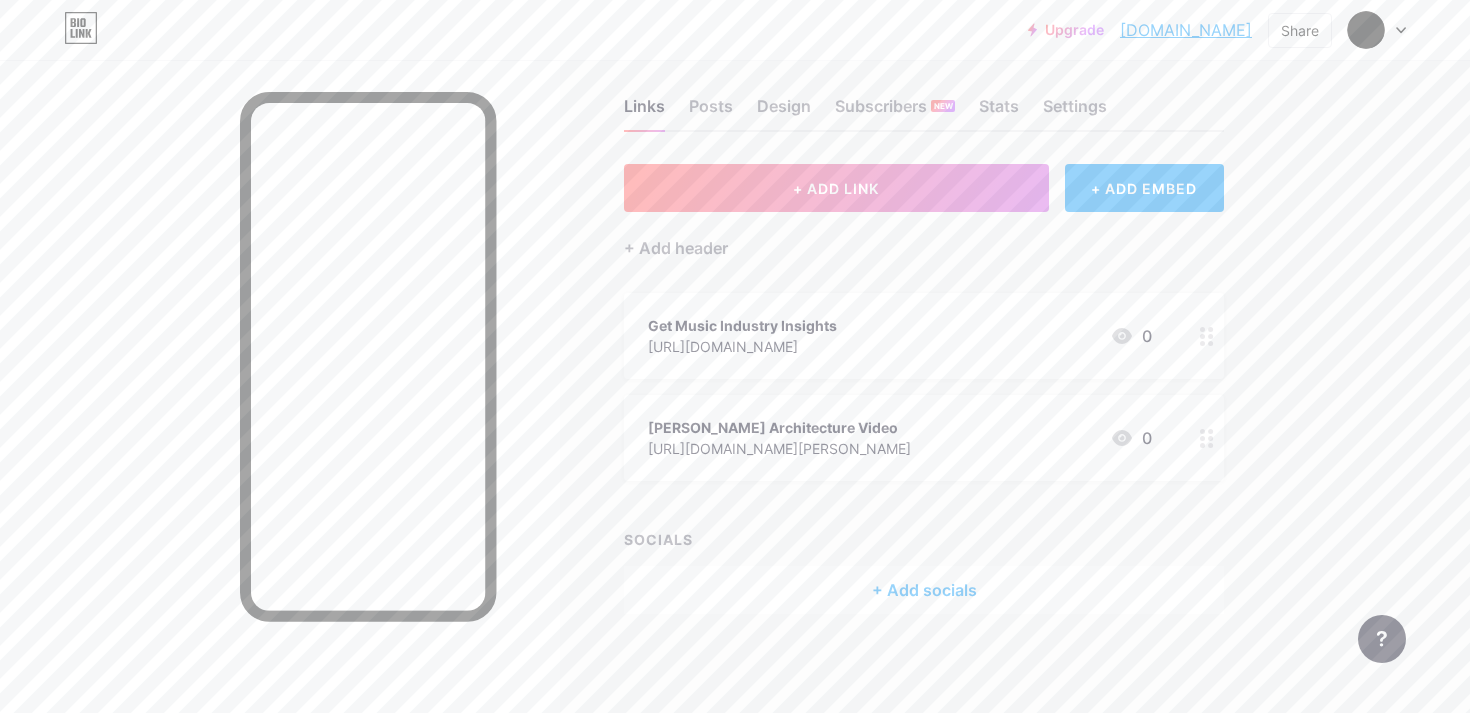 click on "[PERSON_NAME] Architecture Video" at bounding box center (779, 427) 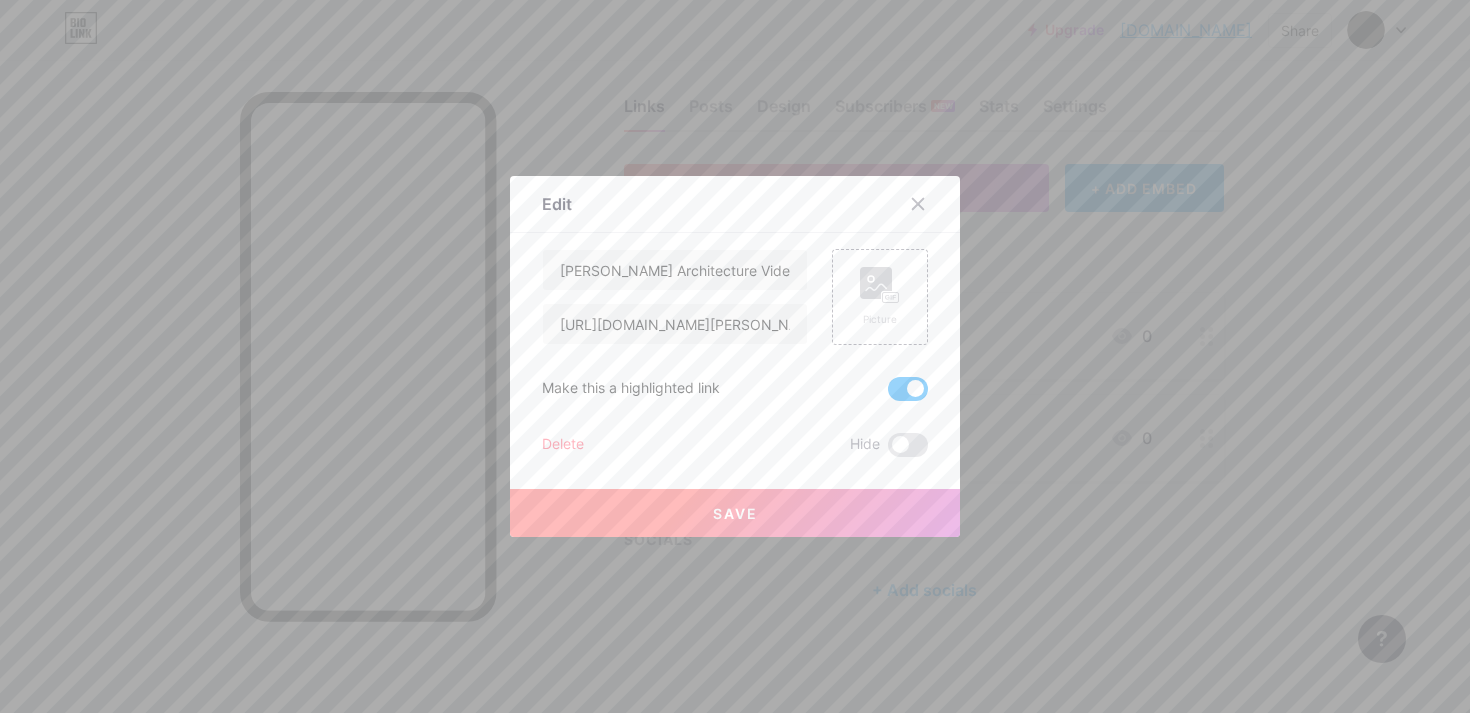 click at bounding box center (908, 389) 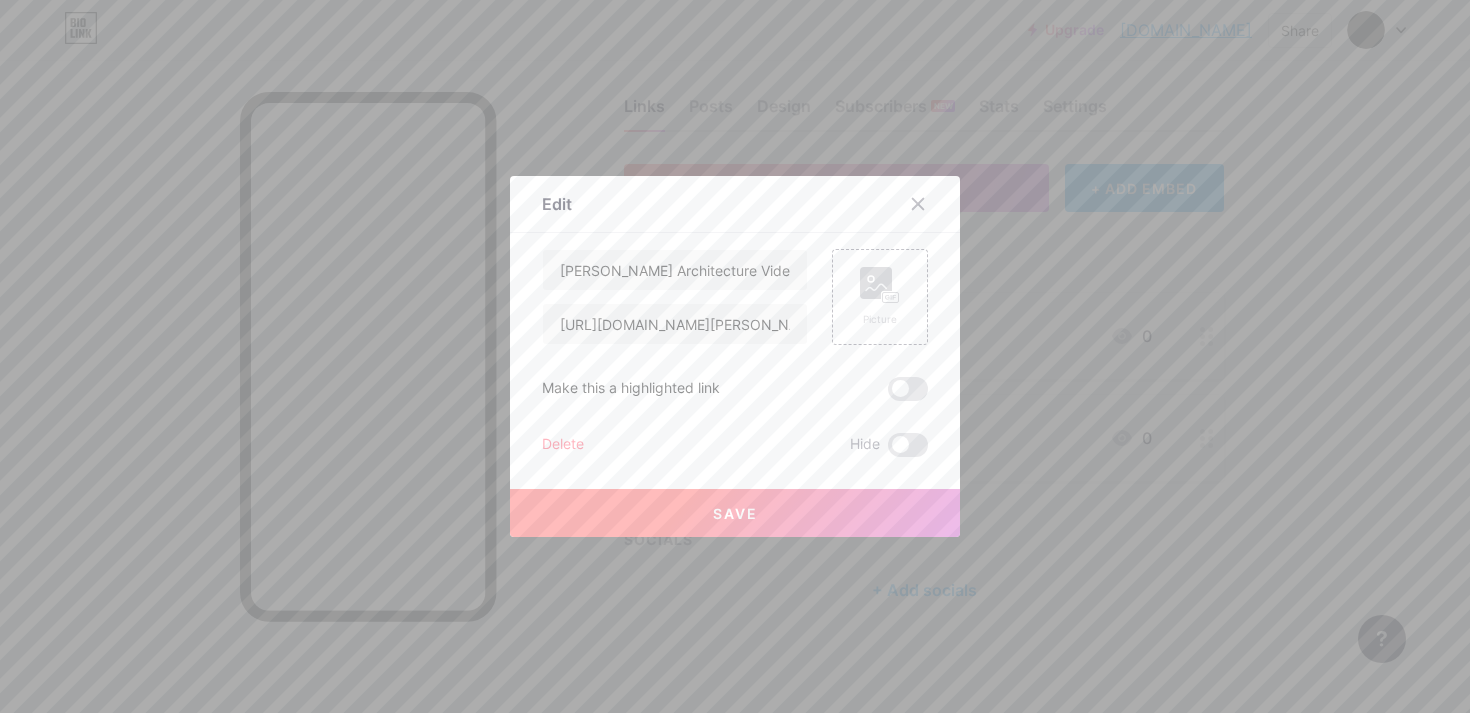 click on "Save" at bounding box center [735, 513] 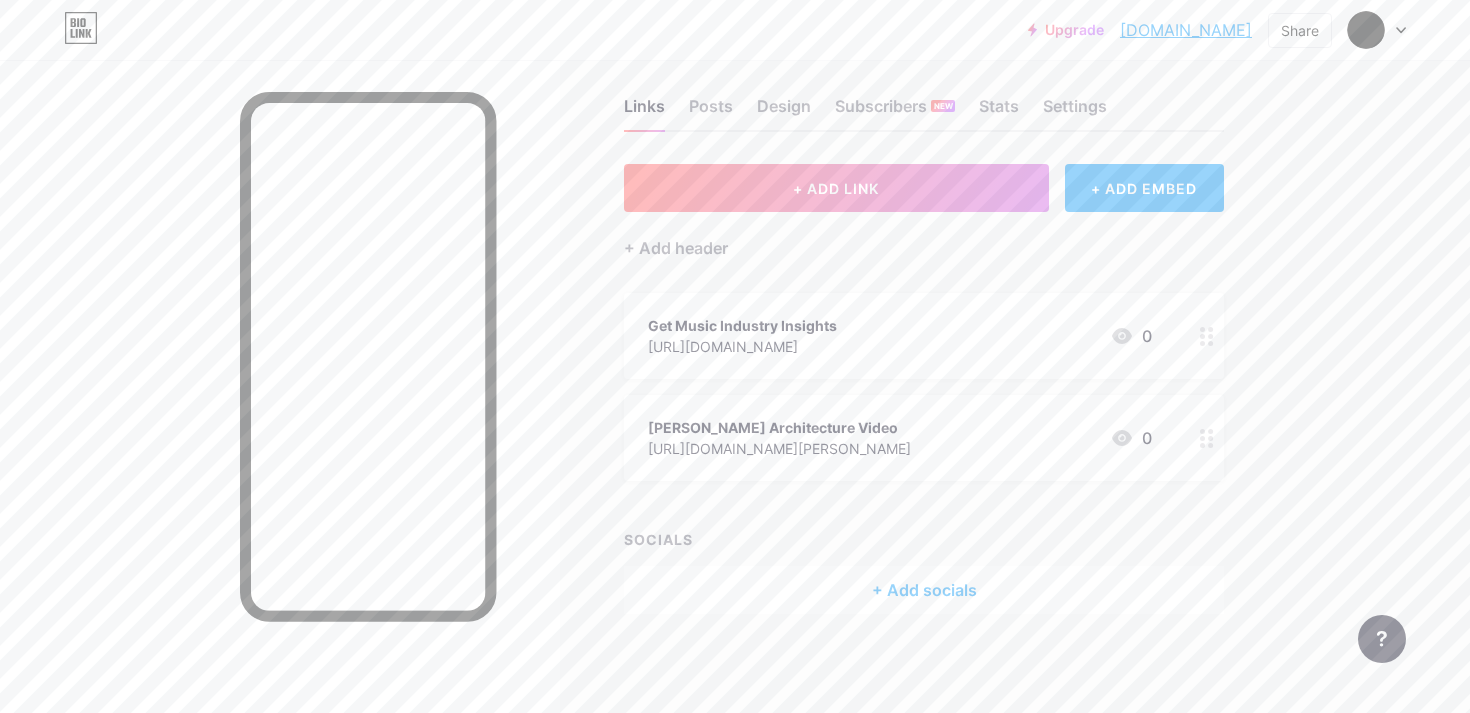type 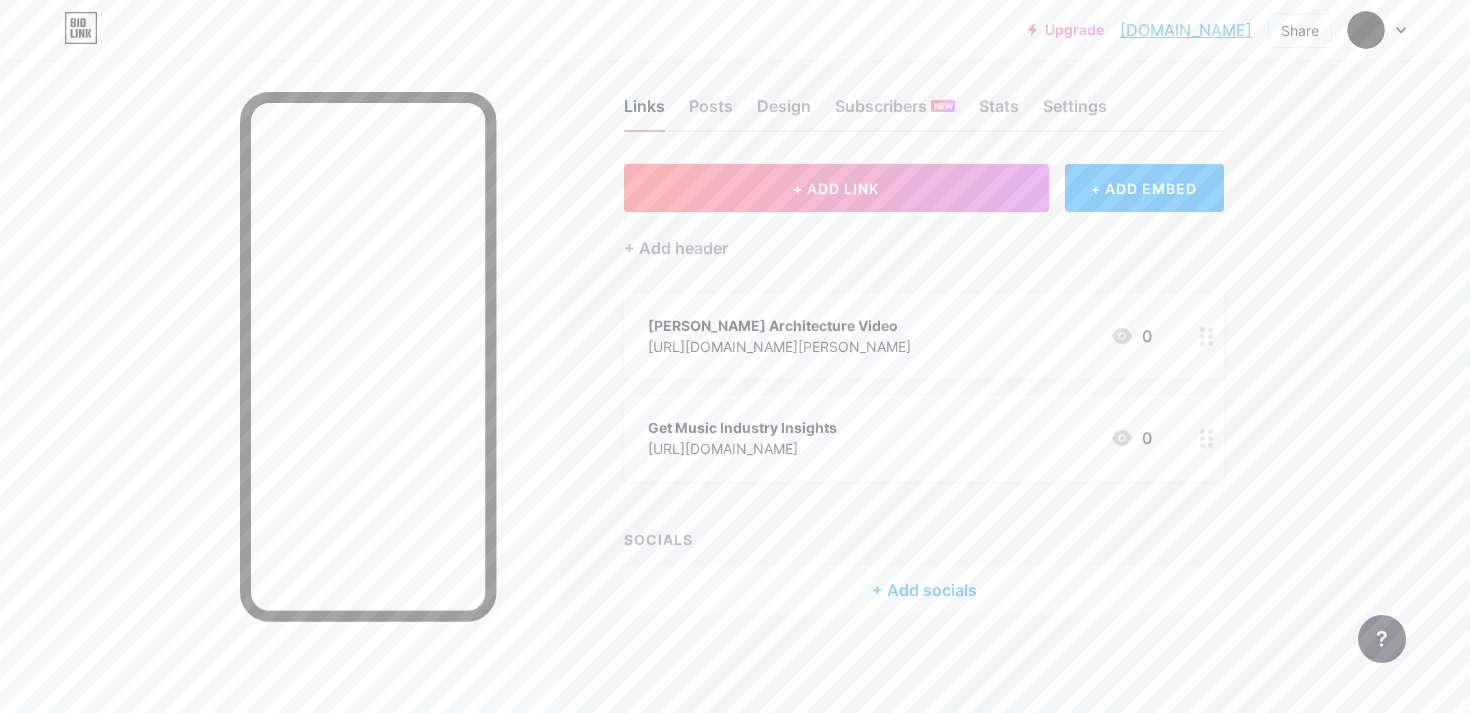 click on "[PERSON_NAME] Architecture Video
[URL][DOMAIN_NAME][PERSON_NAME]
0" at bounding box center [924, 336] 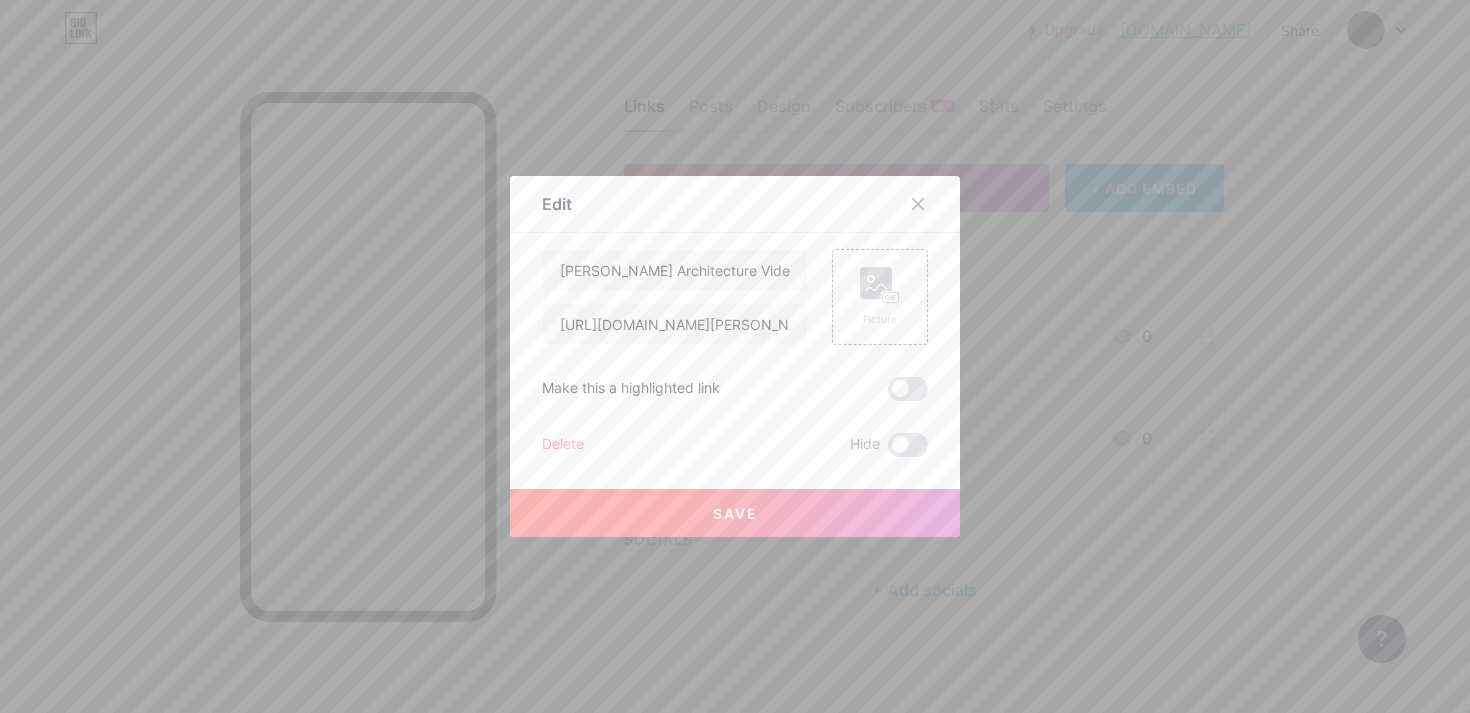 click at bounding box center (735, 356) 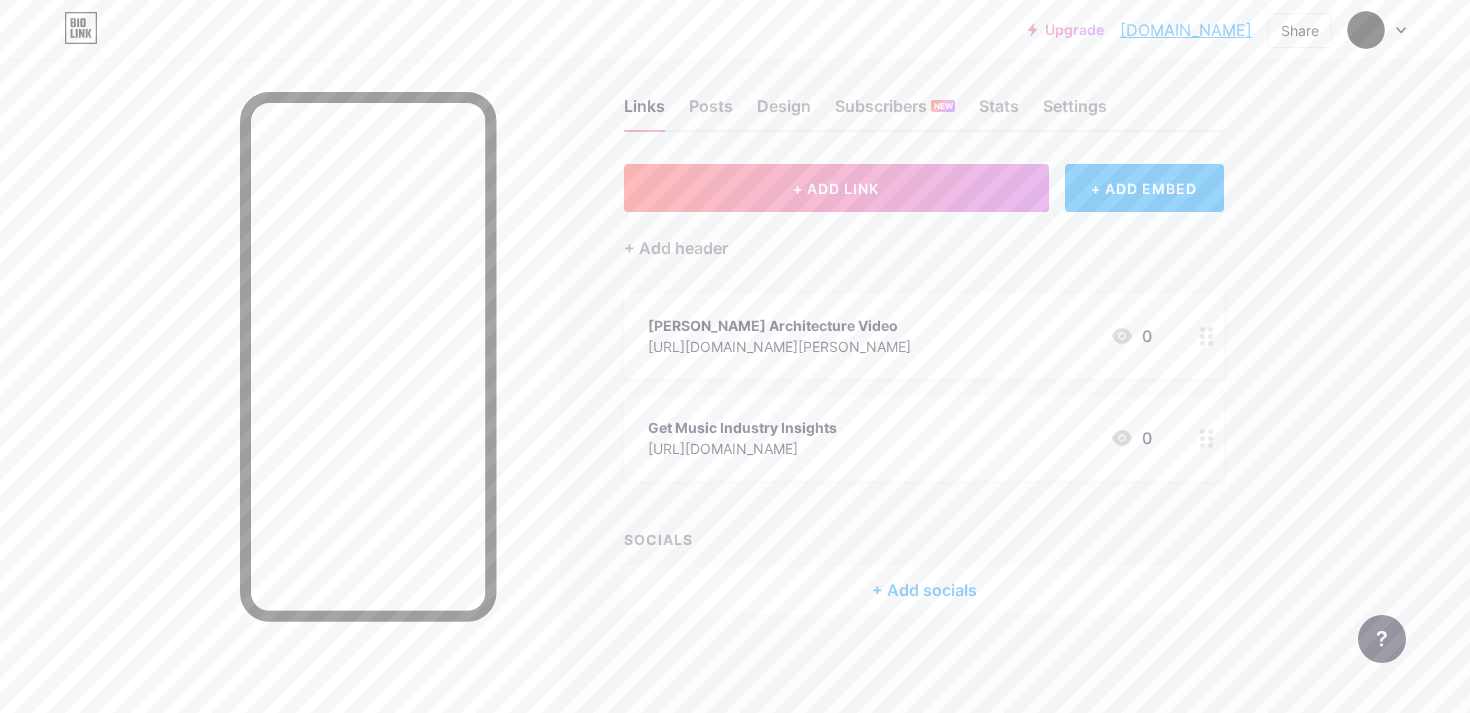 scroll, scrollTop: 0, scrollLeft: 0, axis: both 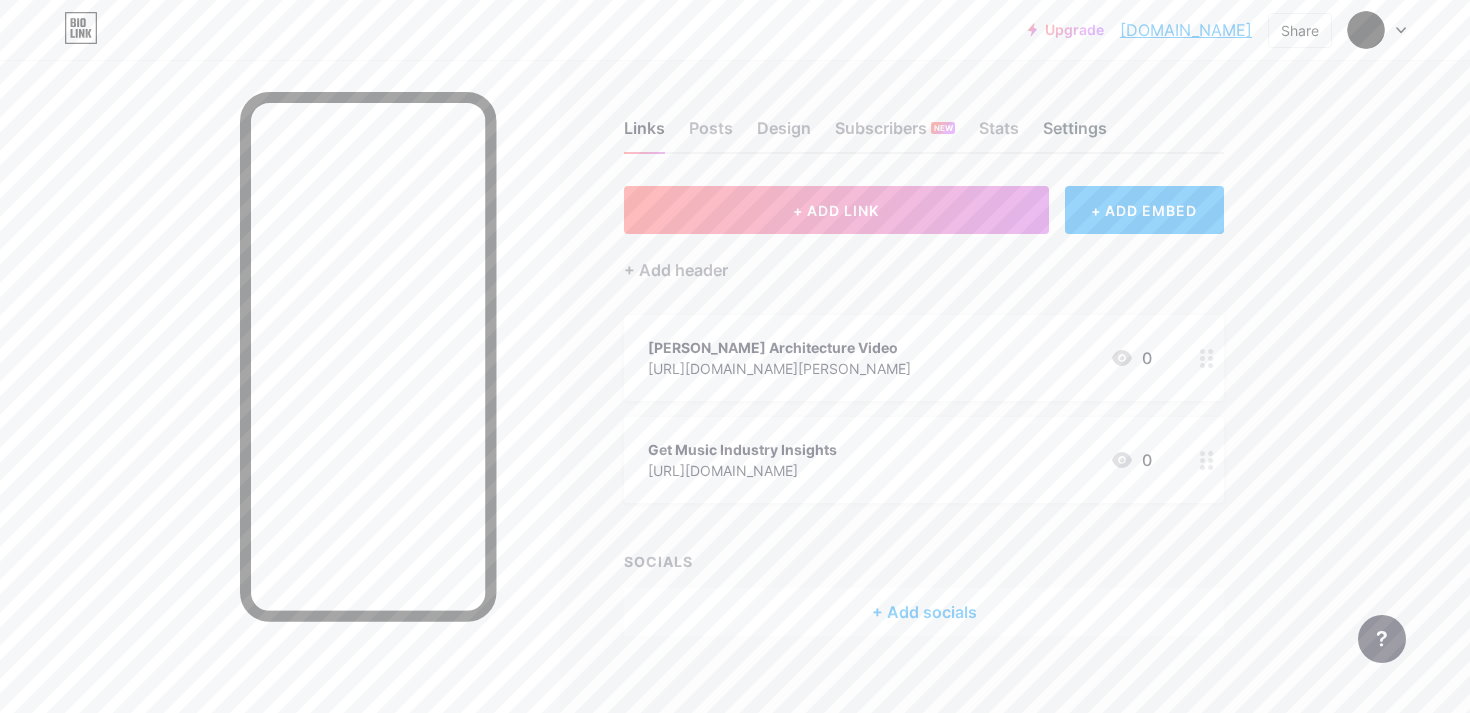 click on "Settings" at bounding box center [1075, 134] 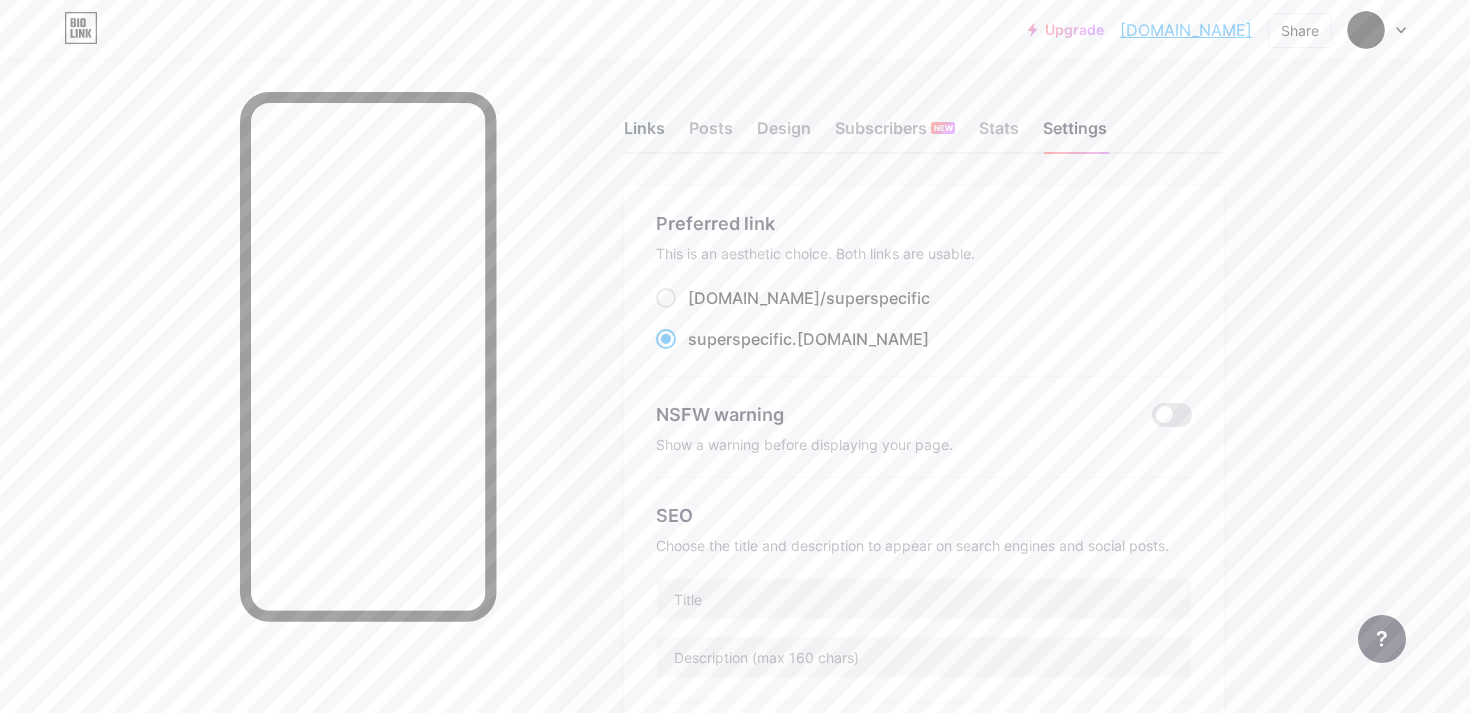 click on "Links" at bounding box center (644, 134) 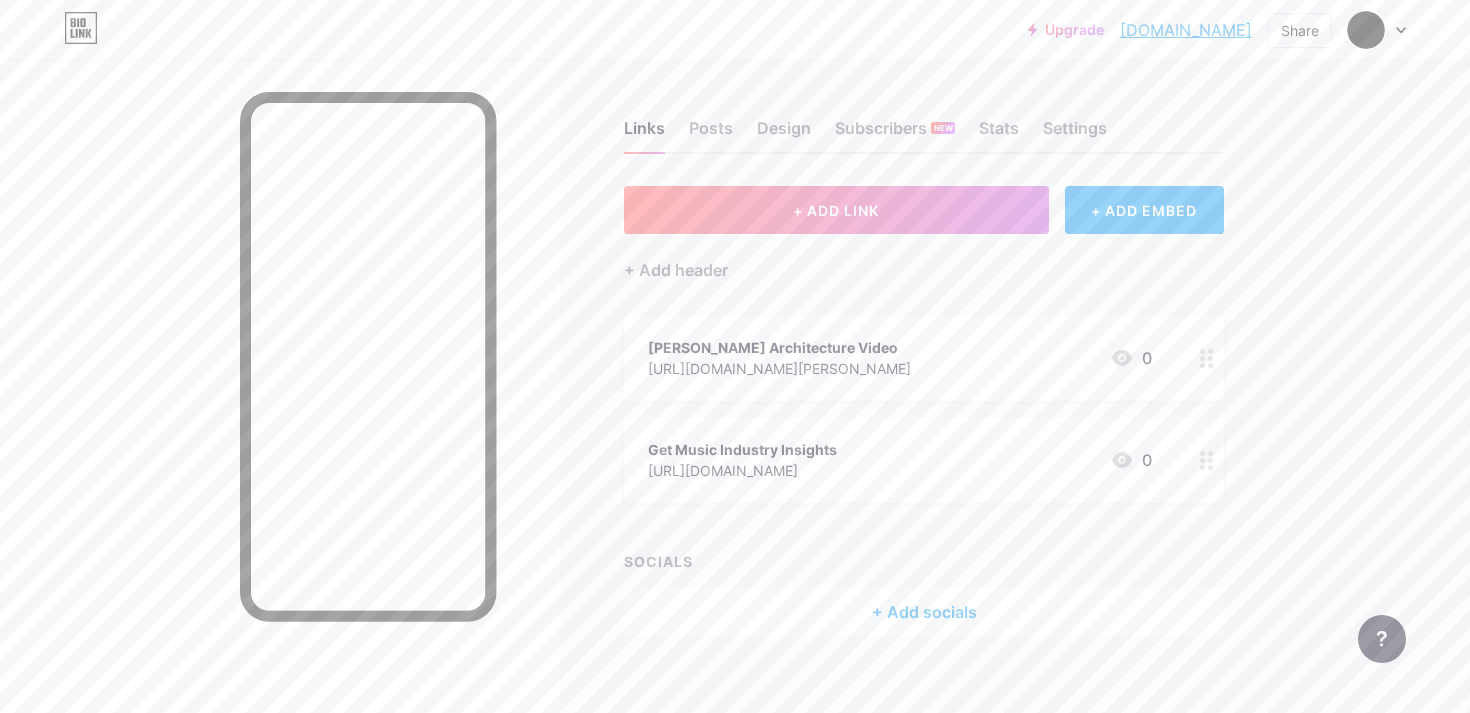 click on "[DOMAIN_NAME]" at bounding box center [1186, 30] 